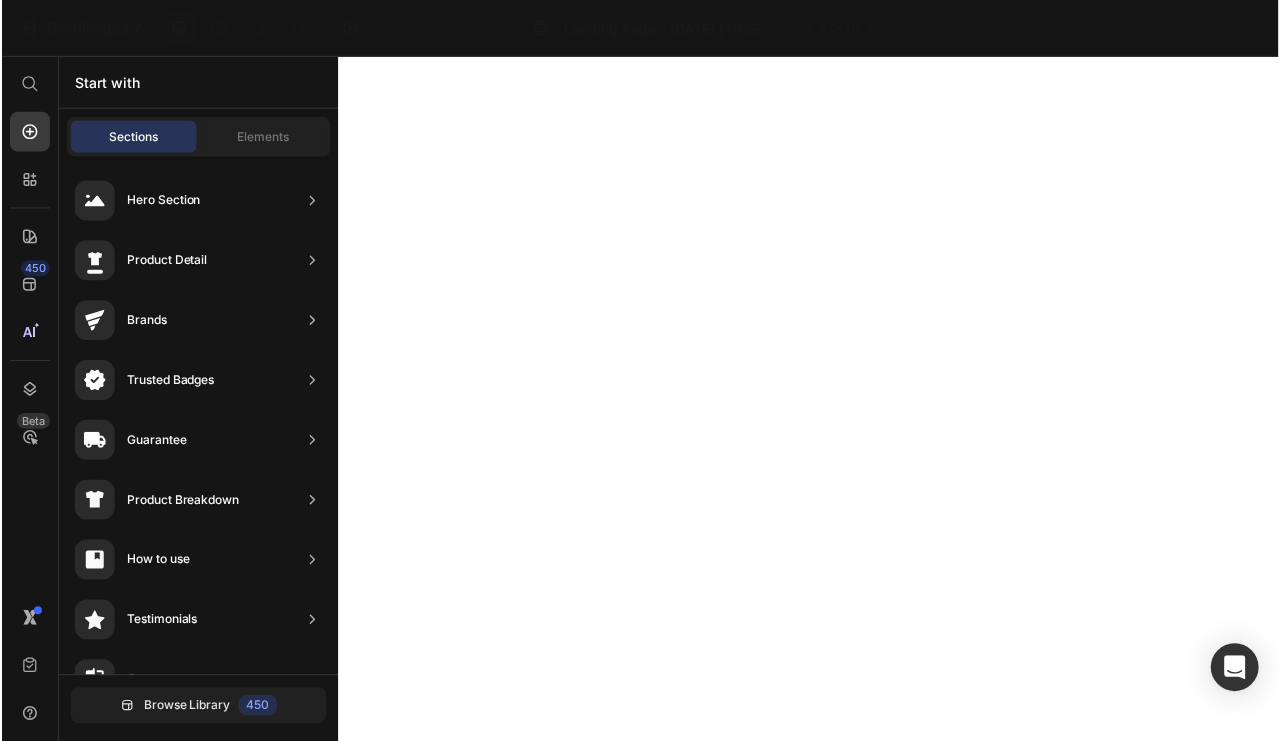 scroll, scrollTop: 0, scrollLeft: 0, axis: both 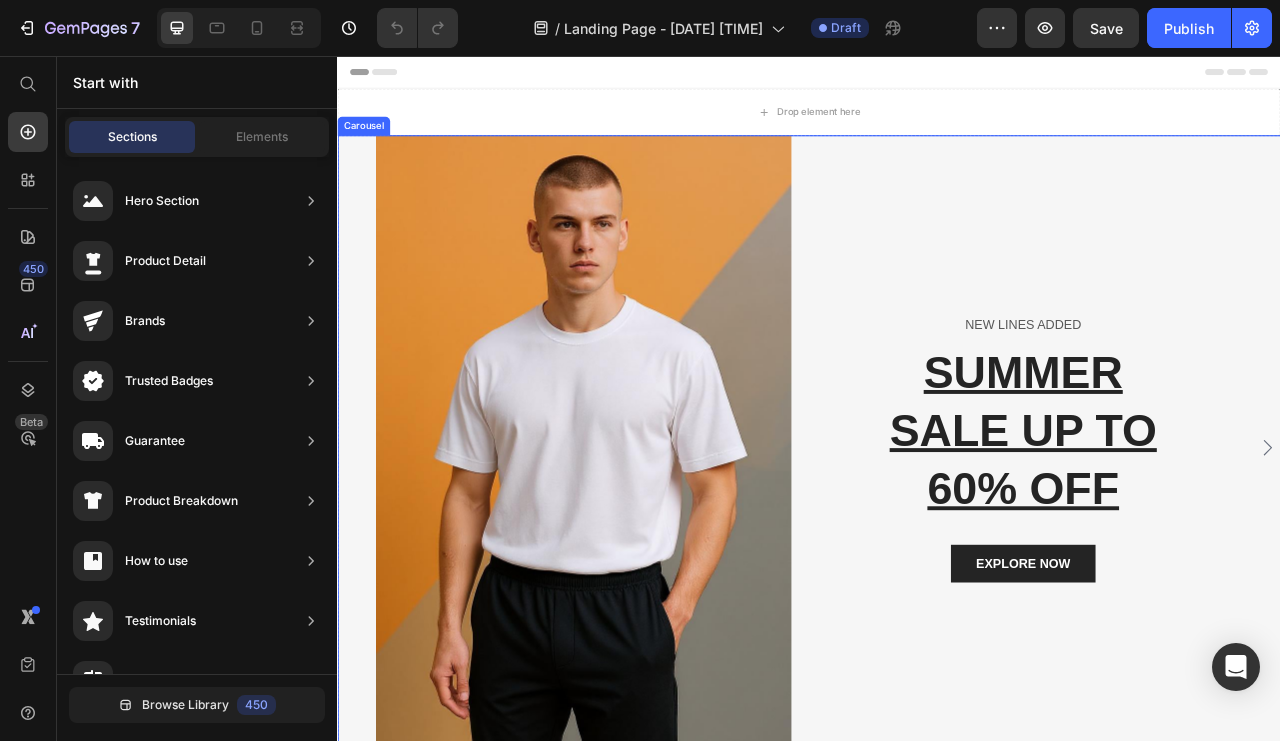 click 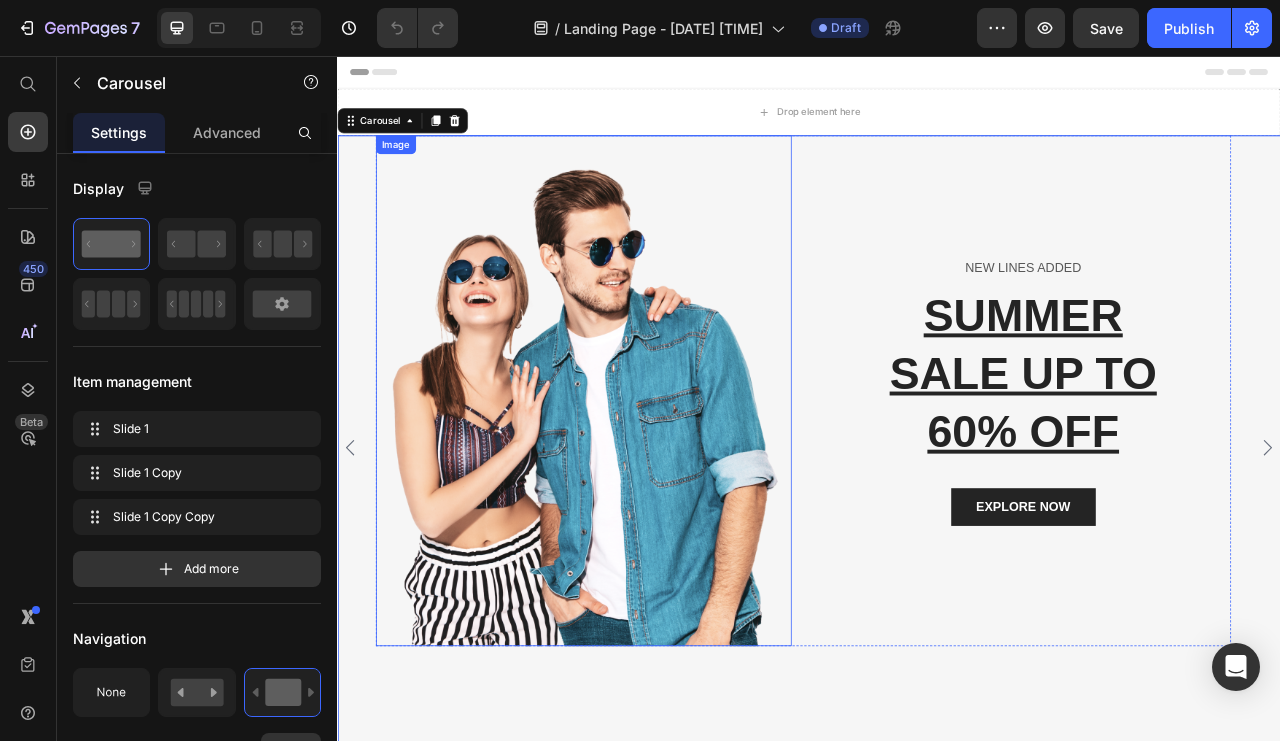click at bounding box center [649, 482] 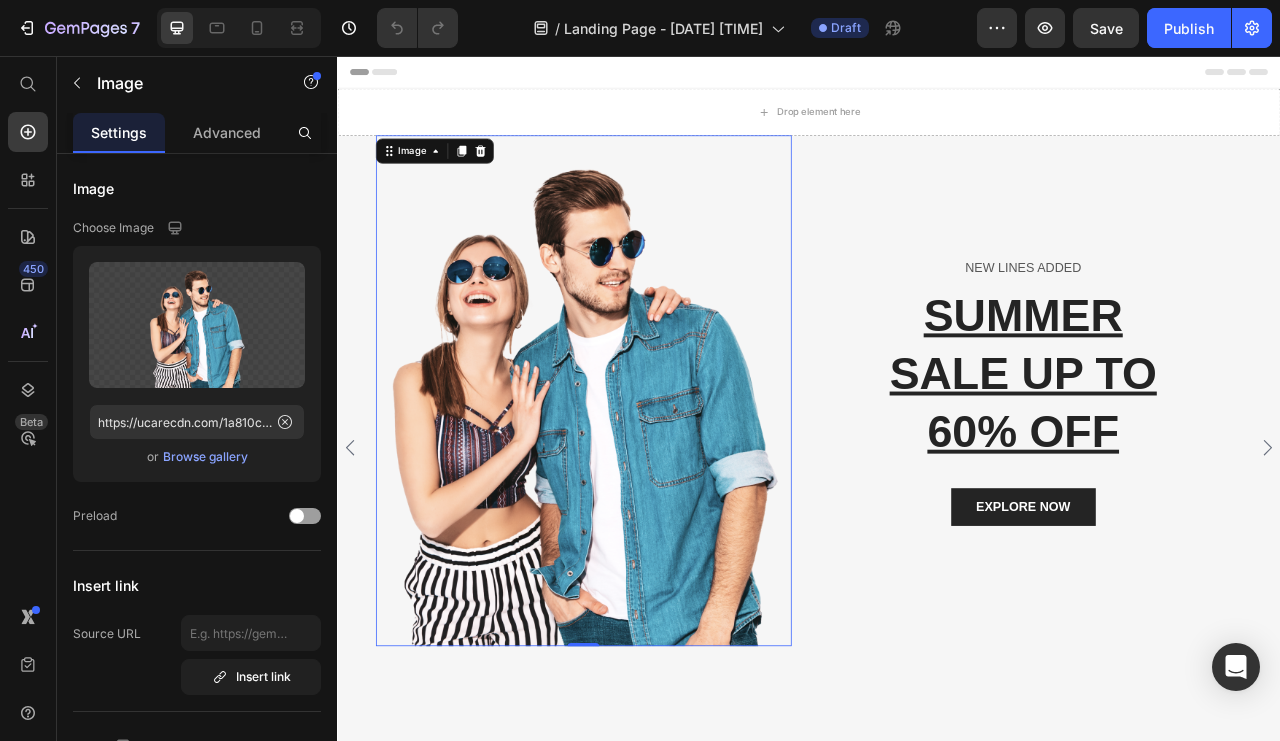 click at bounding box center (197, 325) 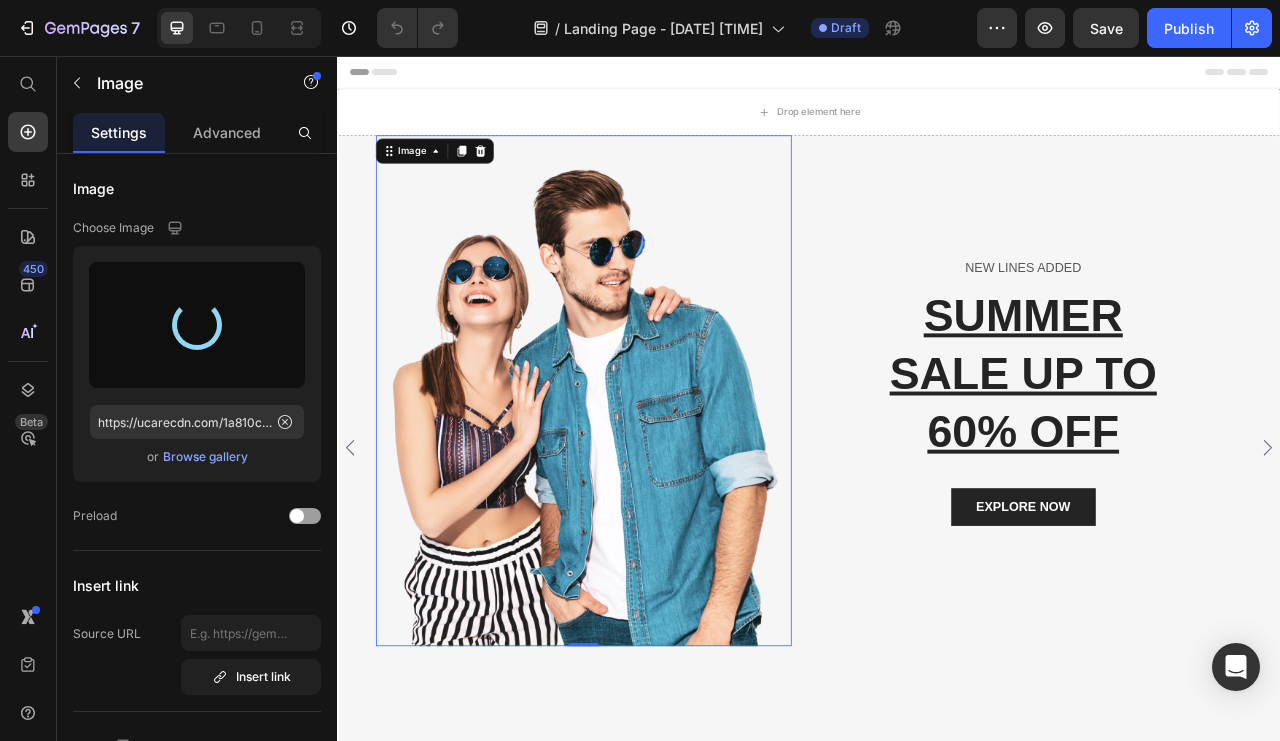 type on "https://cdn.shopify.com/s/files/1/0930/5535/3216/files/gempages_574977851208500336-85d74be5-11e2-443a-bc06-aa4b7dcada2b.jpg" 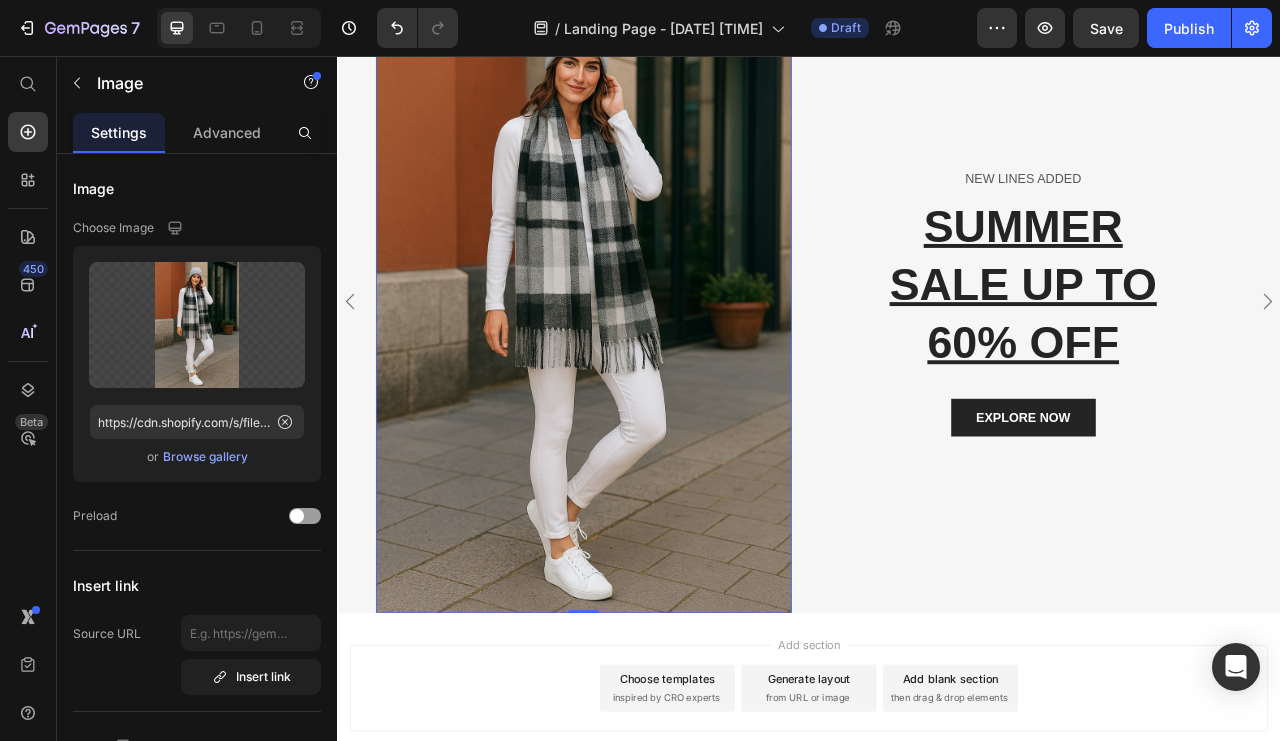 scroll, scrollTop: 300, scrollLeft: 0, axis: vertical 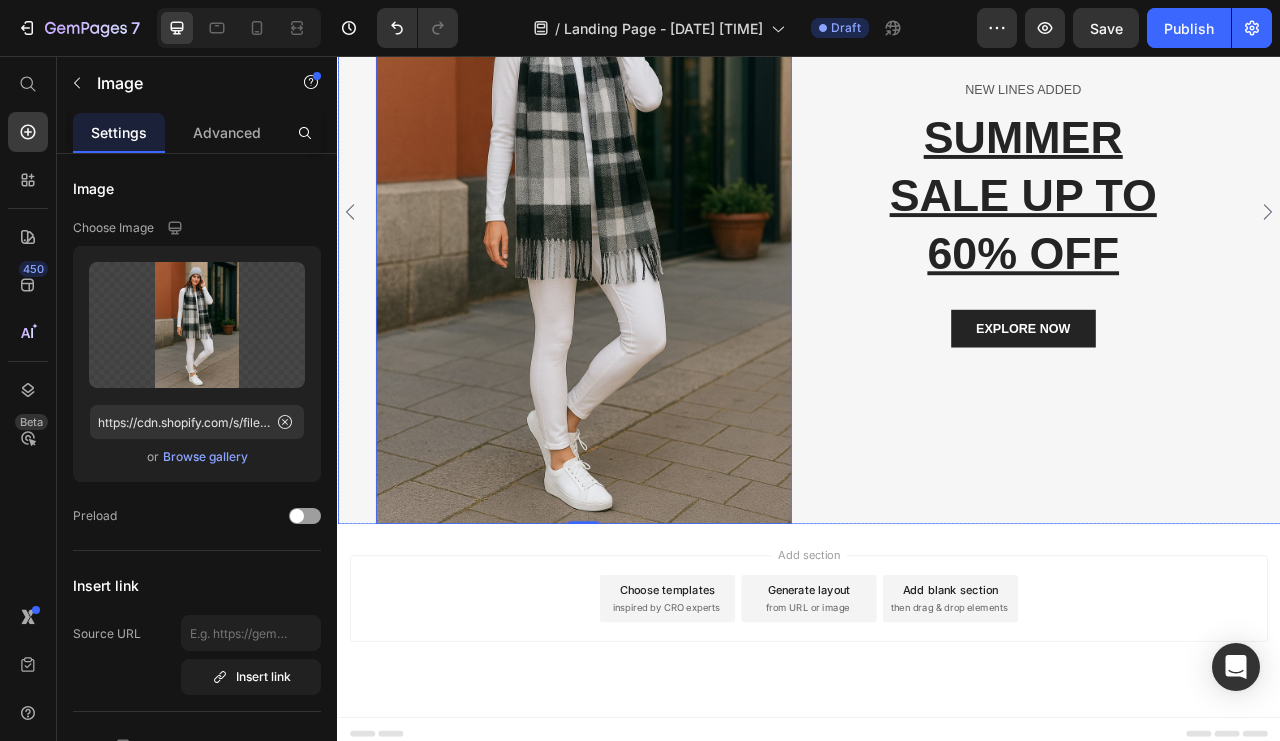 click 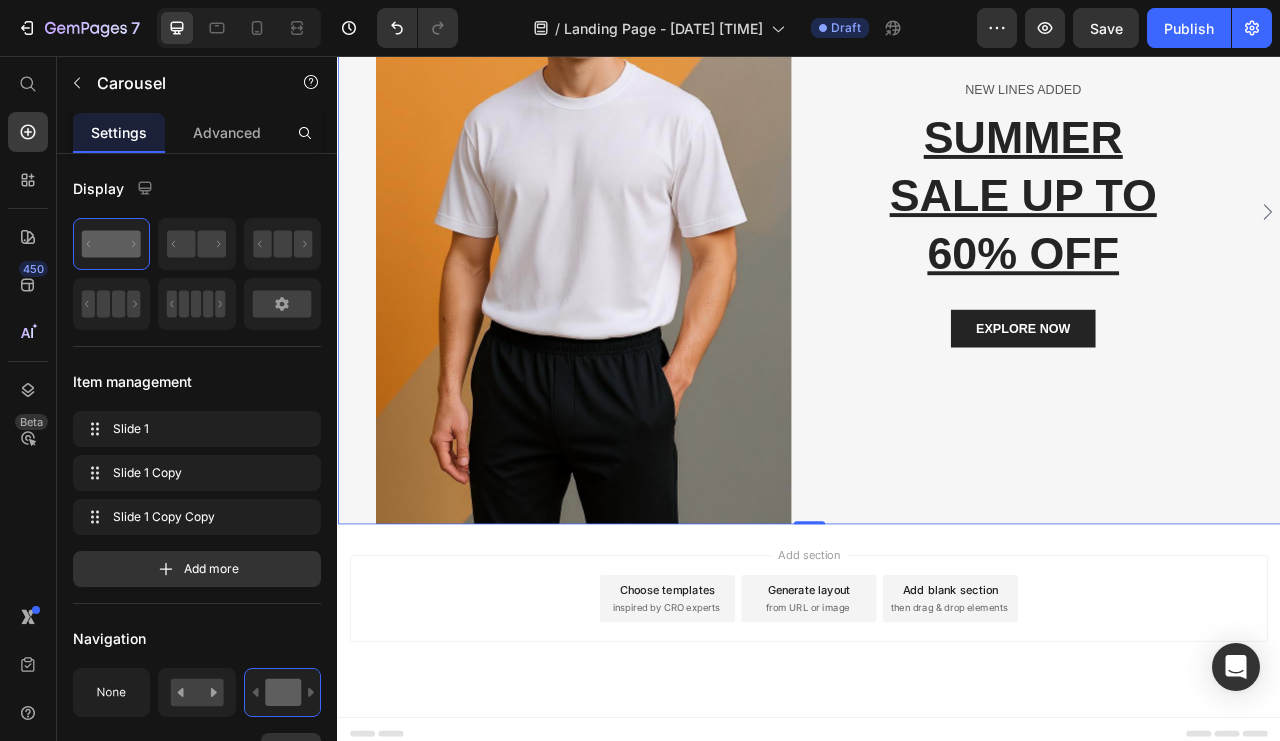 click 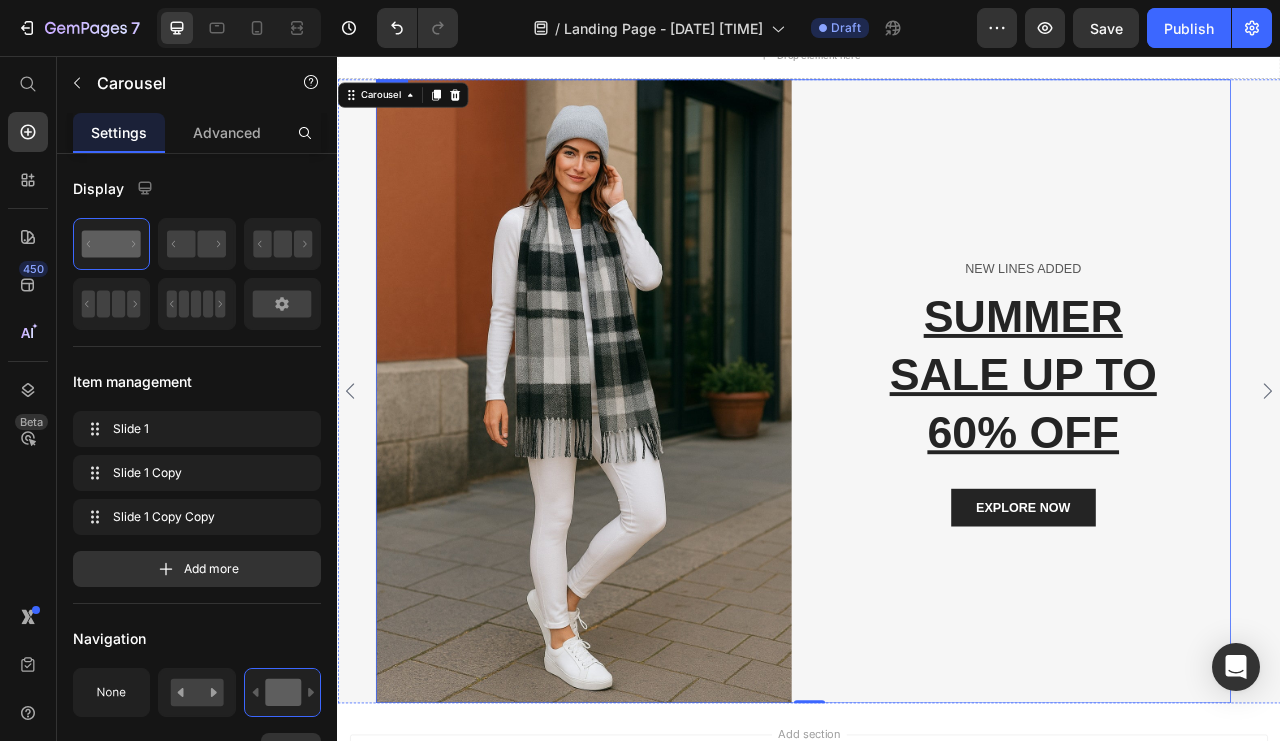 scroll, scrollTop: 100, scrollLeft: 0, axis: vertical 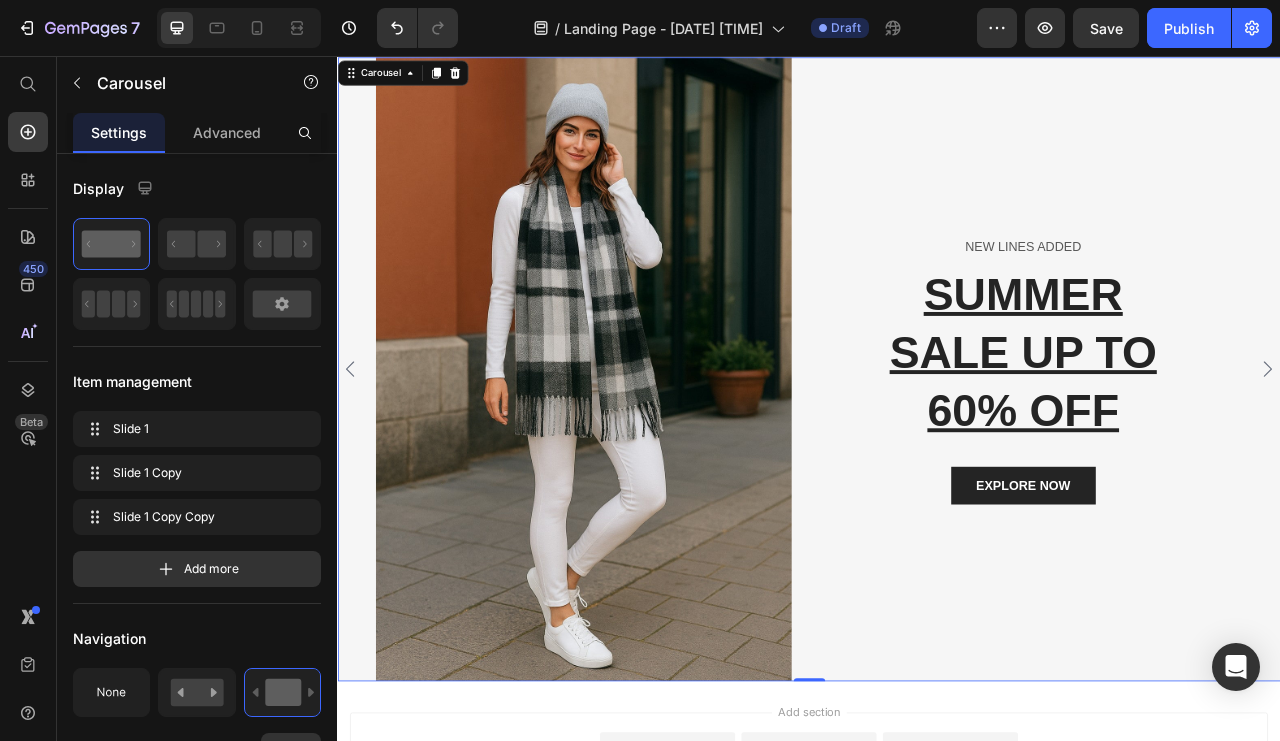 click 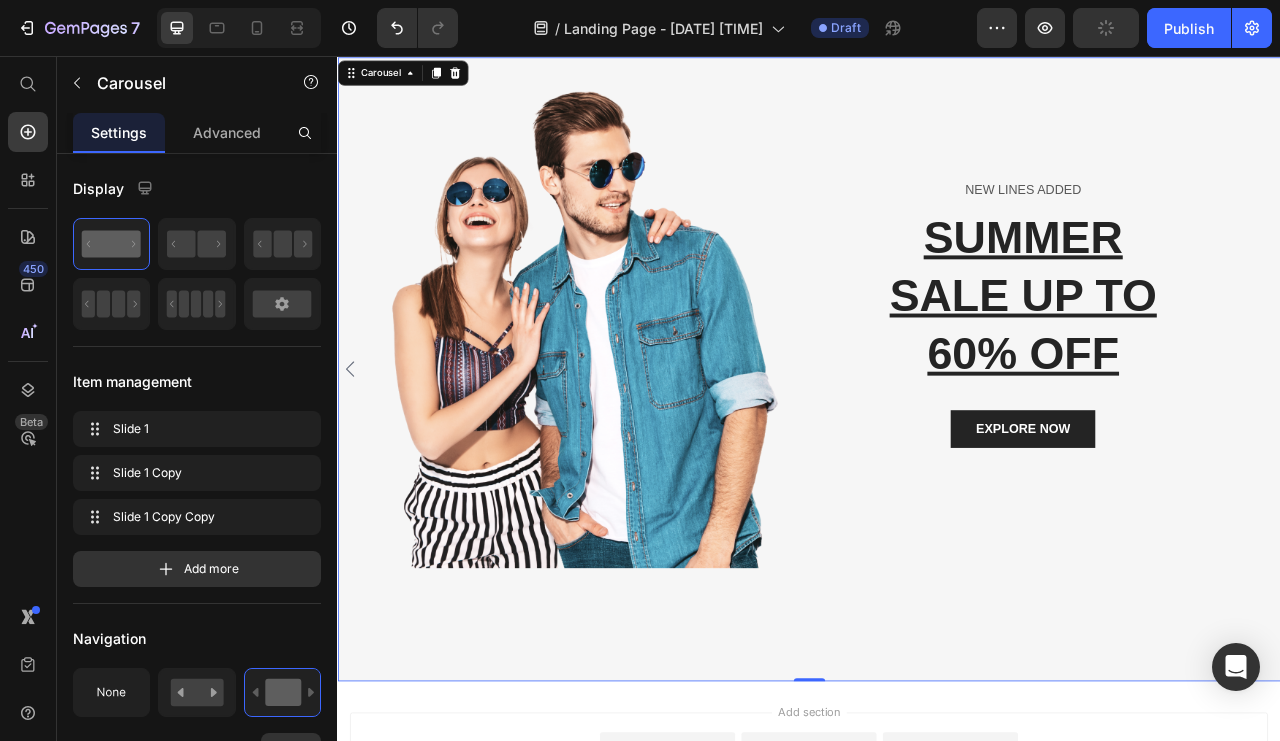 scroll, scrollTop: 309, scrollLeft: 0, axis: vertical 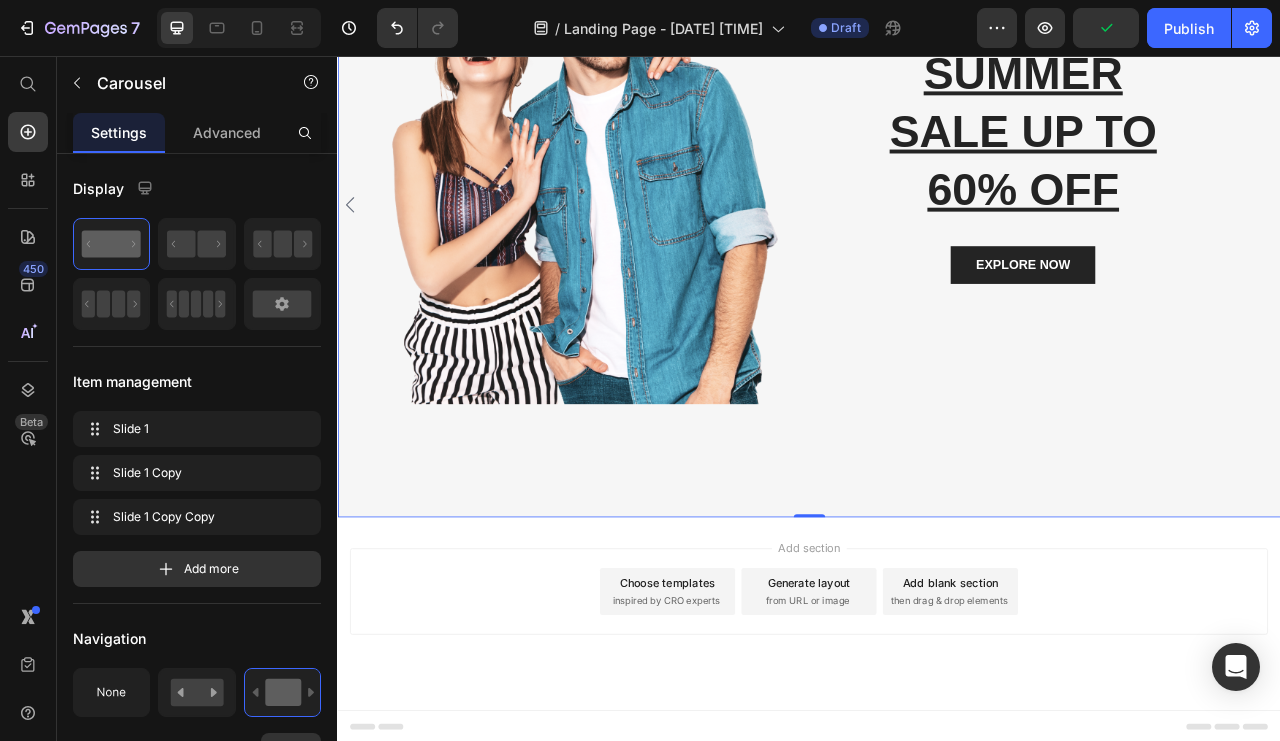 click on "inspired by CRO experts" at bounding box center [755, 749] 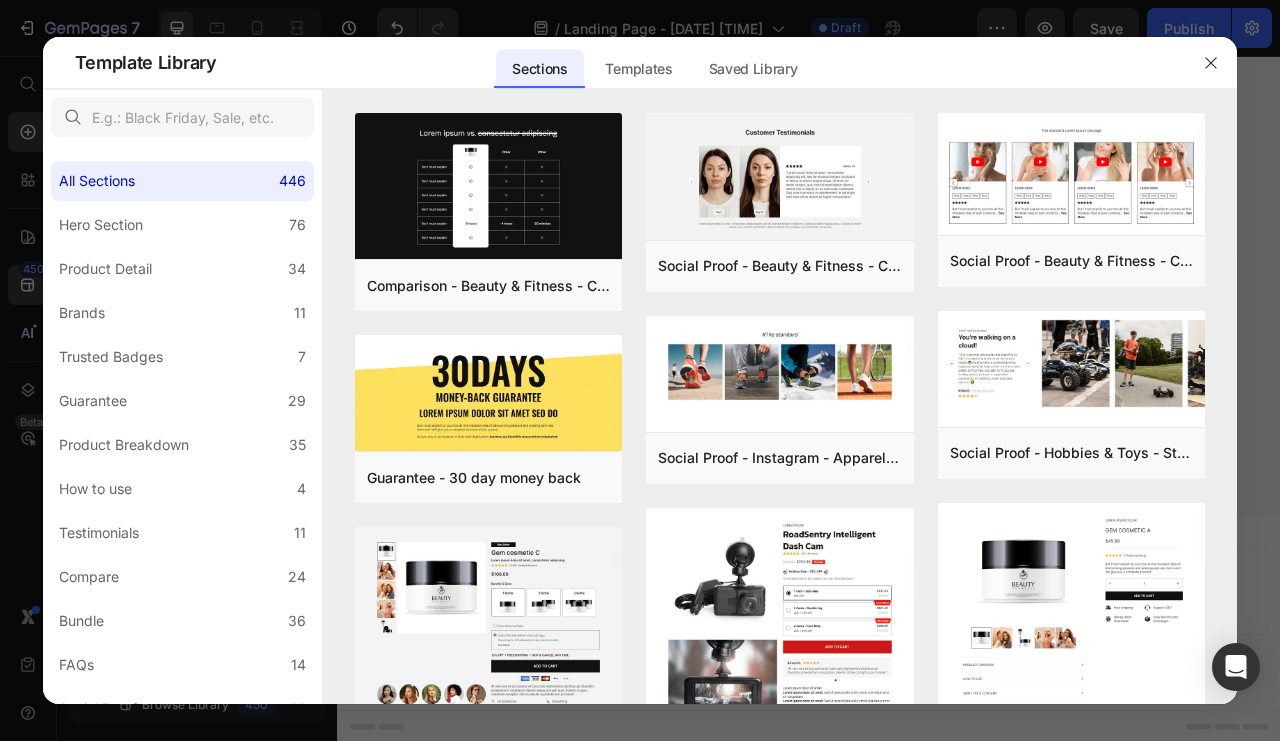 click at bounding box center (1211, 63) 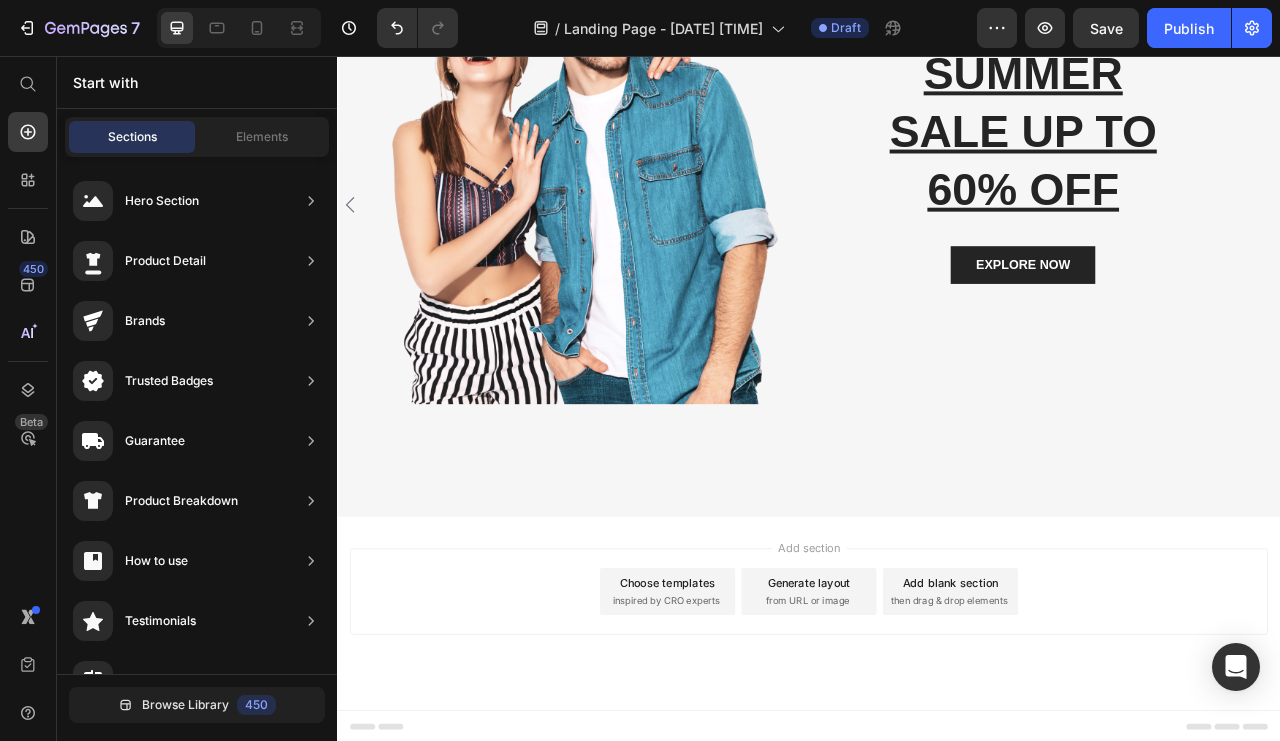 click on "Choose templates" at bounding box center (757, 725) 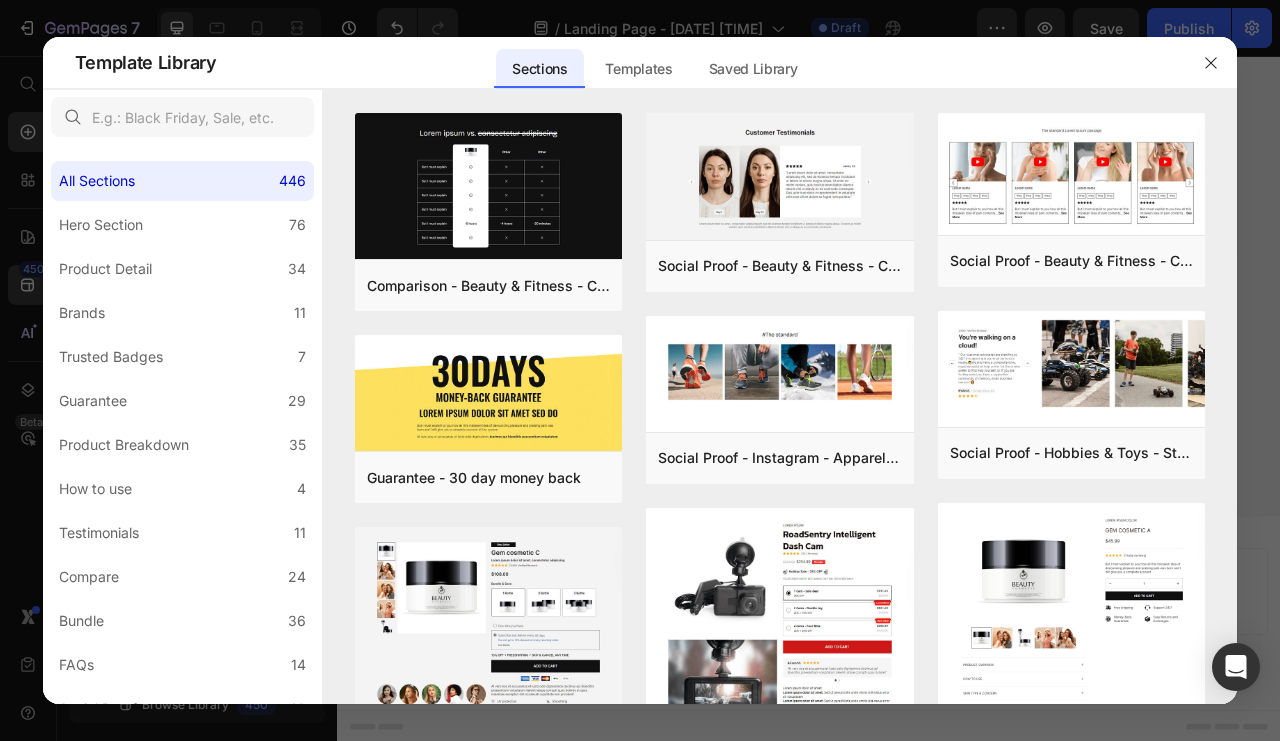 click on "Product Detail 34" 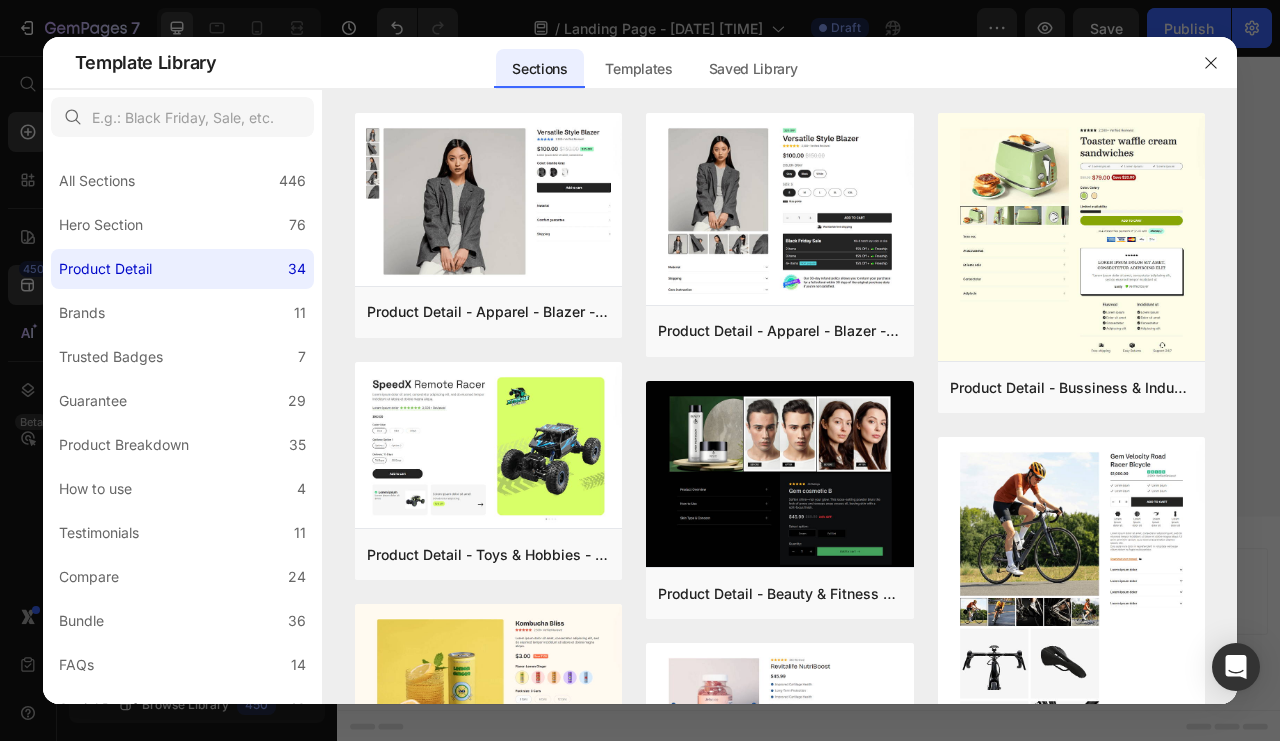 click on "Product Breakdown" at bounding box center (128, 445) 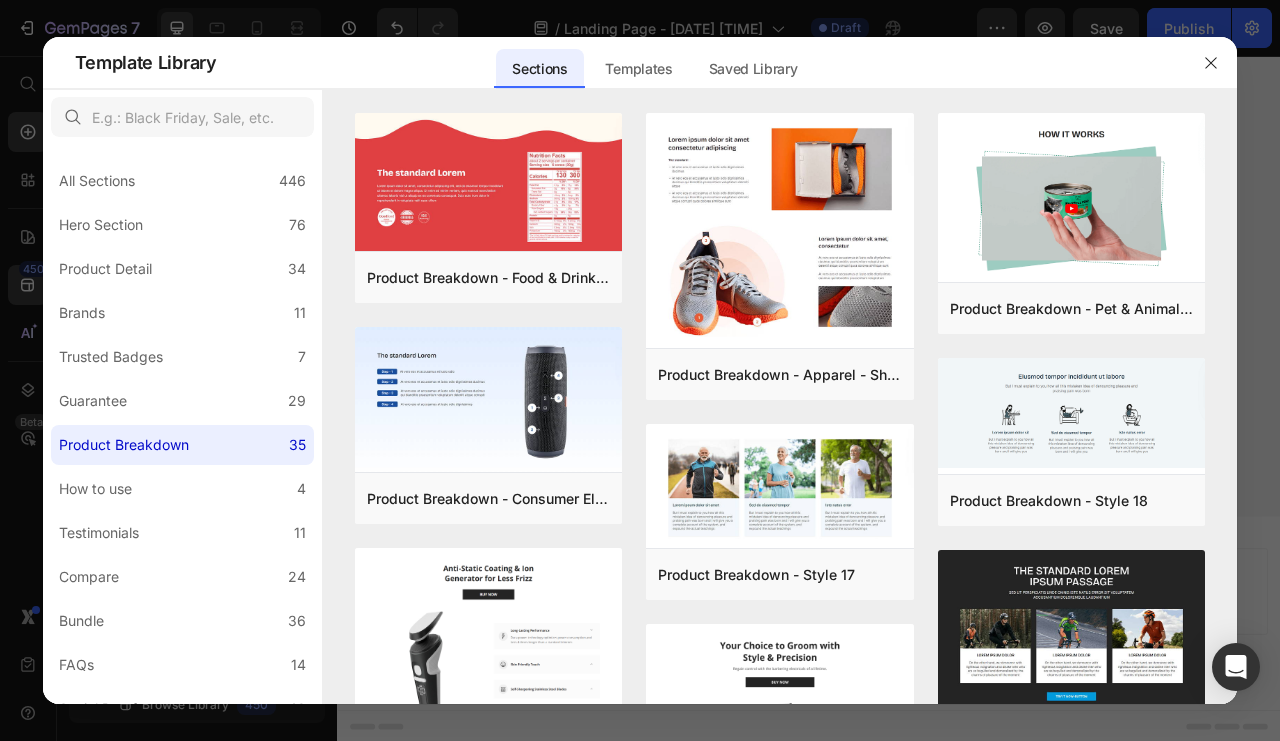 scroll, scrollTop: 200, scrollLeft: 0, axis: vertical 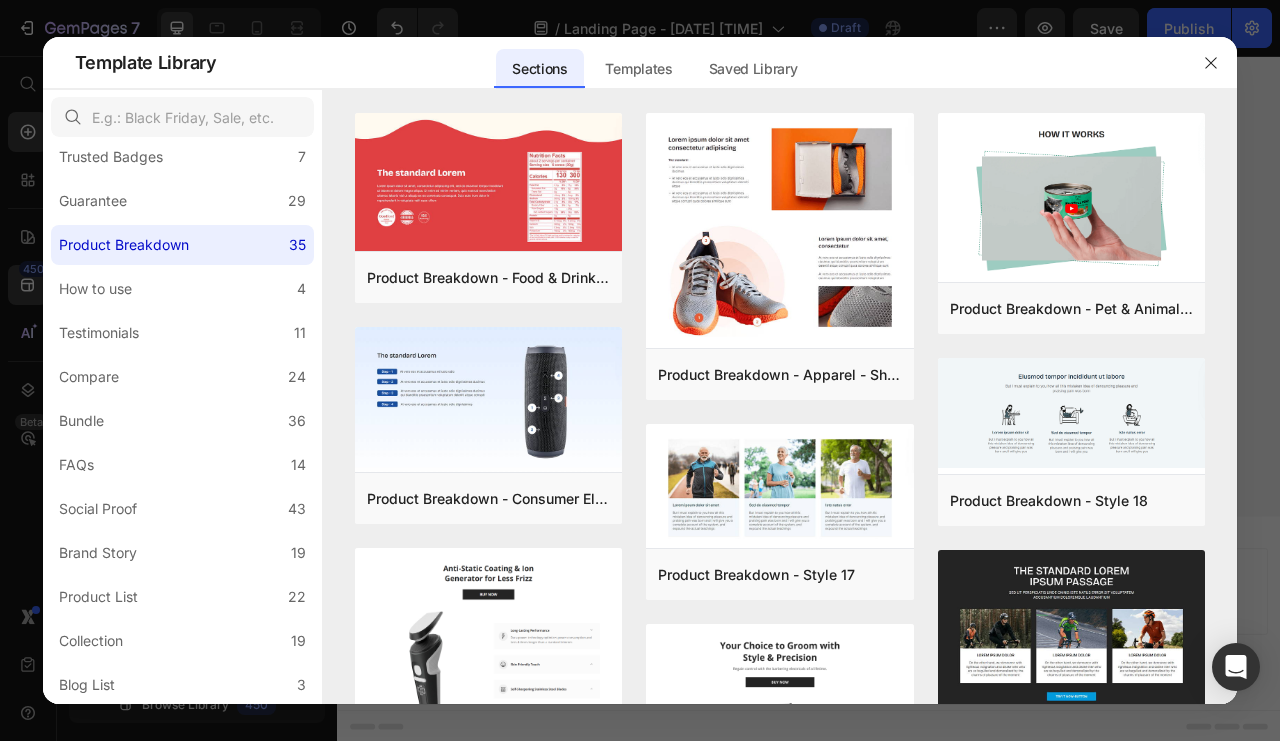 click on "Bundle 36" 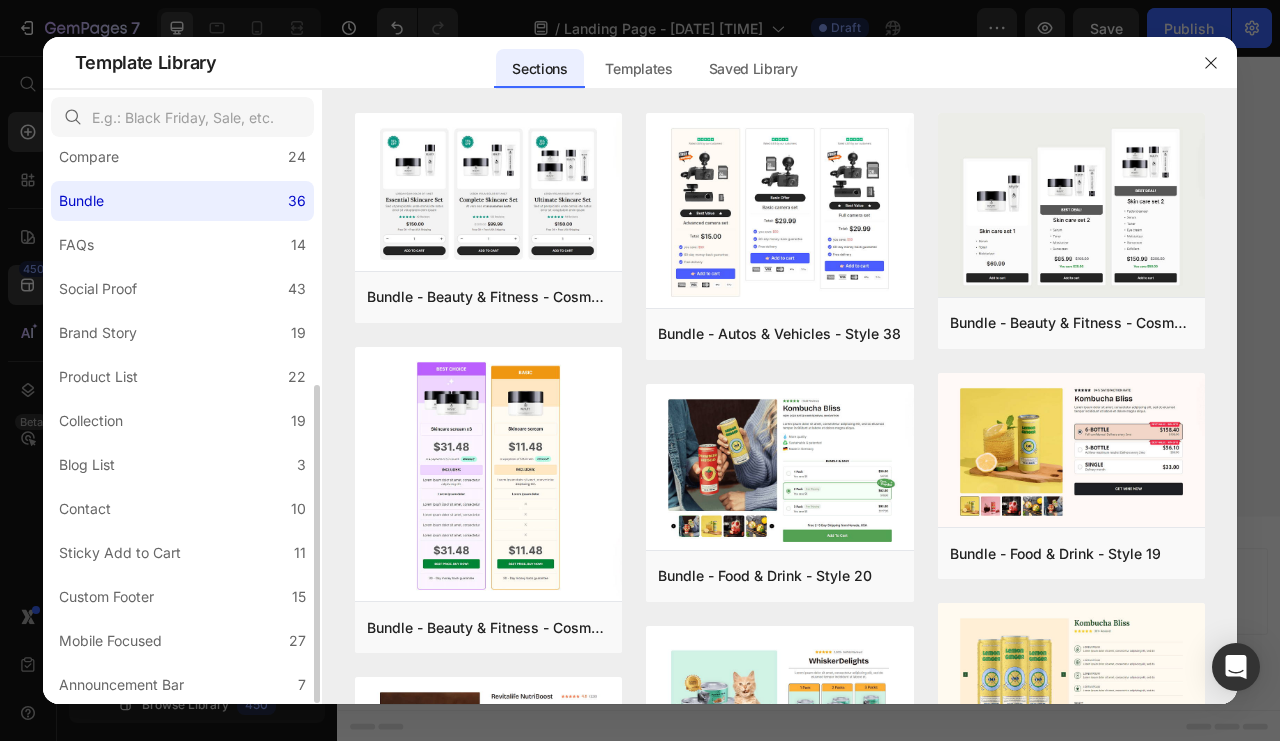 scroll, scrollTop: 0, scrollLeft: 0, axis: both 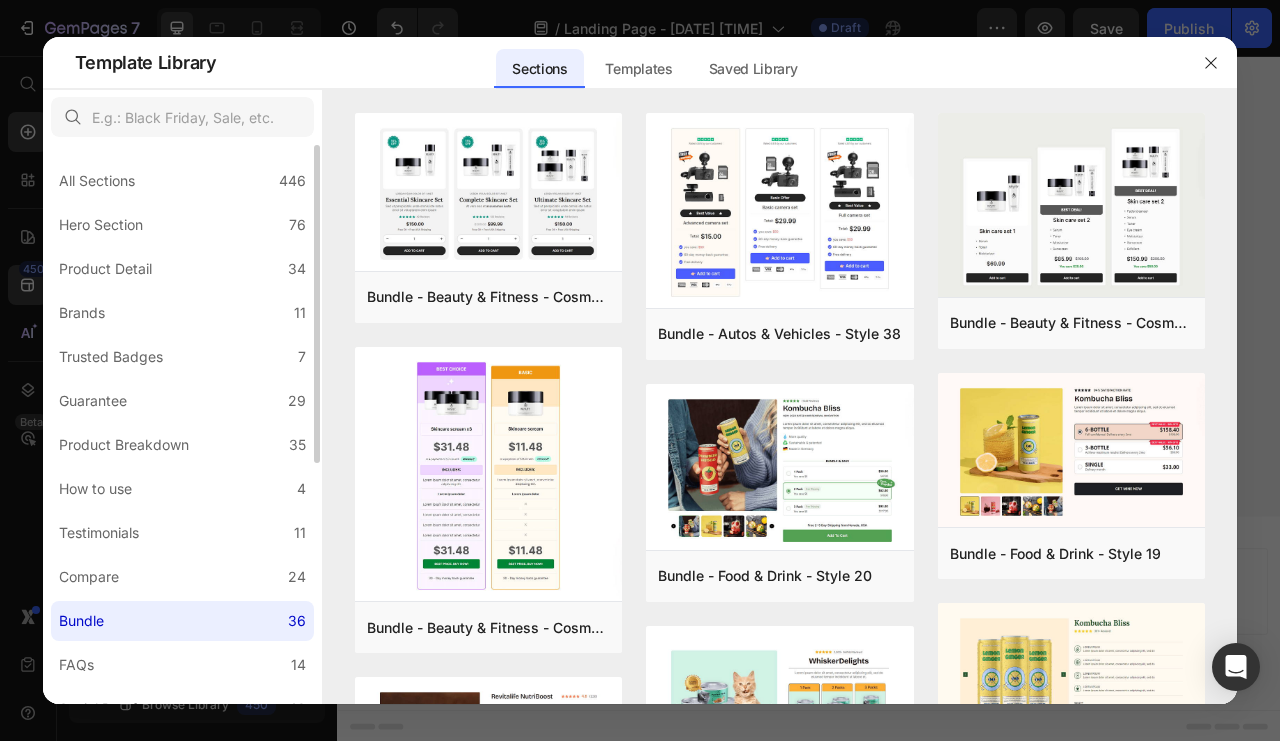 click on "All Sections 446" 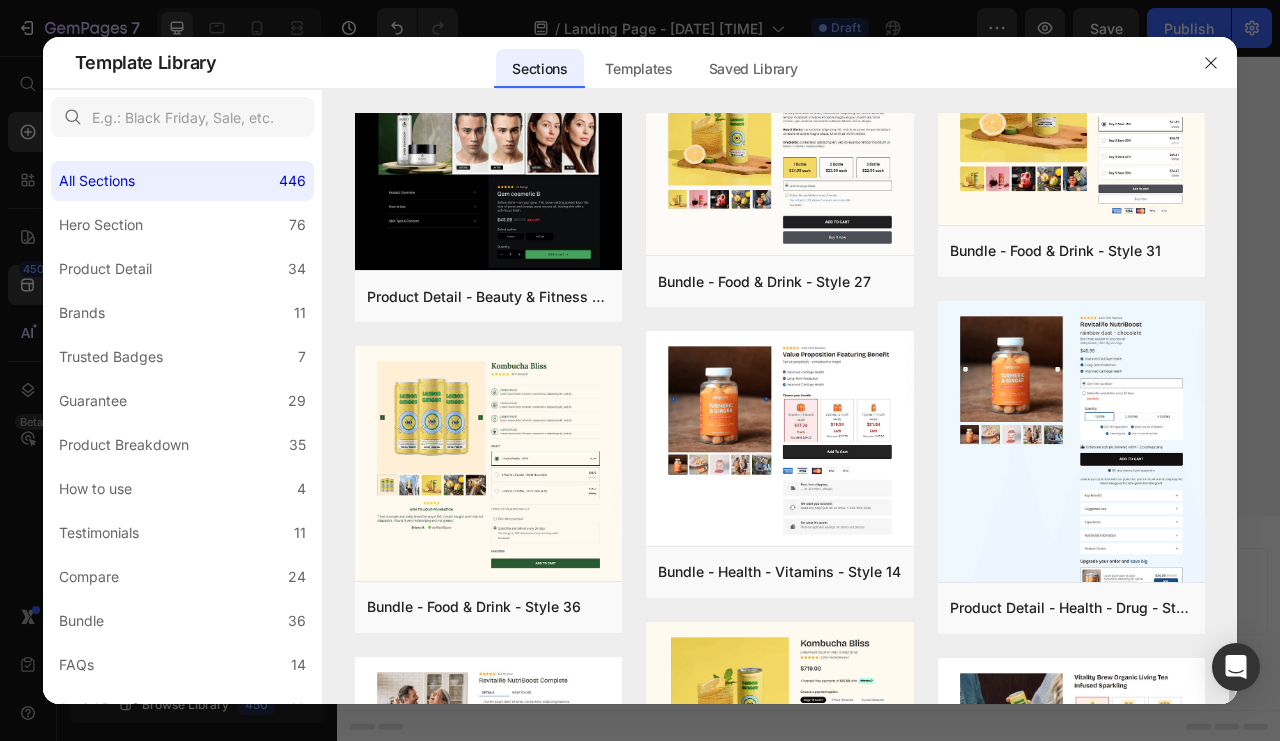 scroll, scrollTop: 1000, scrollLeft: 0, axis: vertical 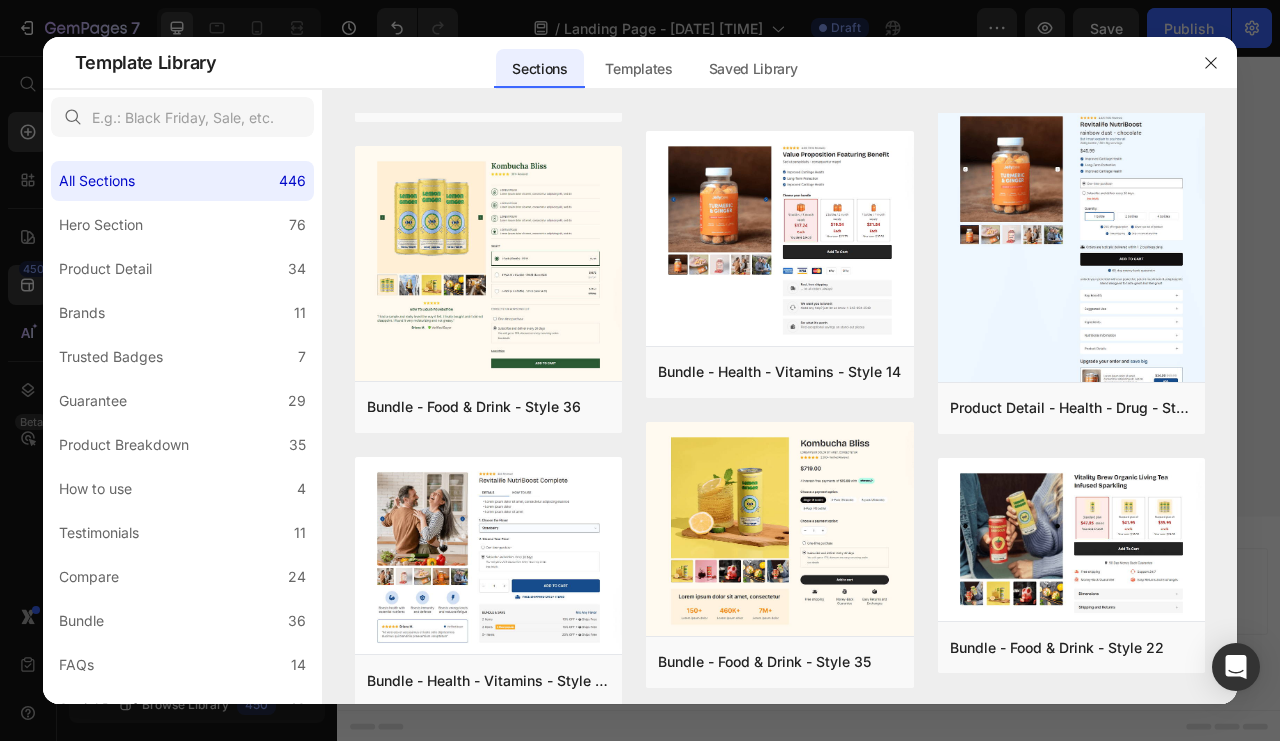 click on "Hero Section" at bounding box center [101, 225] 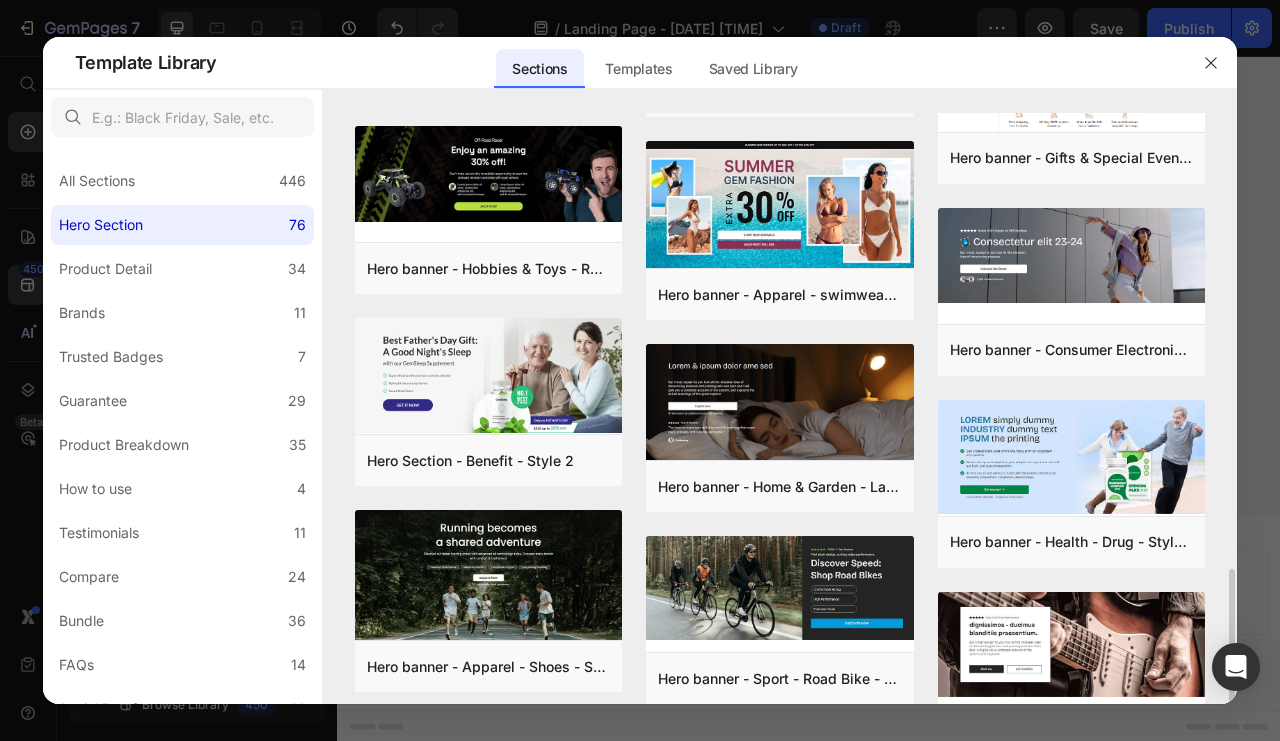 scroll, scrollTop: 1648, scrollLeft: 0, axis: vertical 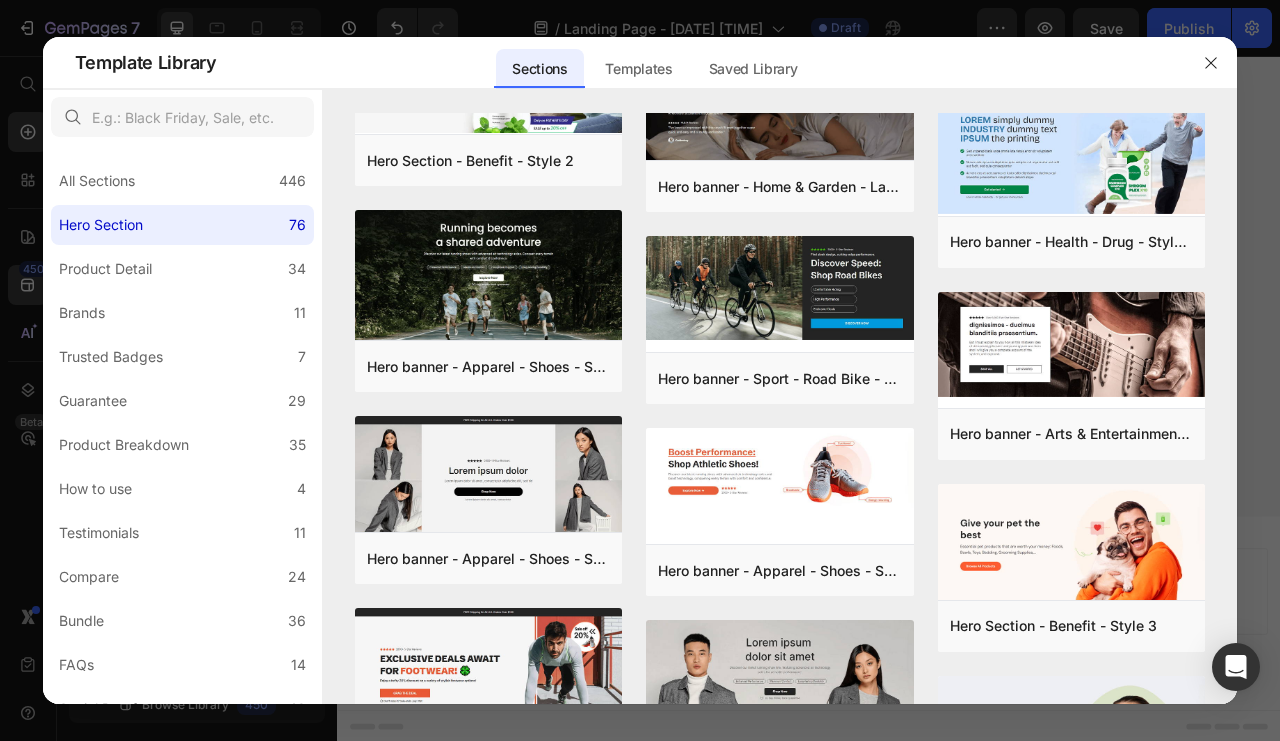 click on "Preview" at bounding box center (0, 0) 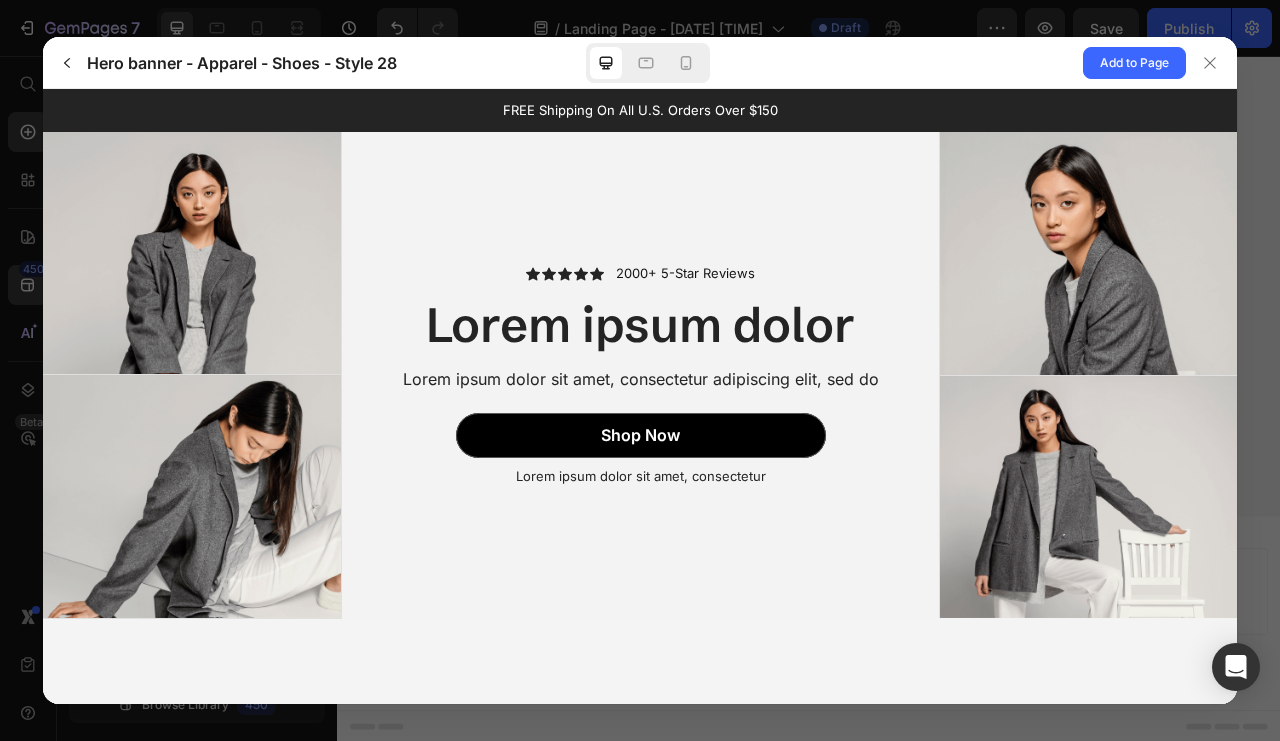 scroll, scrollTop: 0, scrollLeft: 0, axis: both 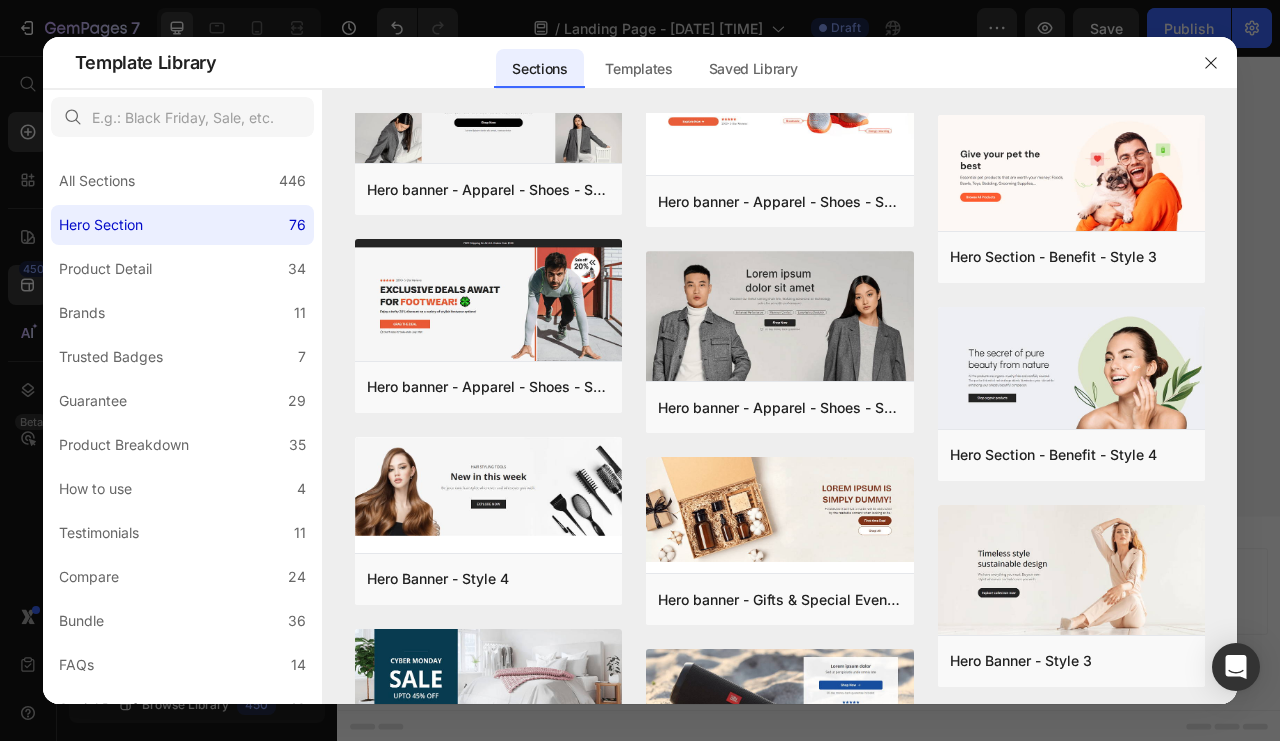 click at bounding box center [780, 318] 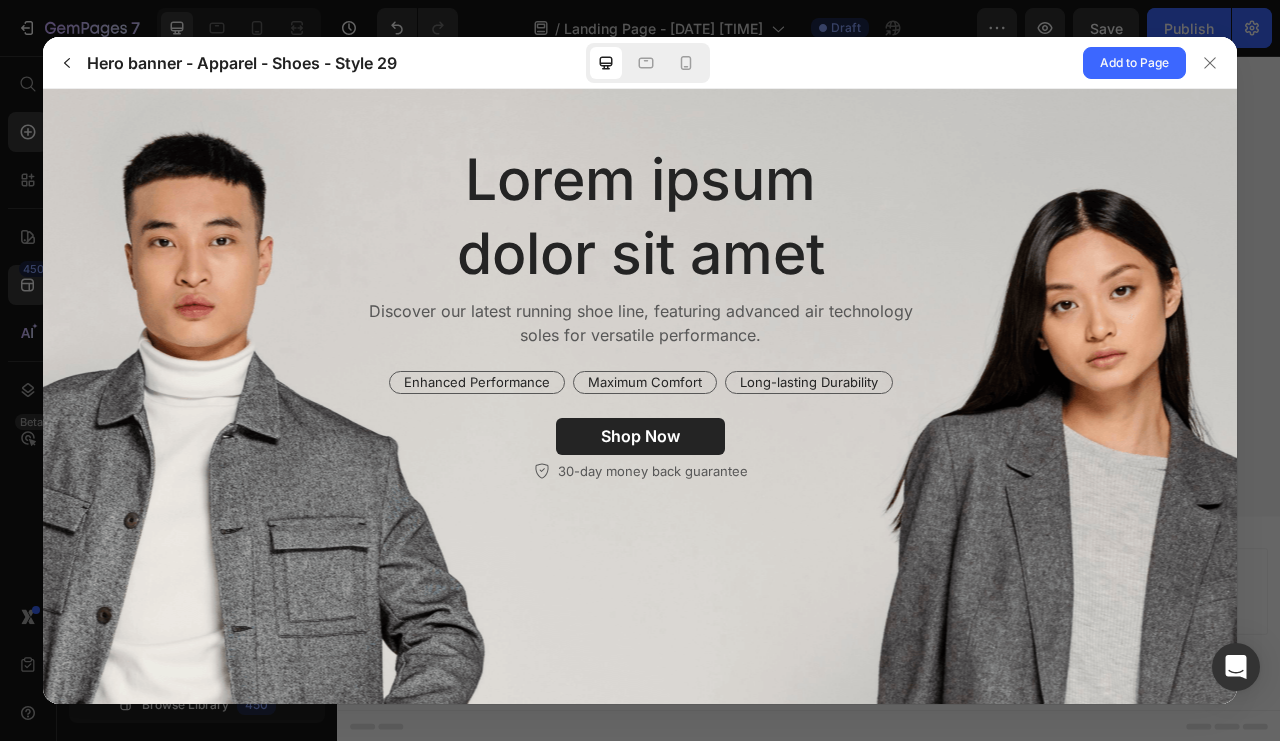 scroll, scrollTop: 0, scrollLeft: 0, axis: both 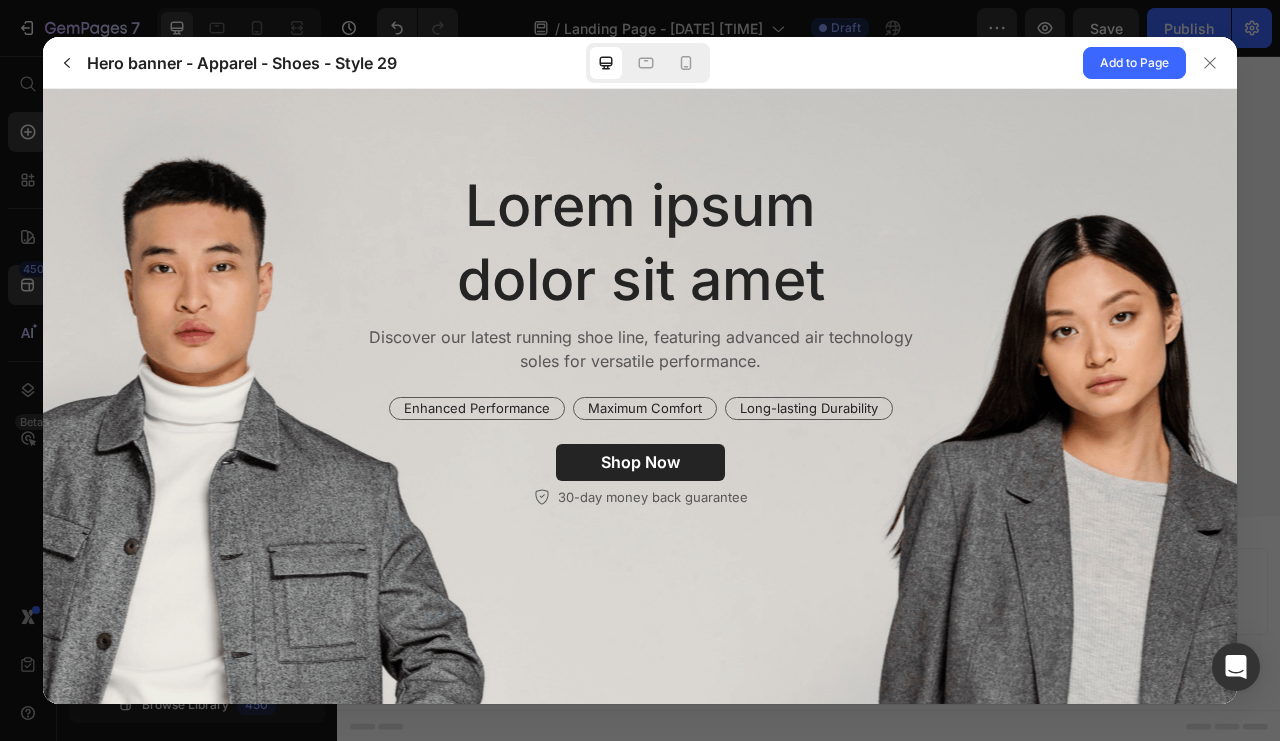 click at bounding box center (67, 63) 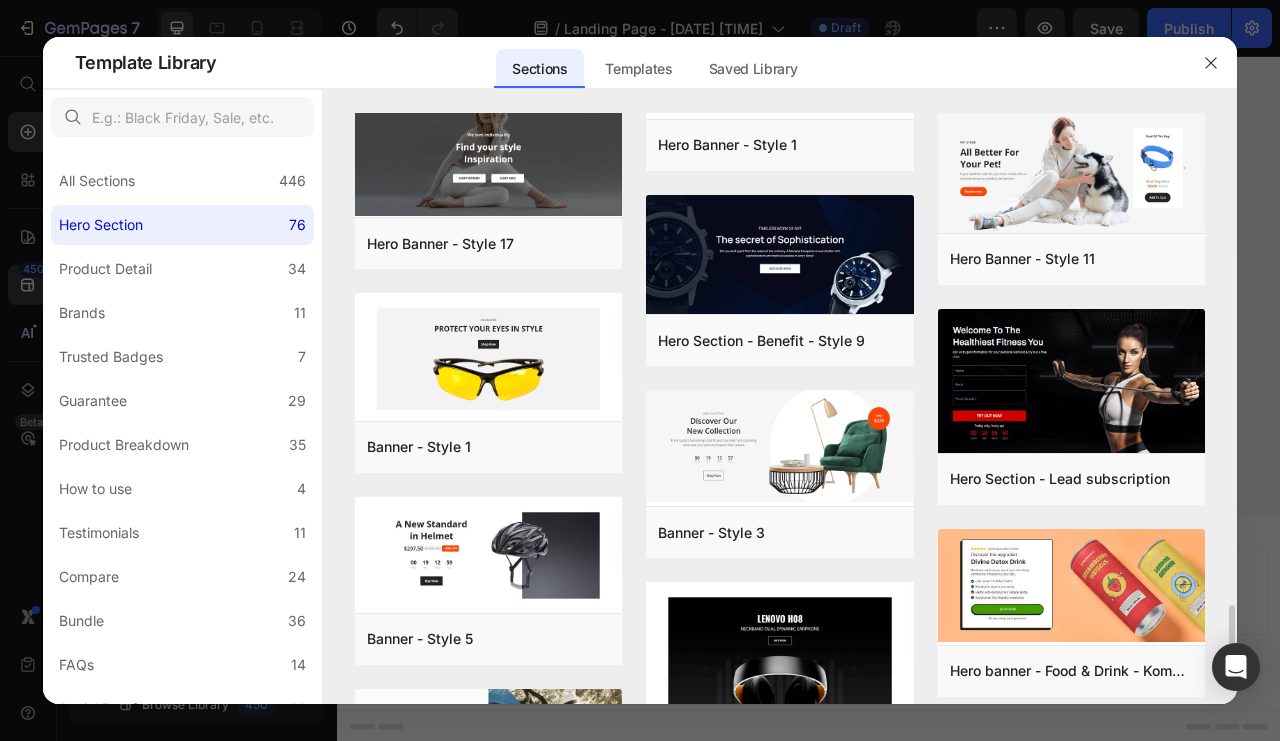 scroll, scrollTop: 4100, scrollLeft: 0, axis: vertical 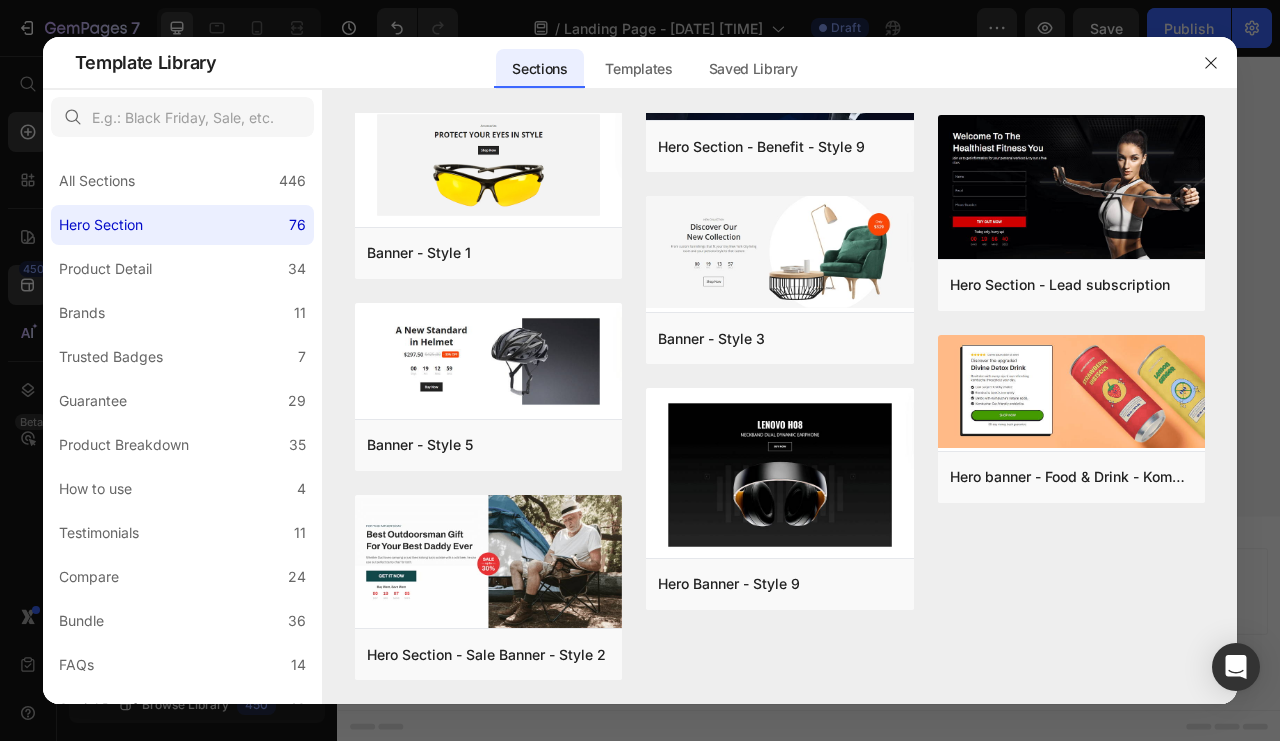 click on "Brands 11" 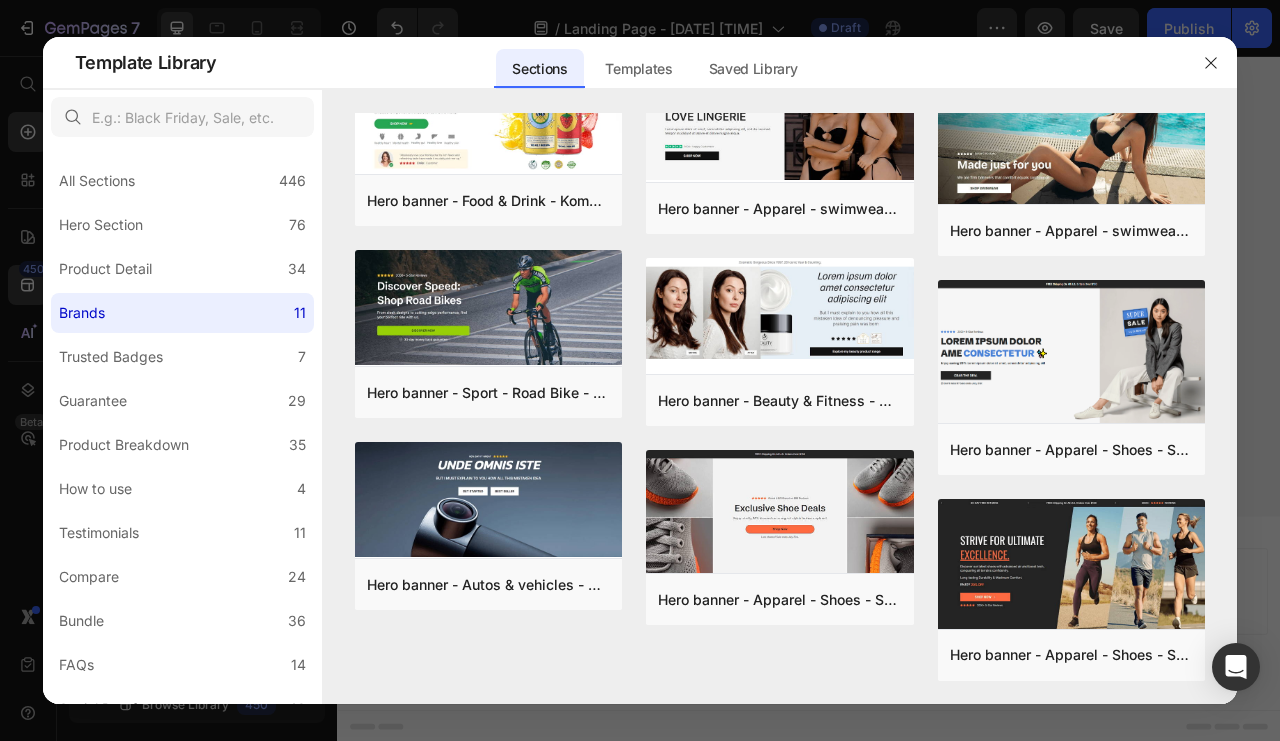 scroll, scrollTop: 0, scrollLeft: 0, axis: both 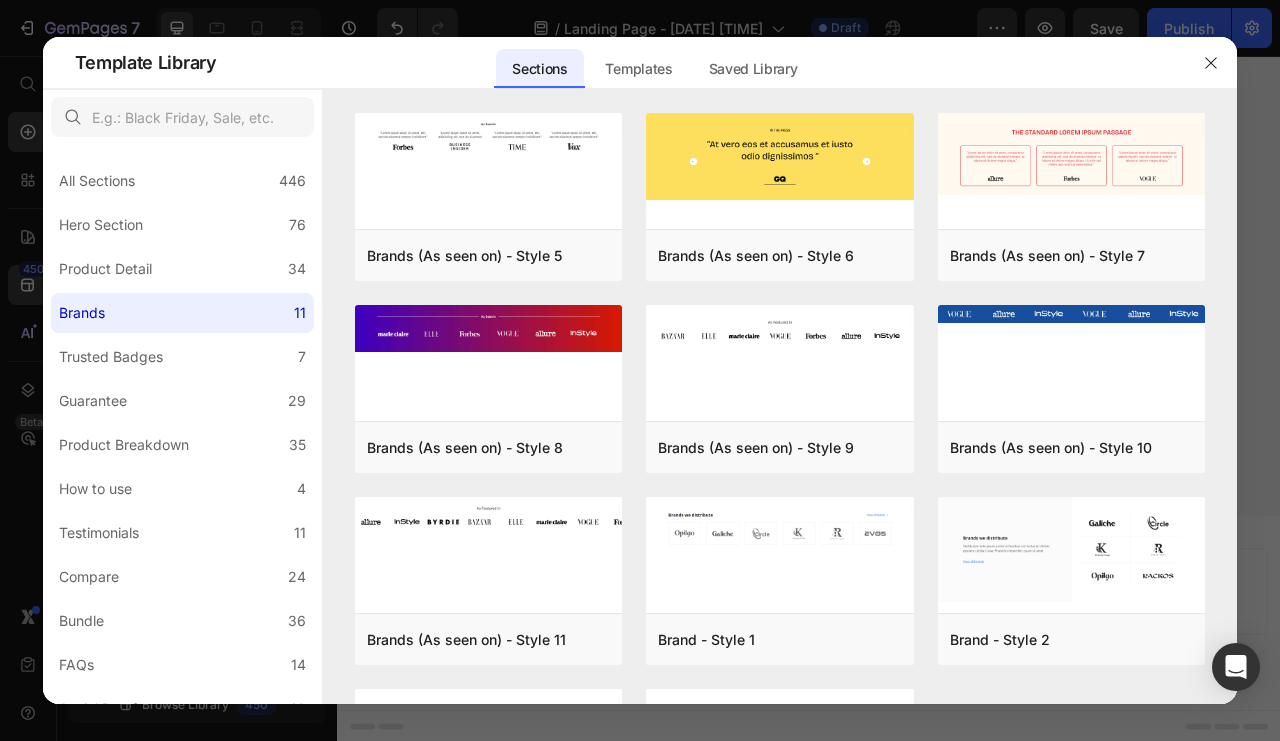 click on "Trusted Badges" at bounding box center [111, 357] 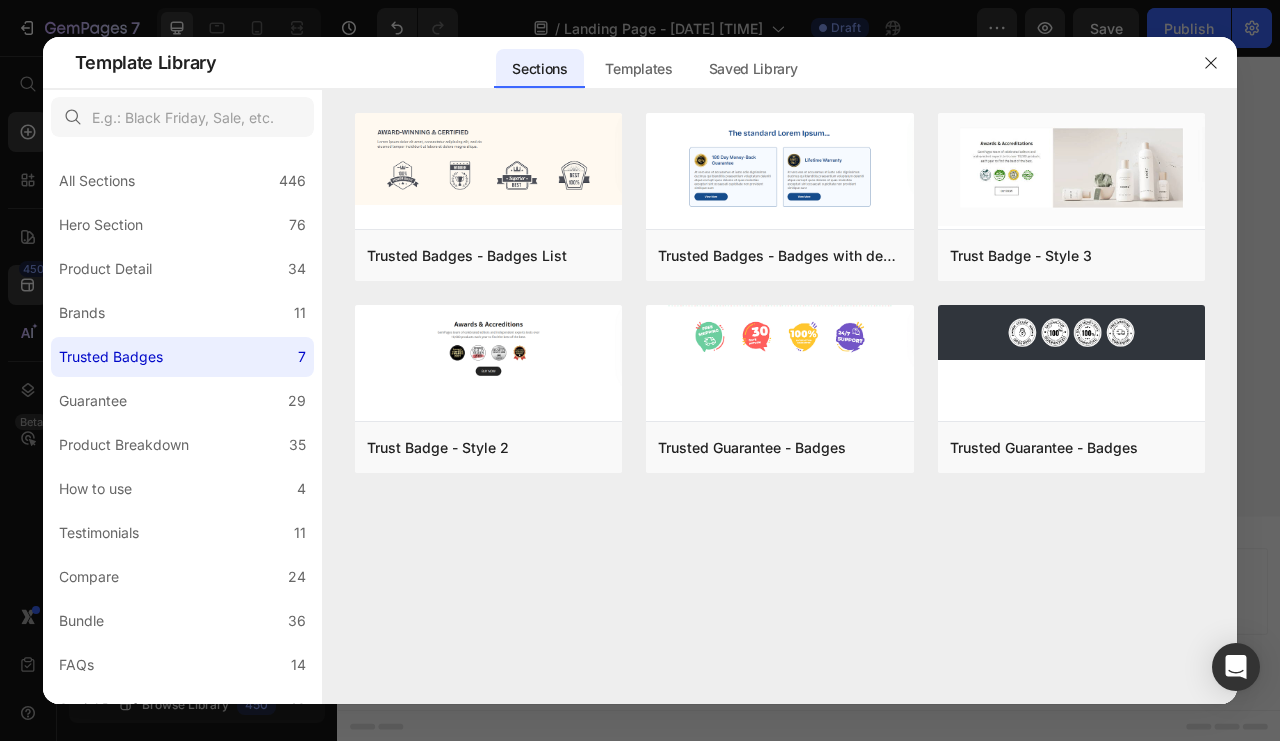 click on "Guarantee 29" 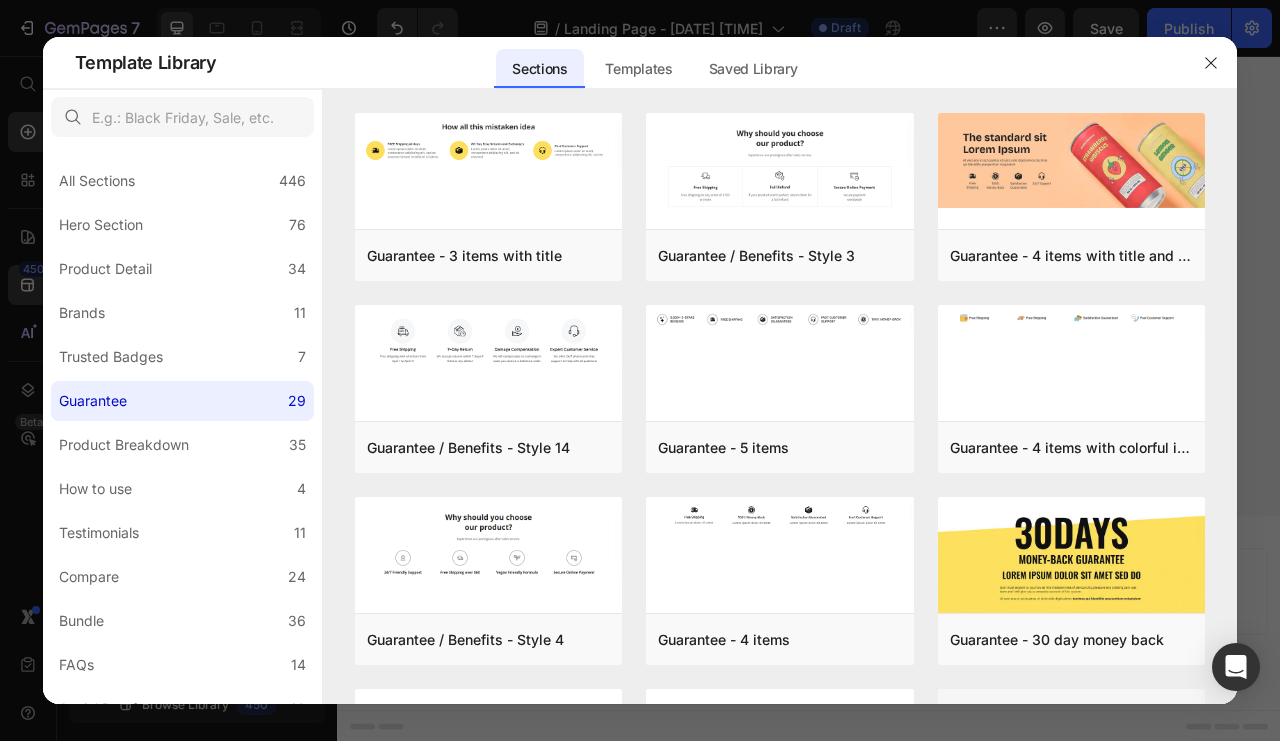 click on "Product Breakdown 35" 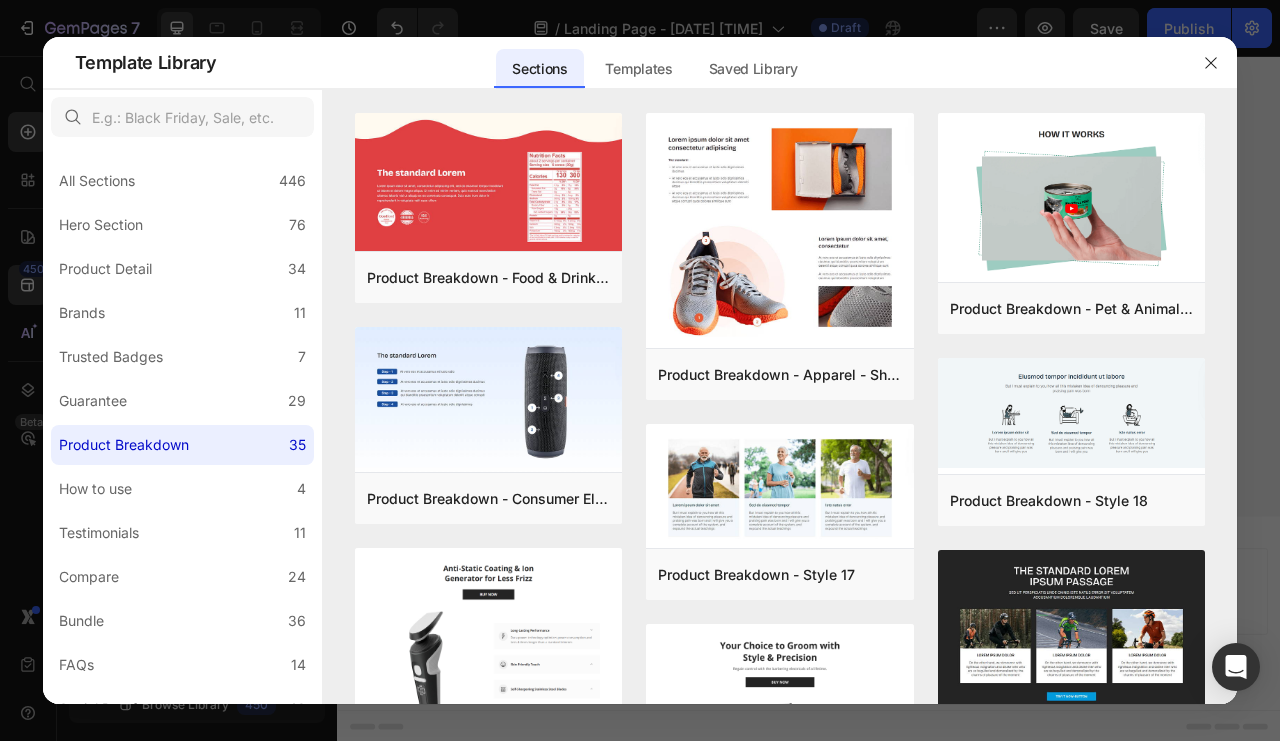 click on "How to use 4" 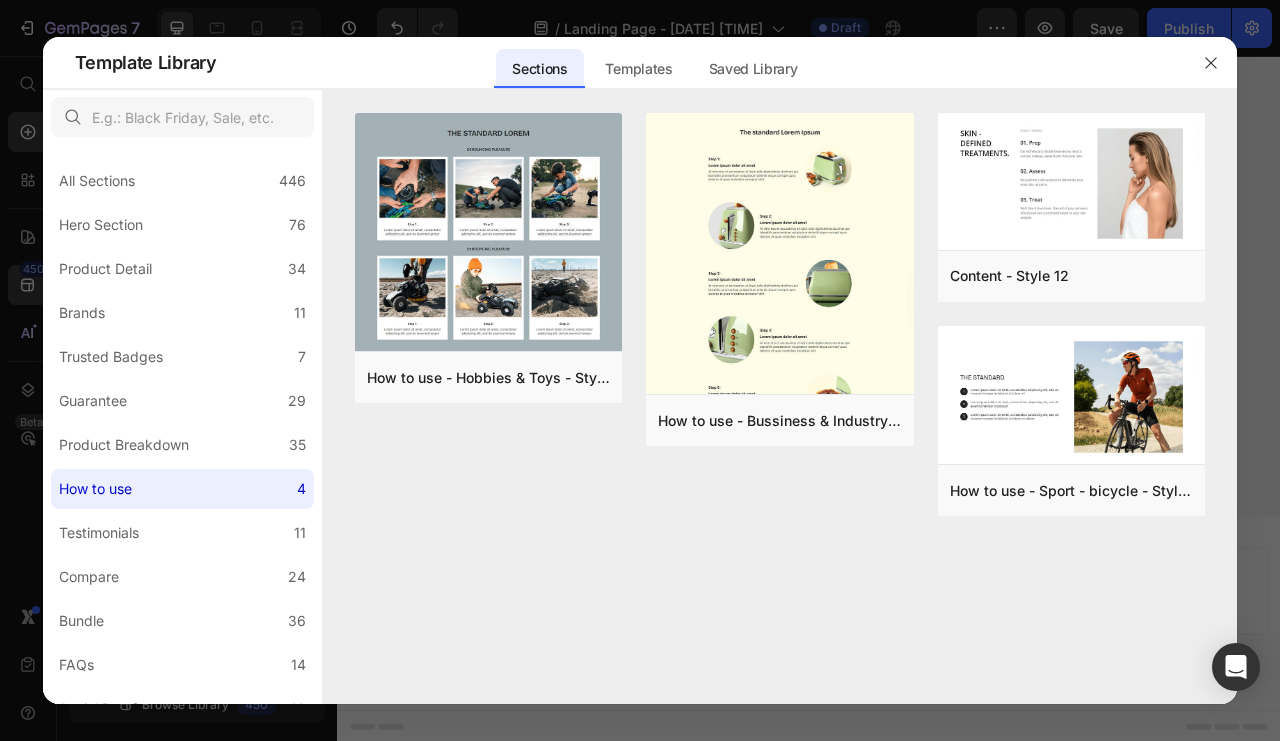 scroll, scrollTop: 200, scrollLeft: 0, axis: vertical 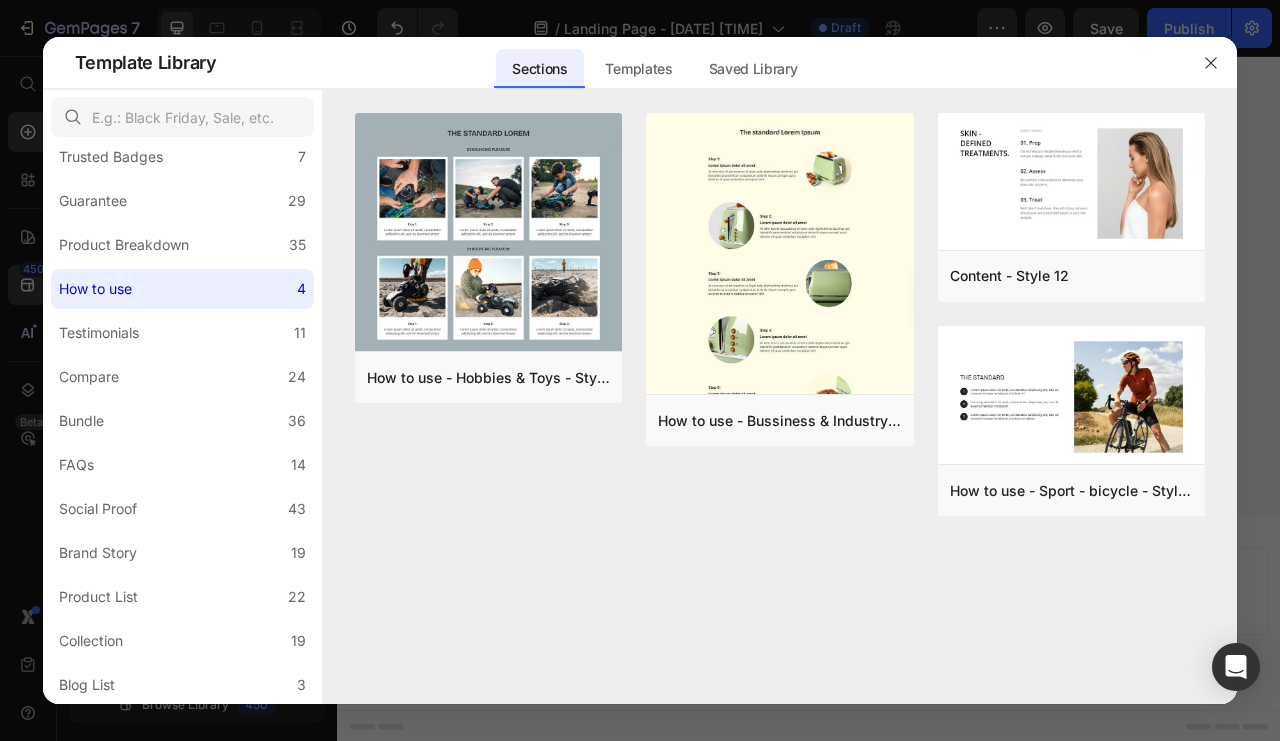 click on "Testimonials 11" 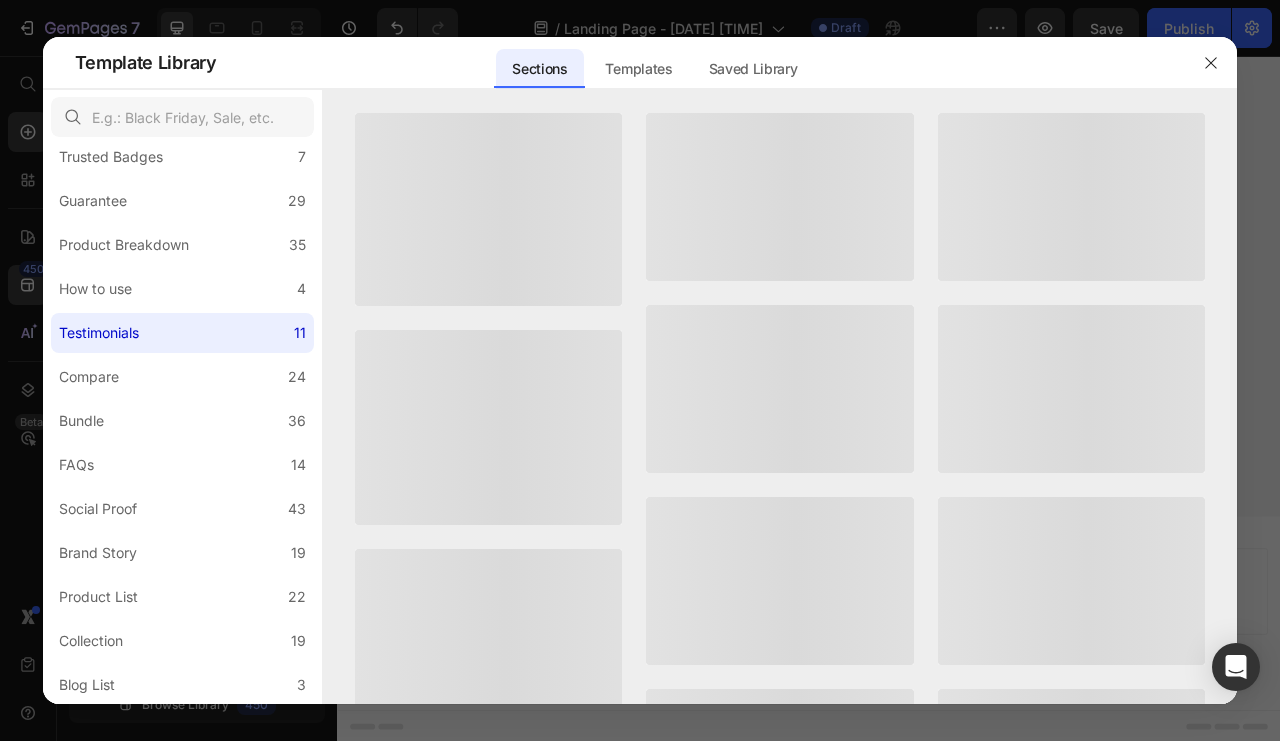 click on "Compare 24" 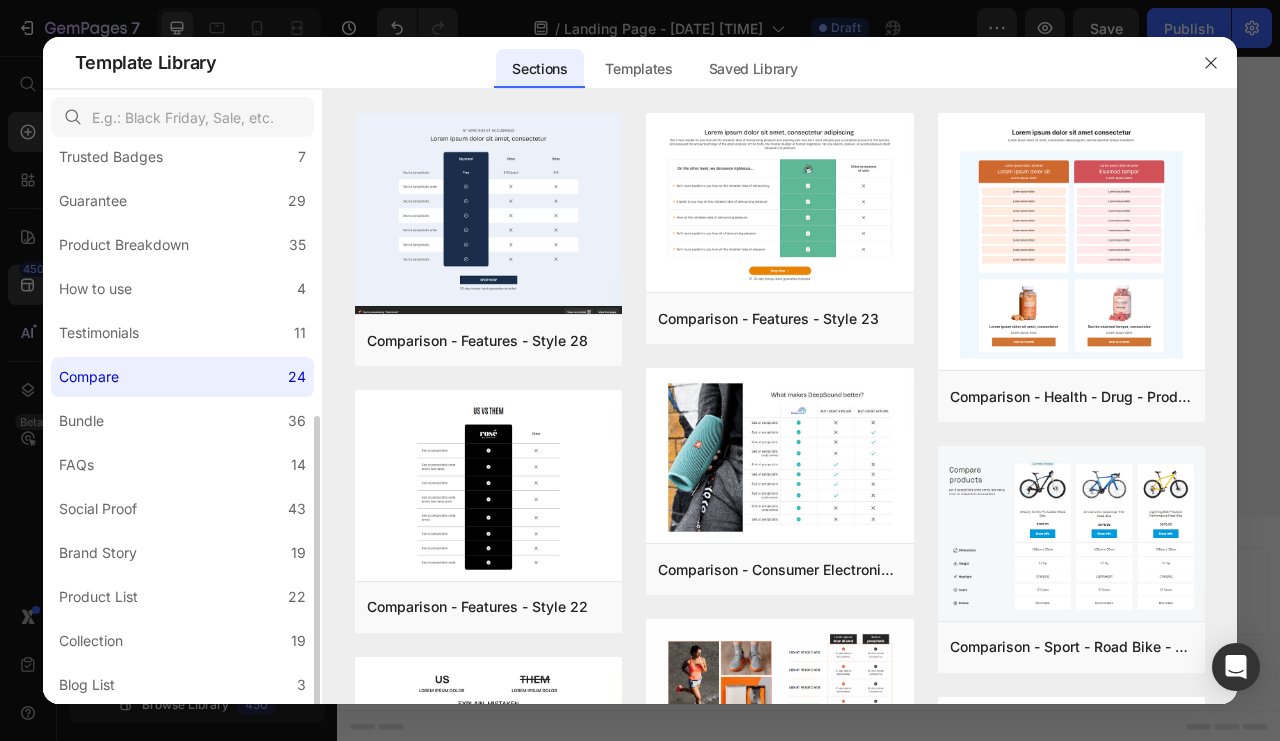 scroll, scrollTop: 300, scrollLeft: 0, axis: vertical 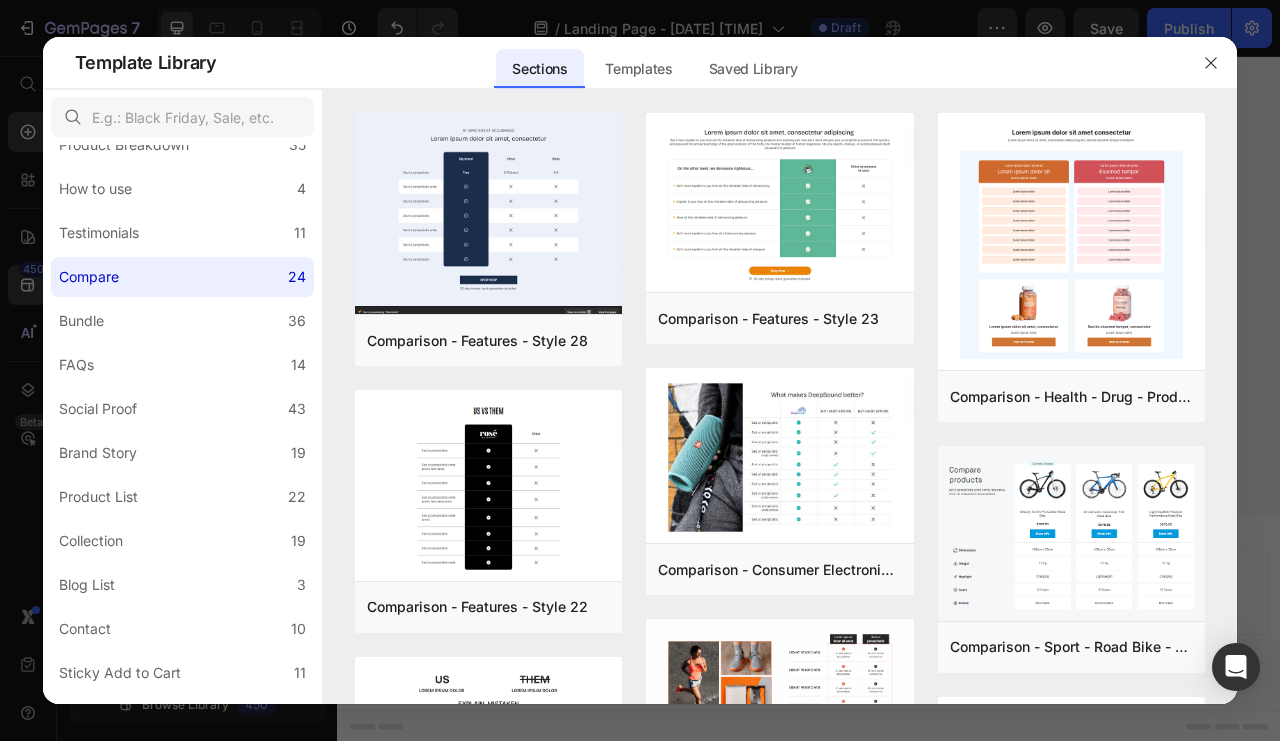 click on "Product List 22" 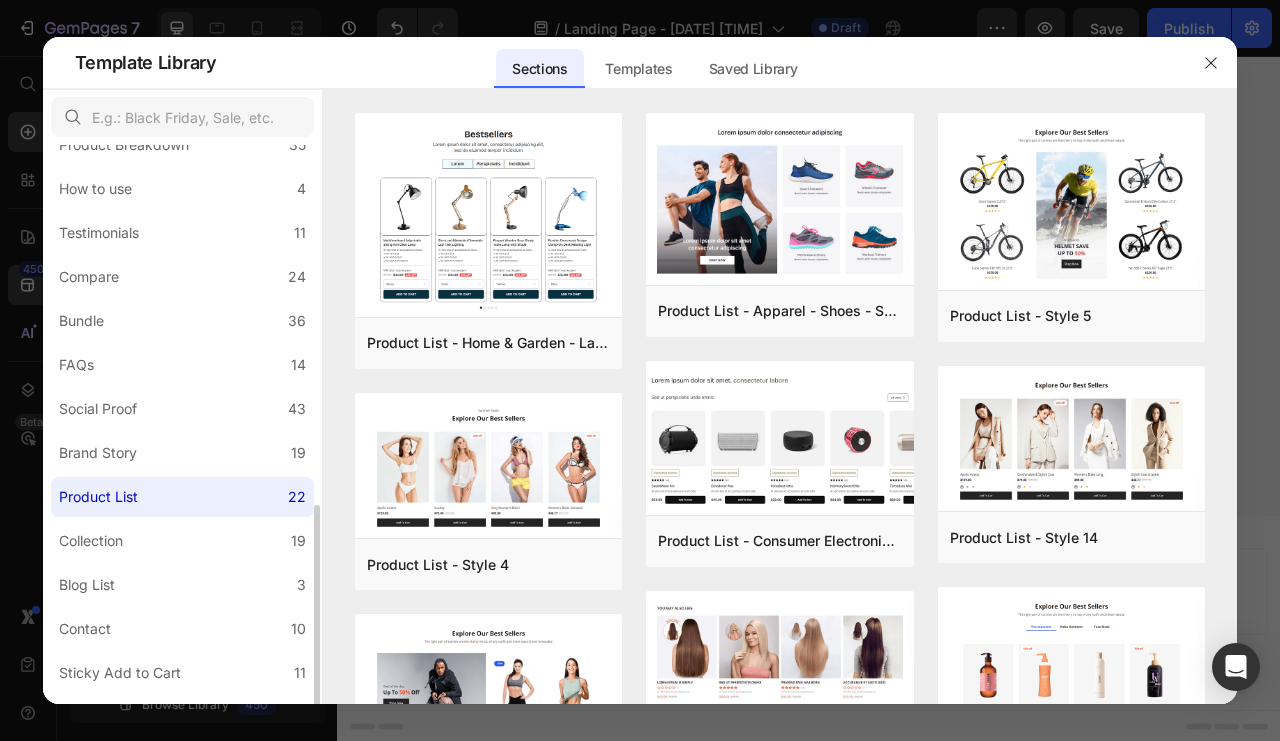 scroll, scrollTop: 420, scrollLeft: 0, axis: vertical 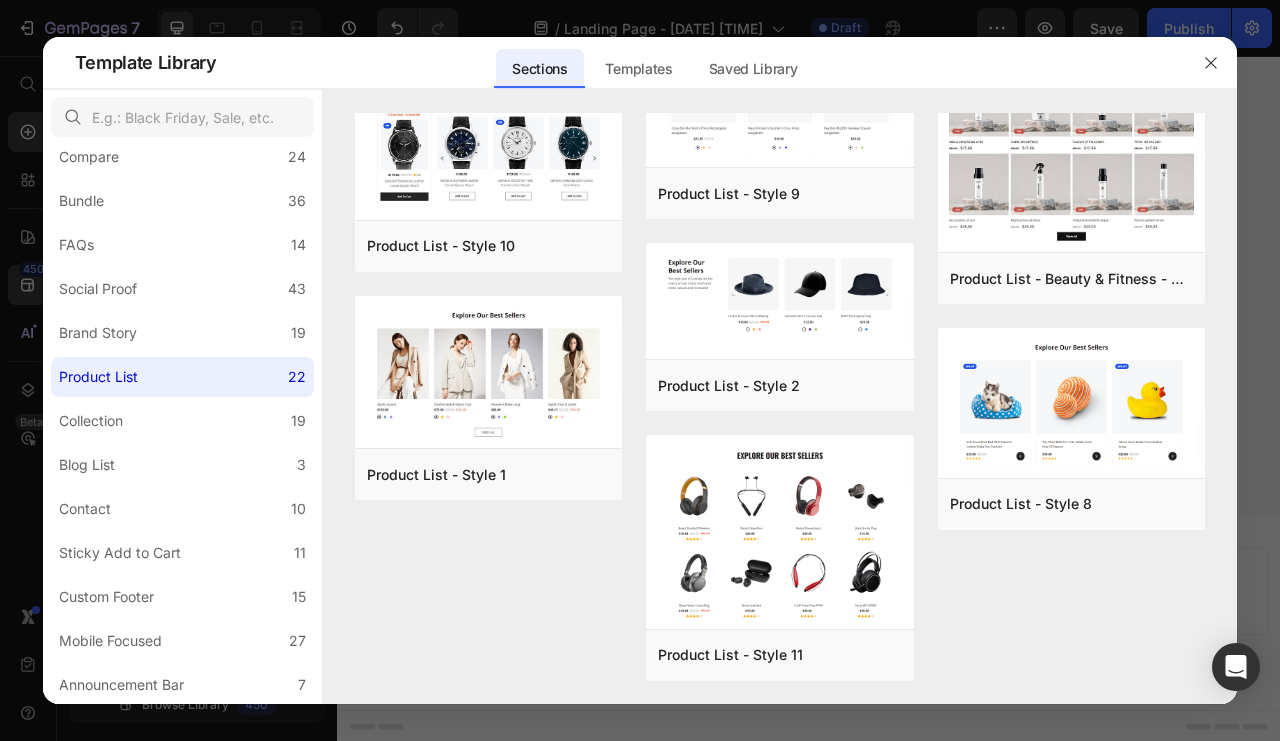 click on "Collection 19" 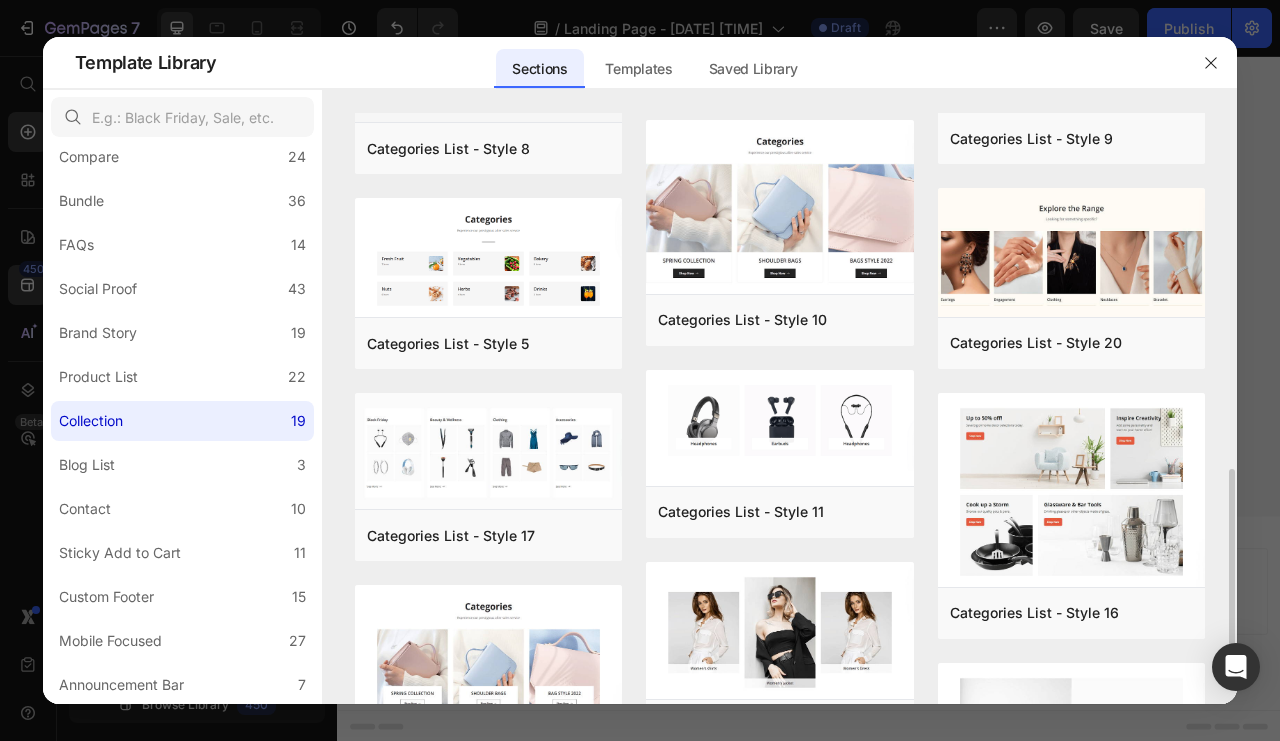 scroll, scrollTop: 800, scrollLeft: 0, axis: vertical 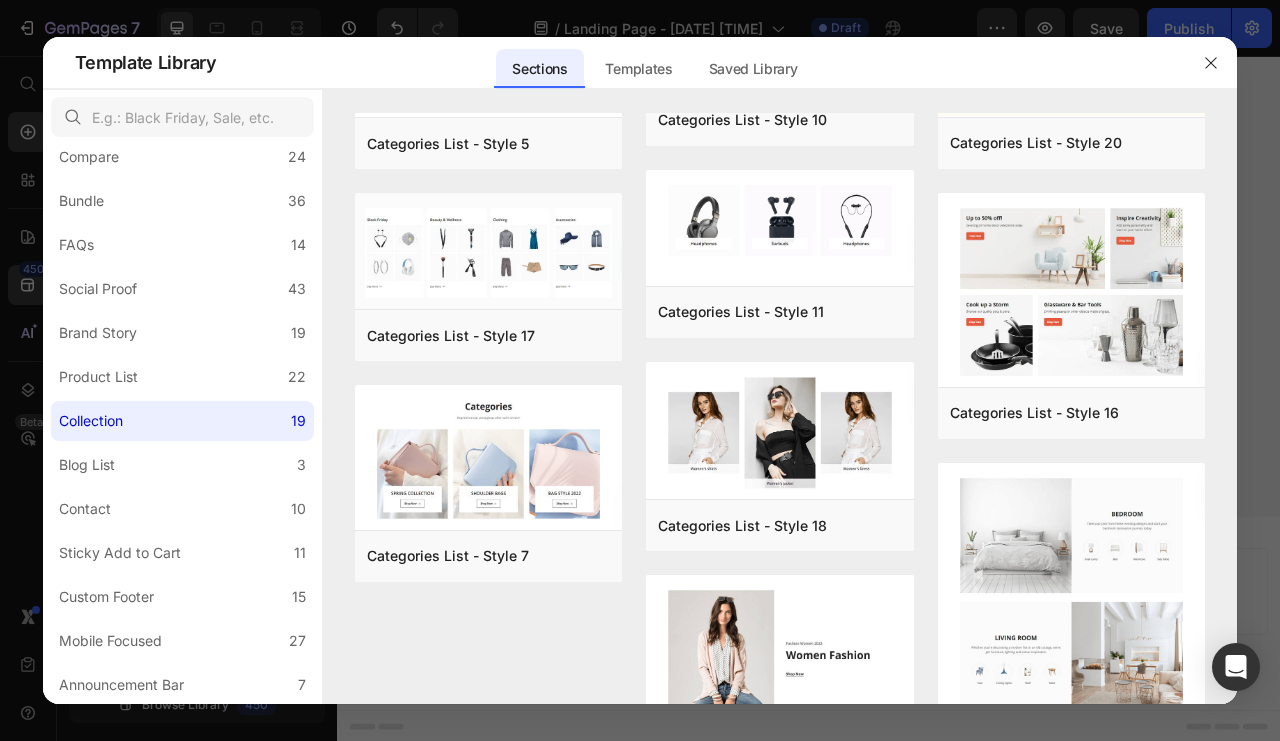 click at bounding box center (780, 433) 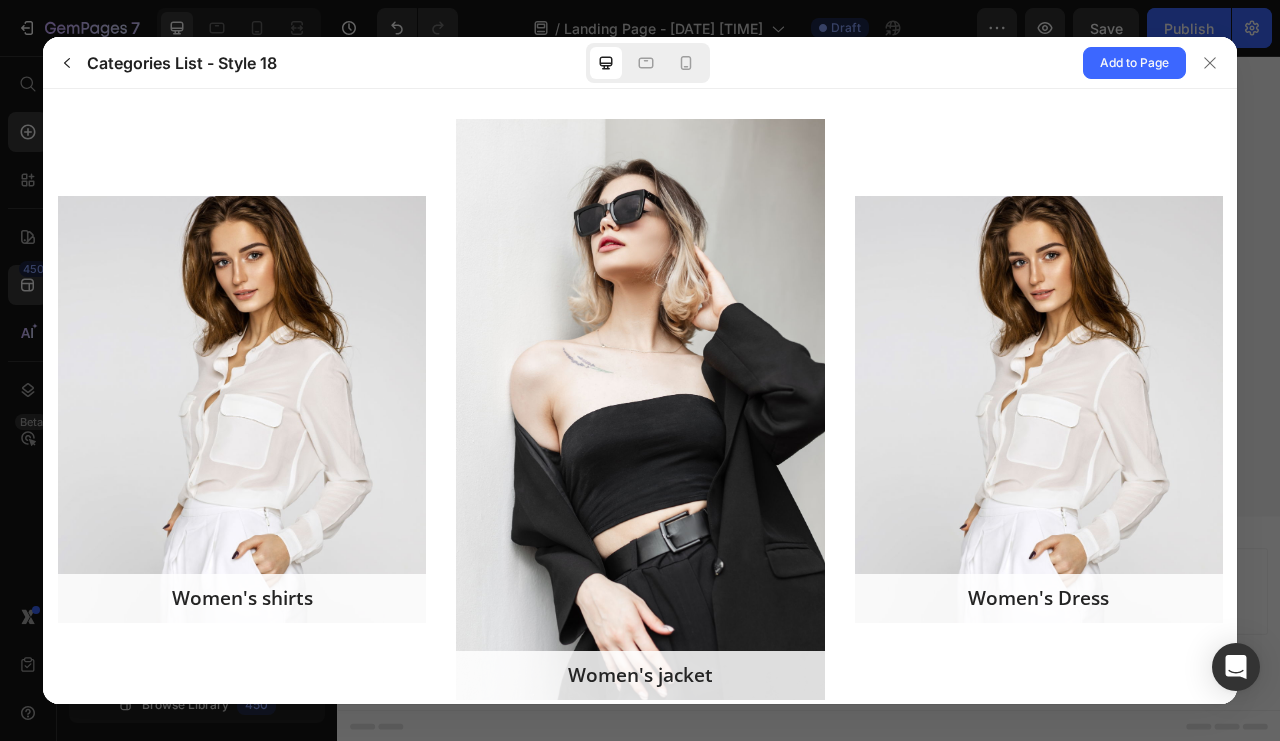 scroll, scrollTop: 0, scrollLeft: 0, axis: both 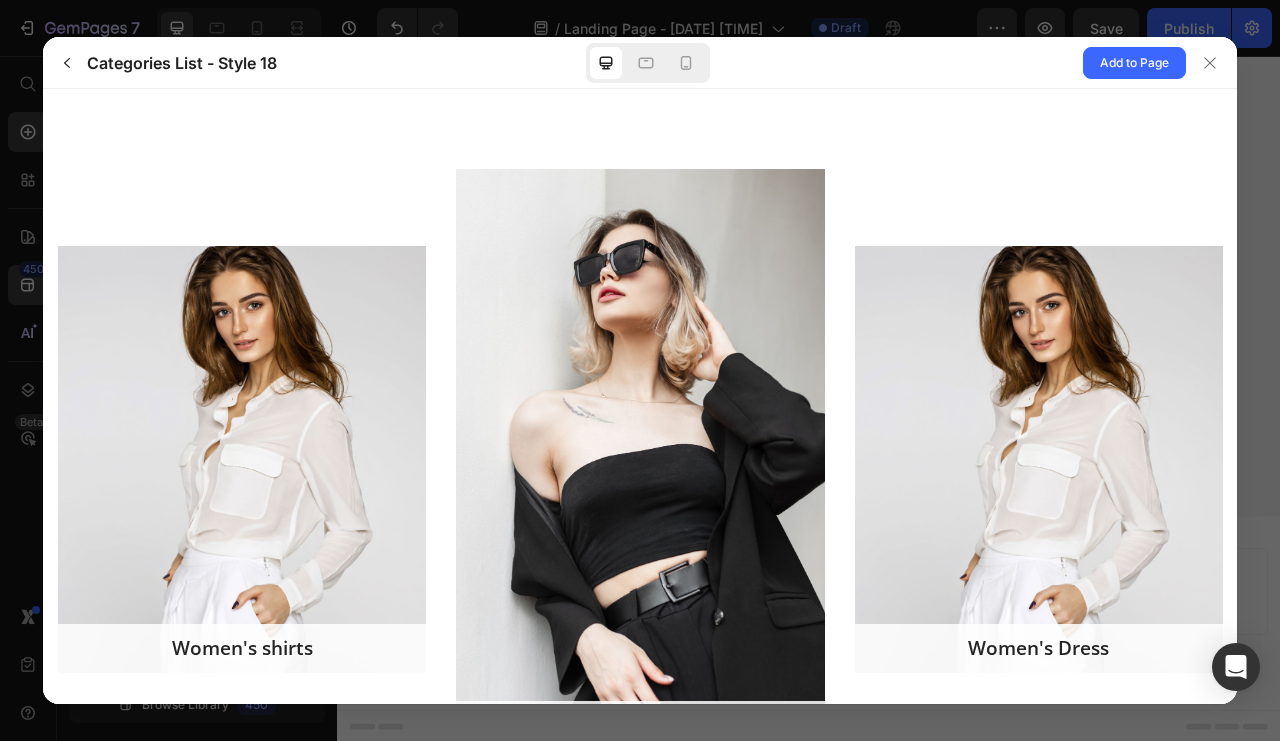 click 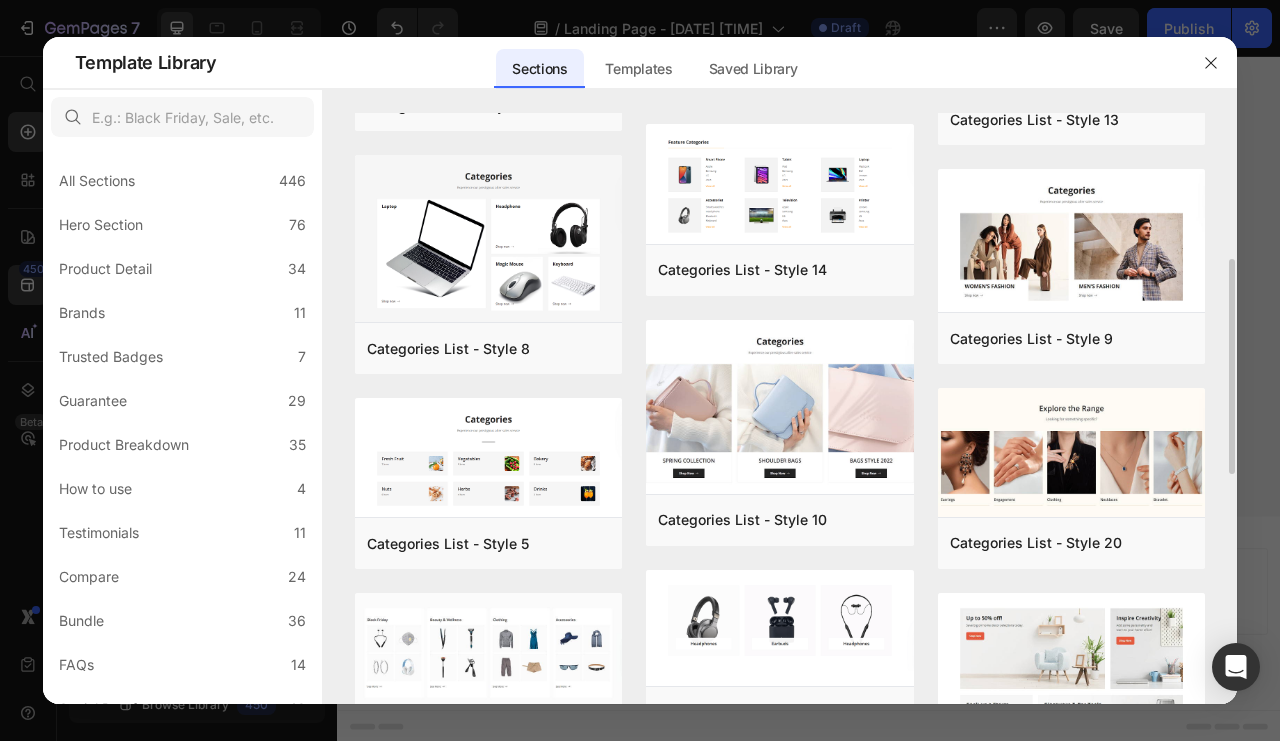 scroll, scrollTop: 700, scrollLeft: 0, axis: vertical 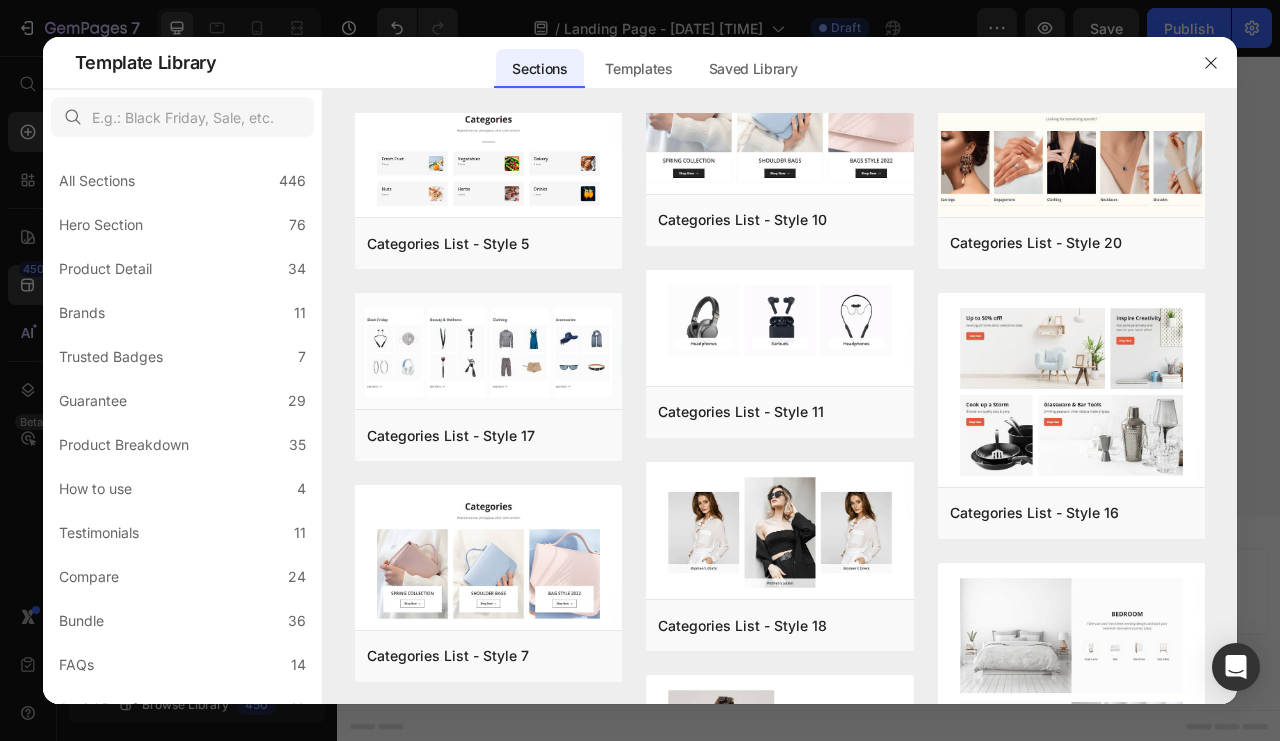 click on "Add to page" at bounding box center (0, 0) 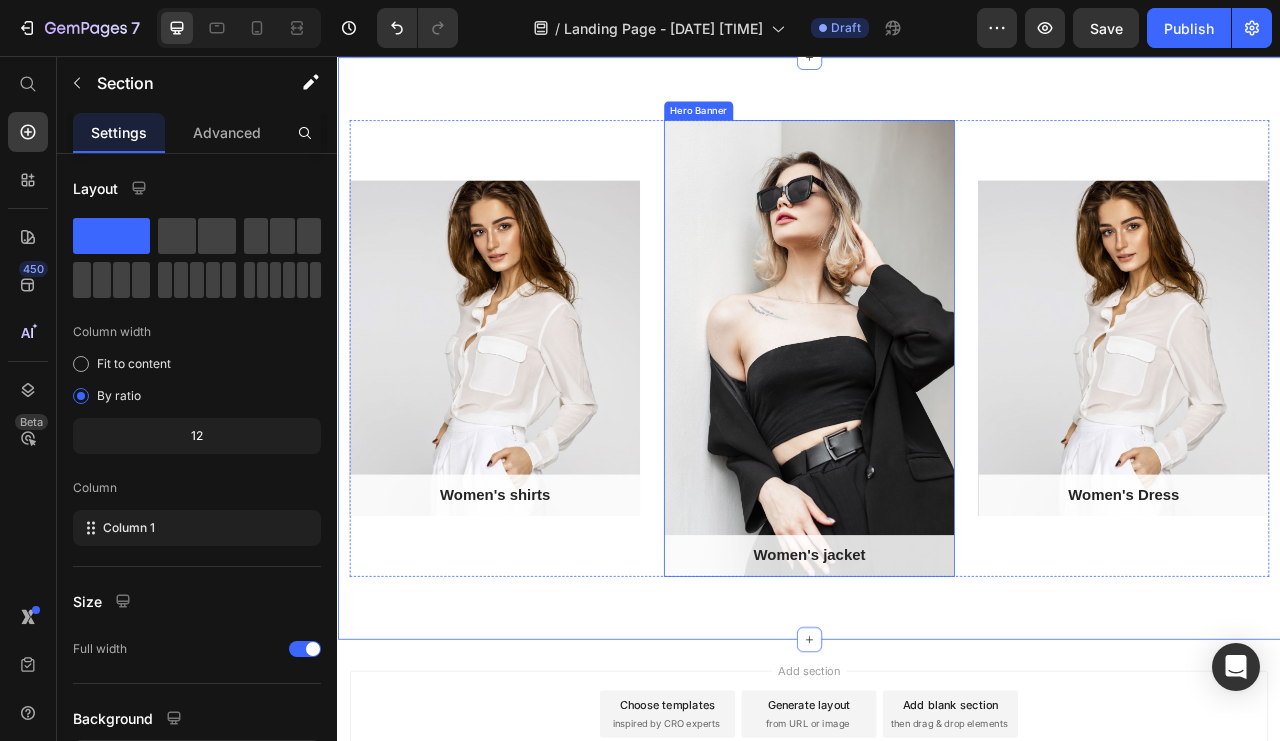 scroll, scrollTop: 1050, scrollLeft: 0, axis: vertical 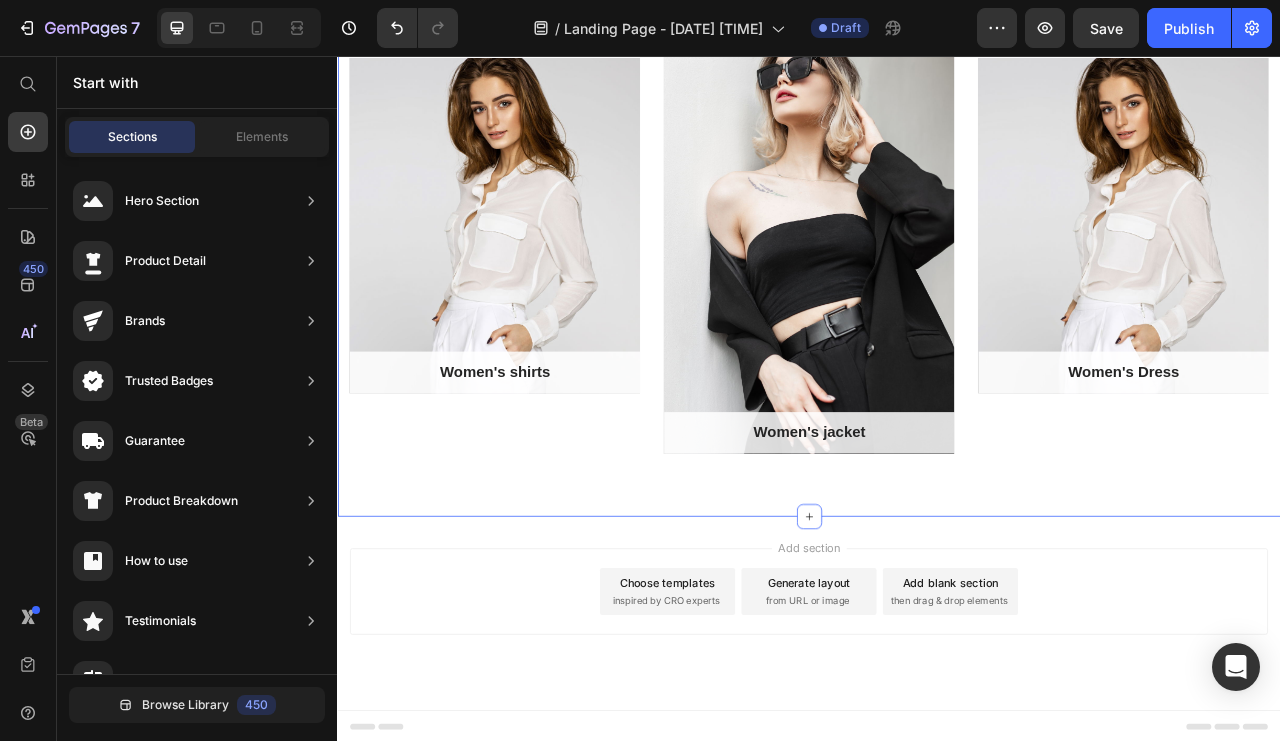 click on "inspired by CRO experts" at bounding box center (755, 749) 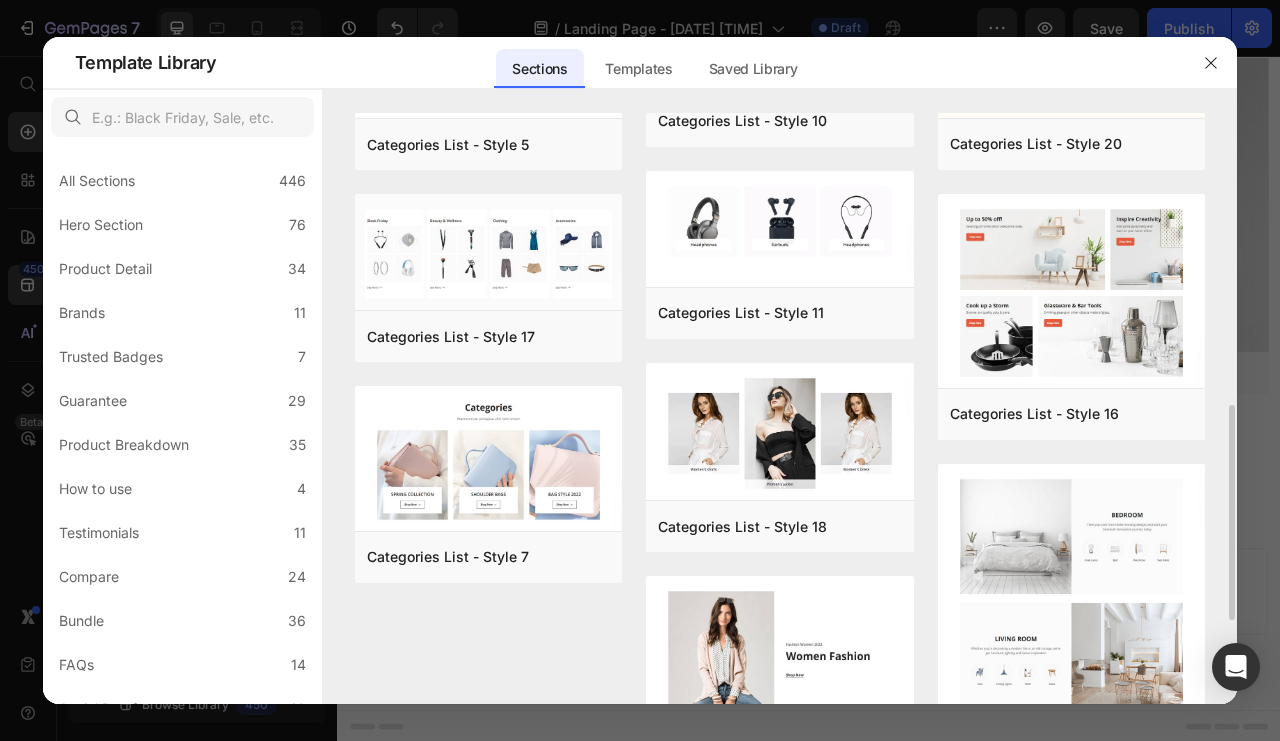 scroll, scrollTop: 399, scrollLeft: 0, axis: vertical 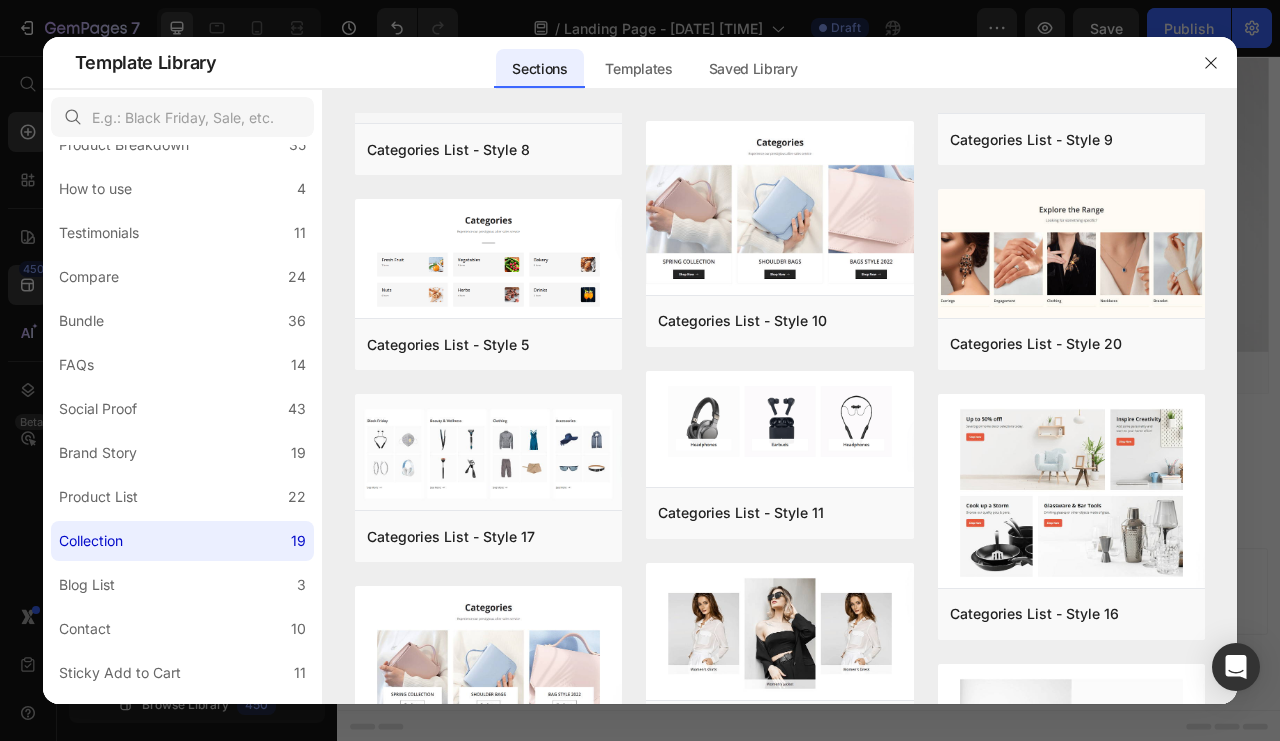 click at bounding box center [1072, 255] 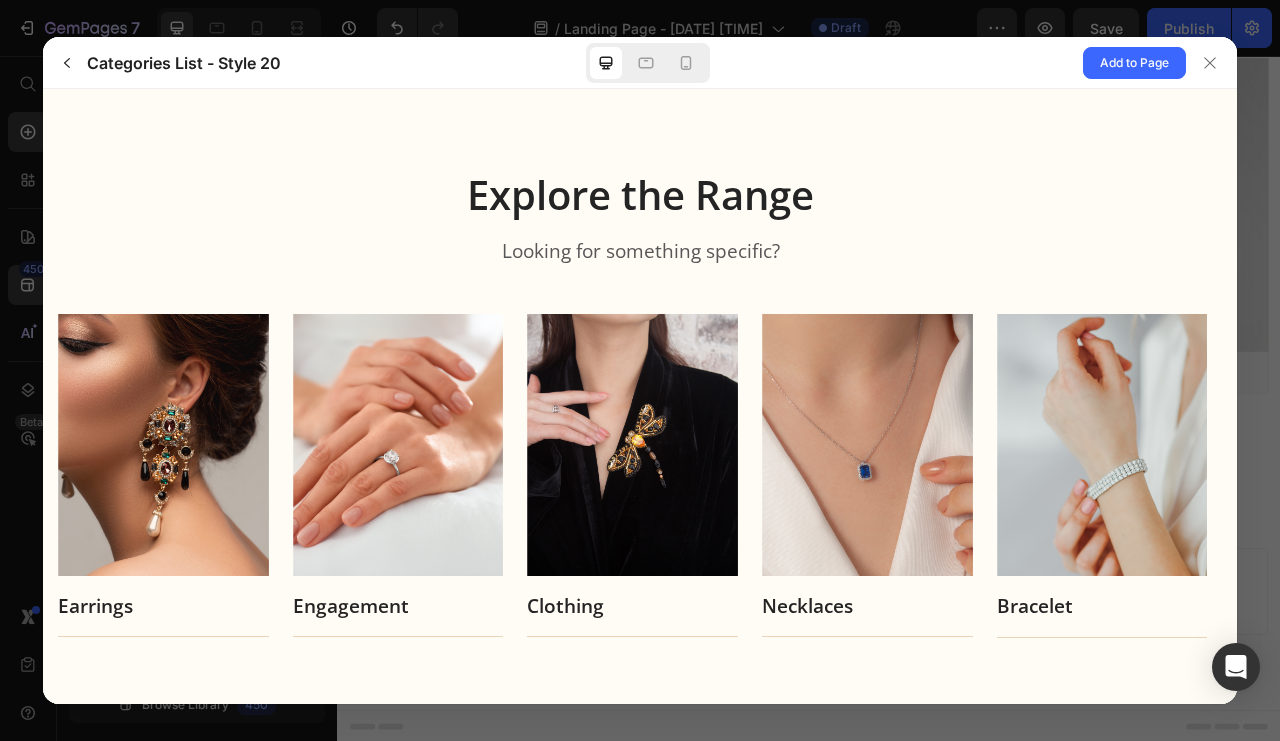 scroll, scrollTop: 0, scrollLeft: 0, axis: both 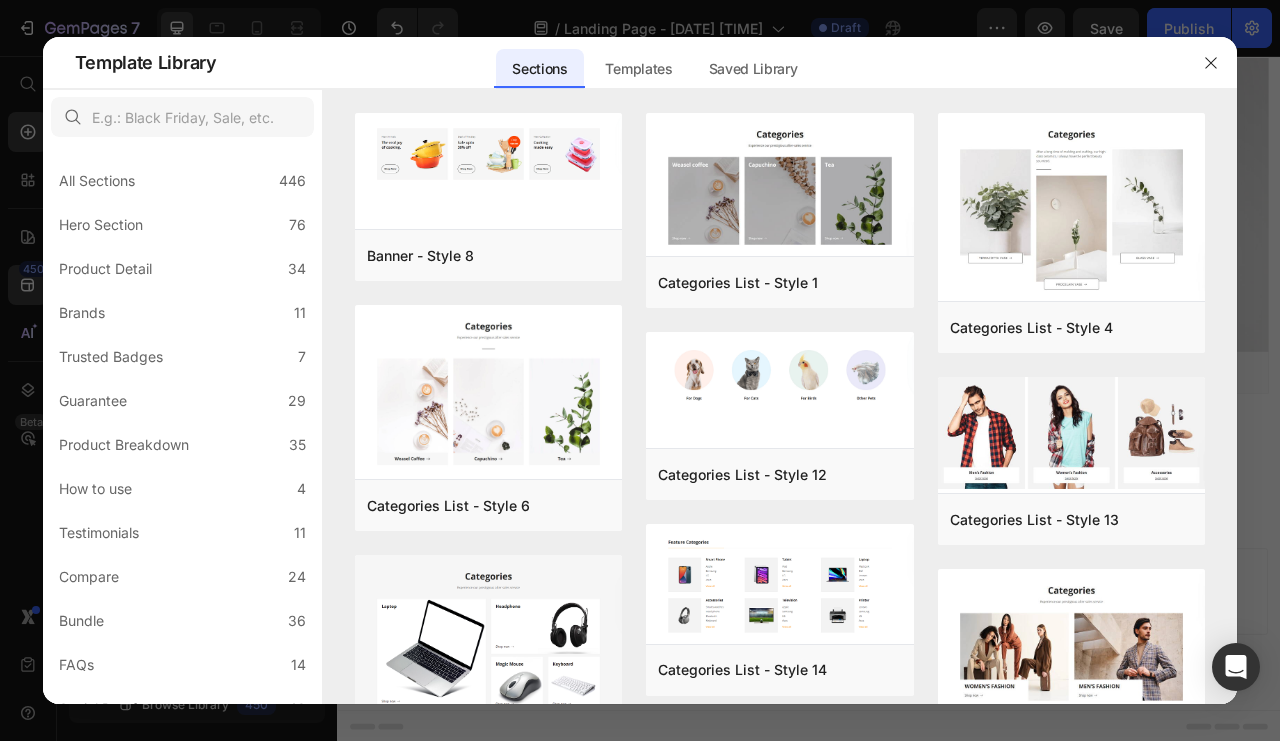 click on "Hero Section 76" 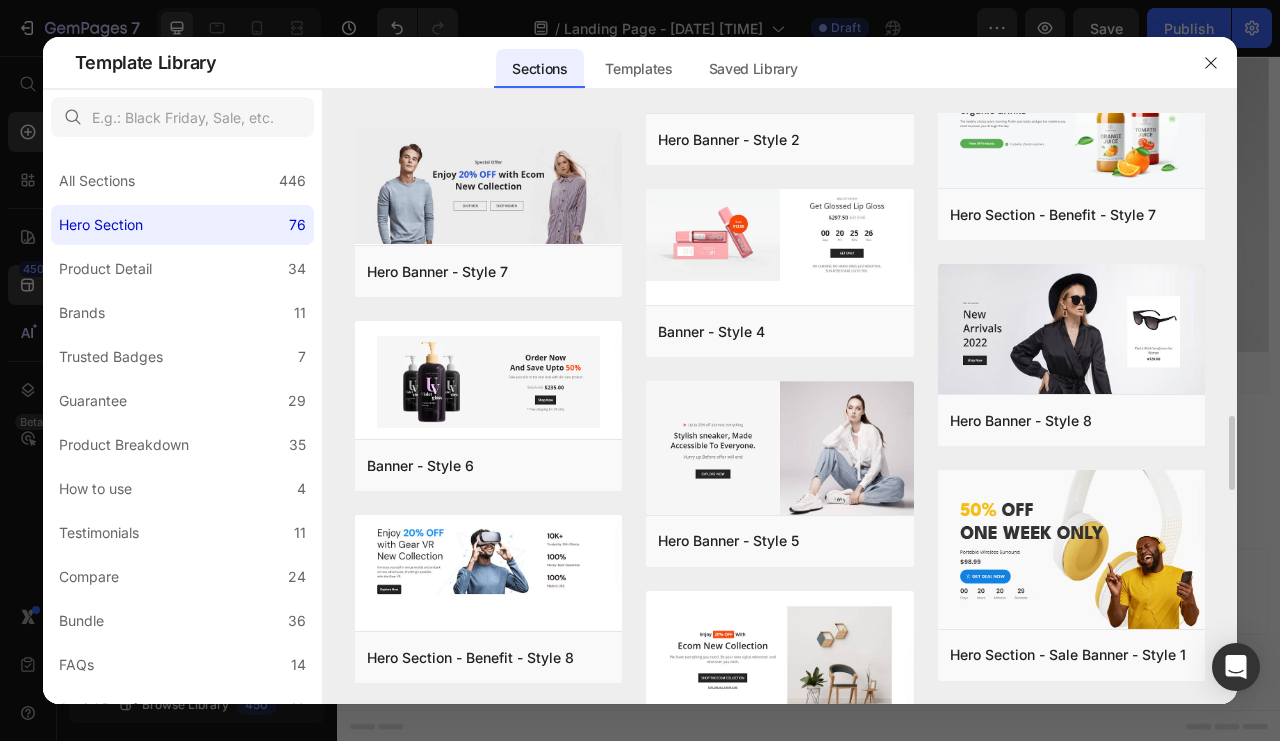 scroll, scrollTop: 3200, scrollLeft: 0, axis: vertical 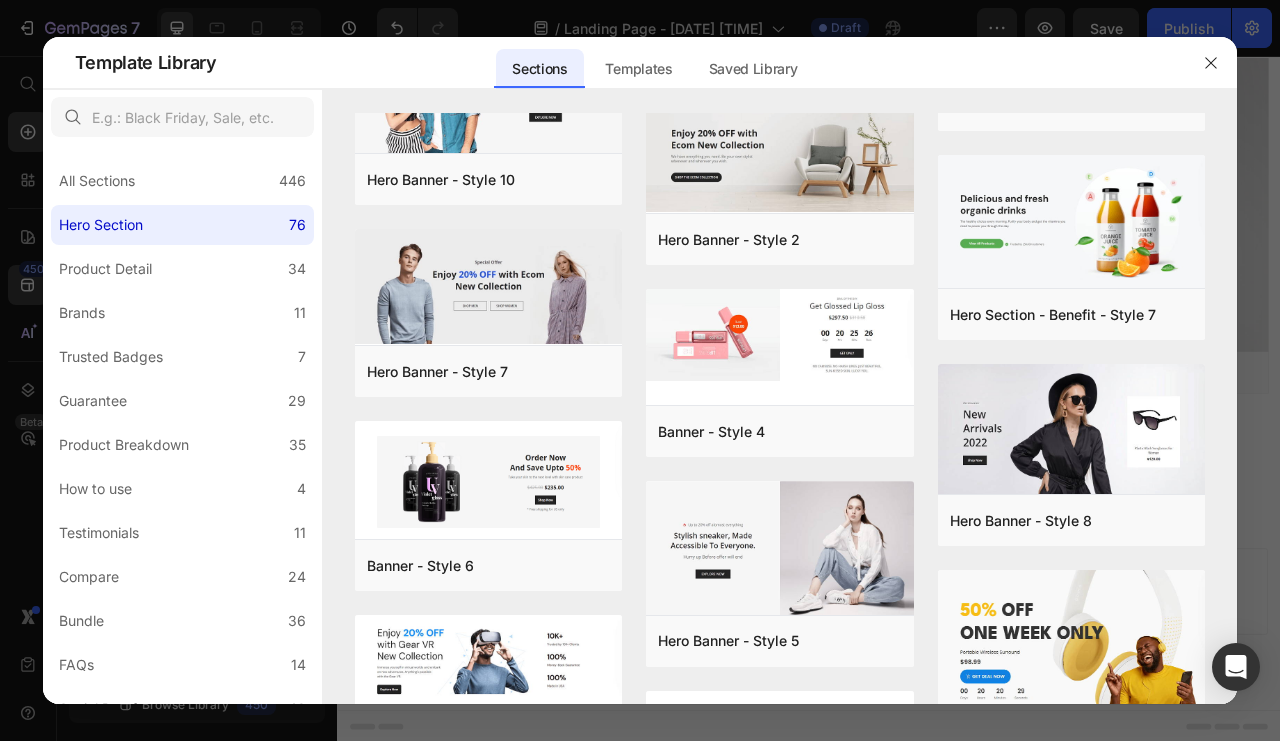 click at bounding box center [780, 550] 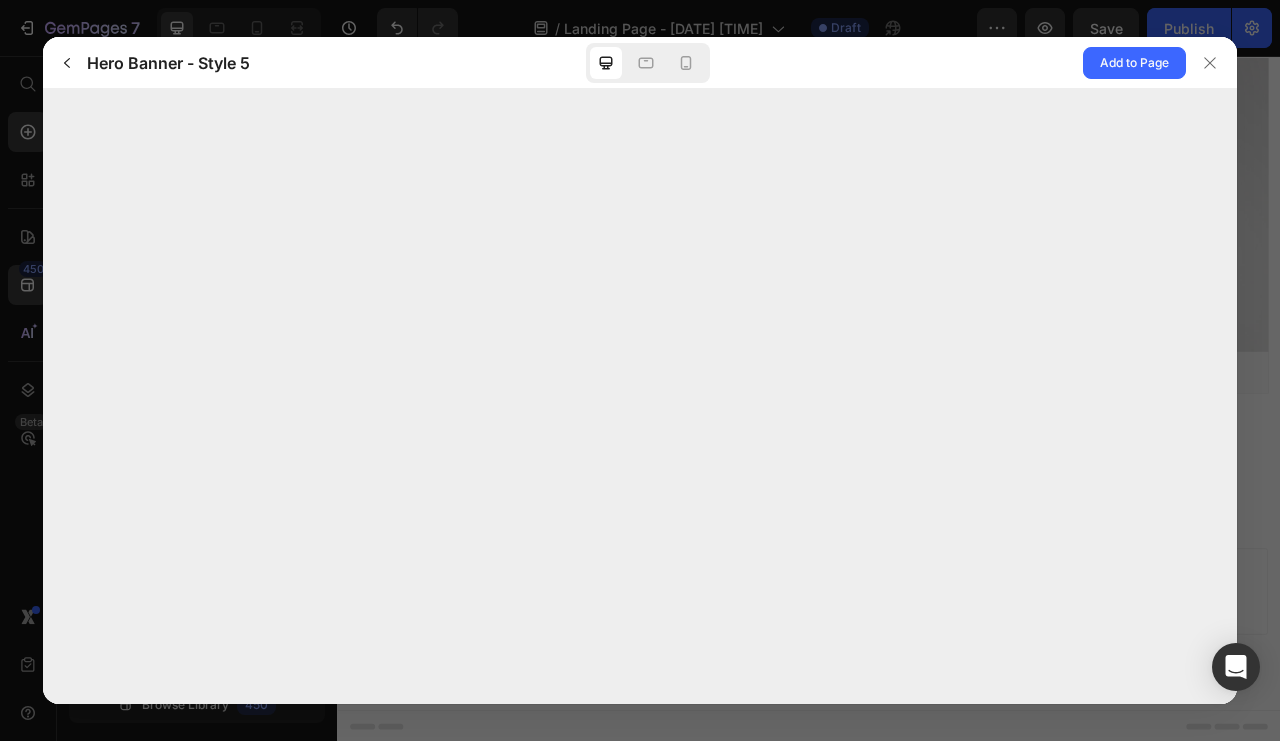 scroll, scrollTop: 0, scrollLeft: 0, axis: both 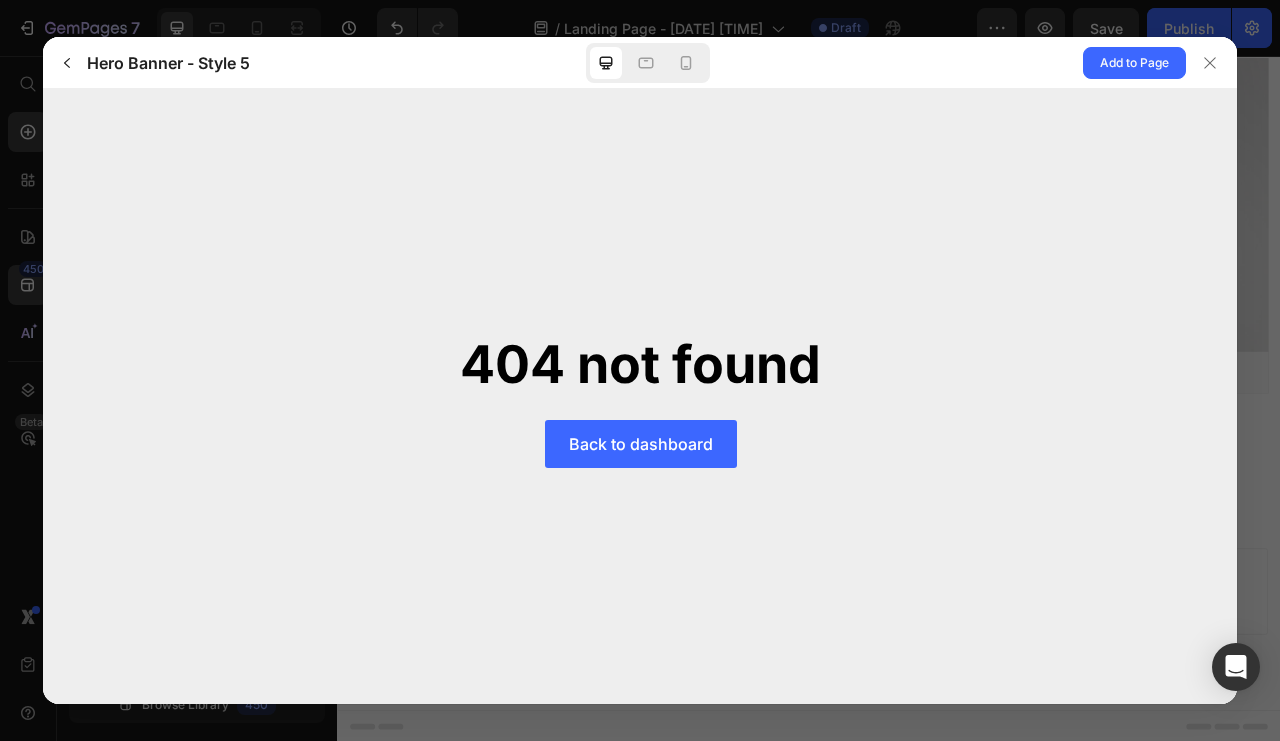 click 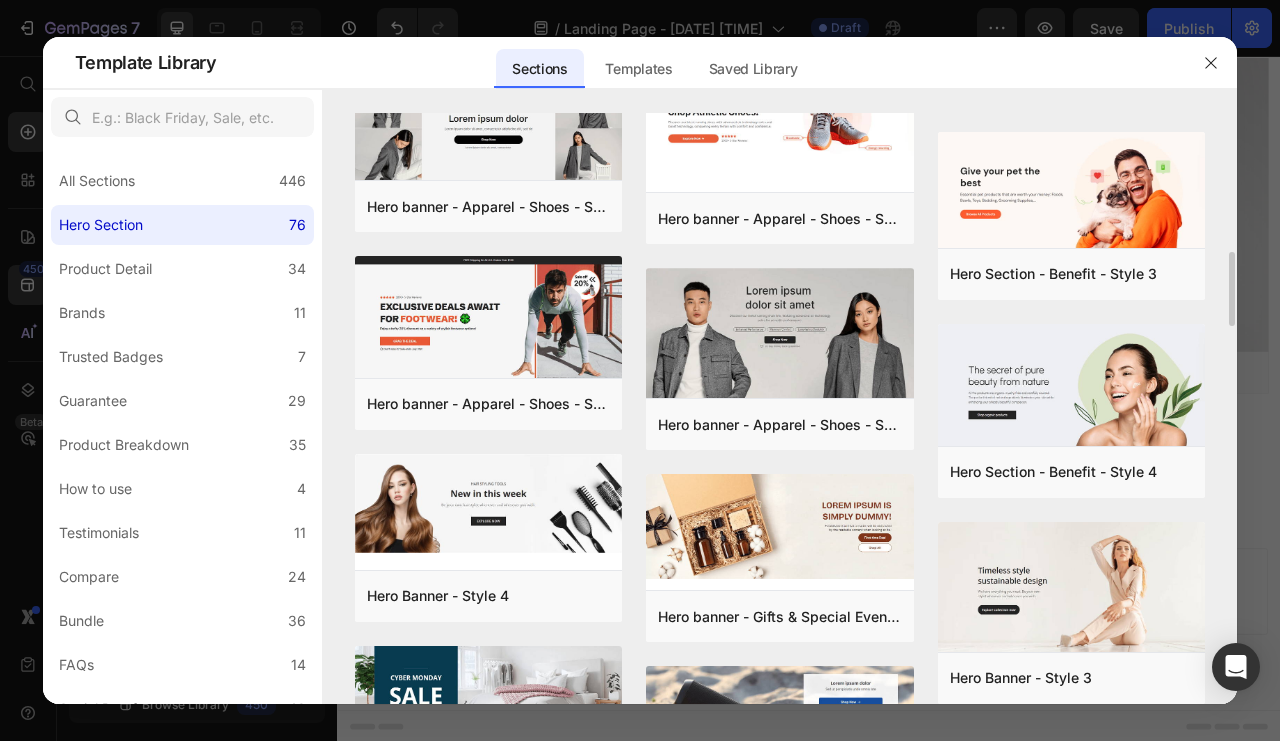 scroll, scrollTop: 1900, scrollLeft: 0, axis: vertical 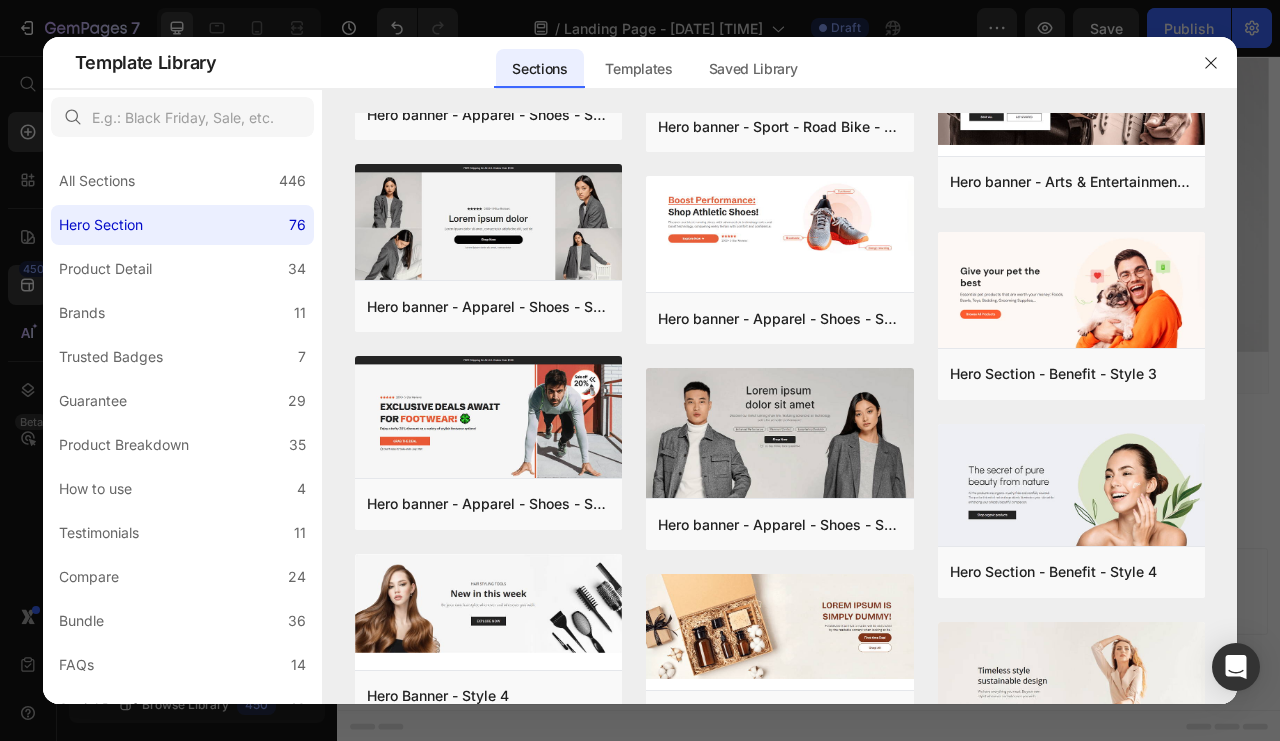 click on "Add to page" at bounding box center (0, 0) 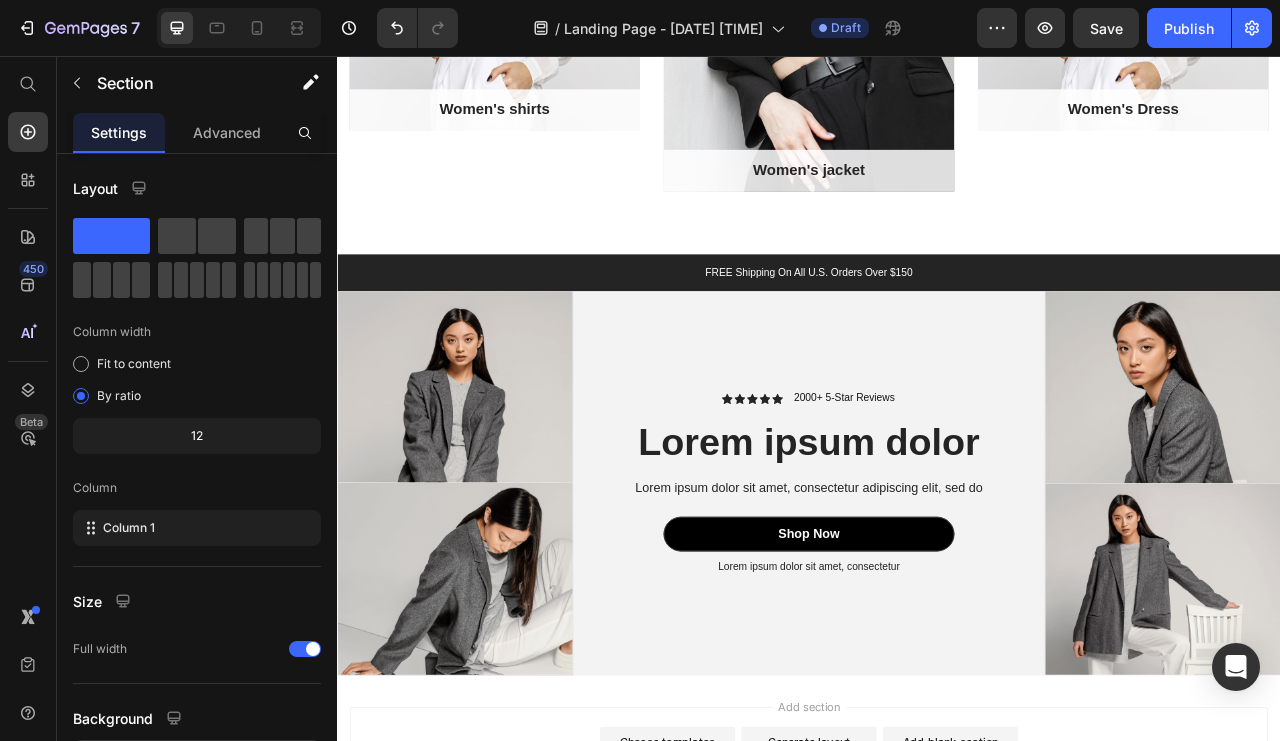 scroll, scrollTop: 1579, scrollLeft: 0, axis: vertical 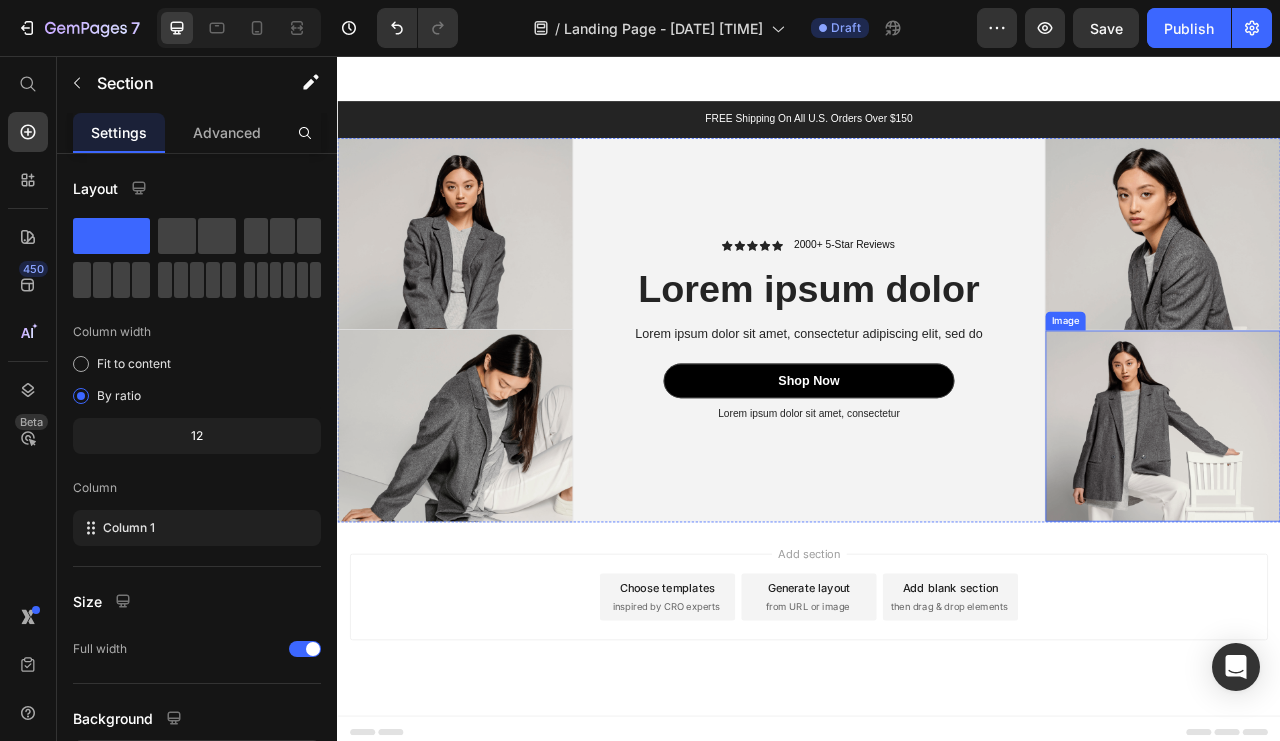 click at bounding box center [1387, 526] 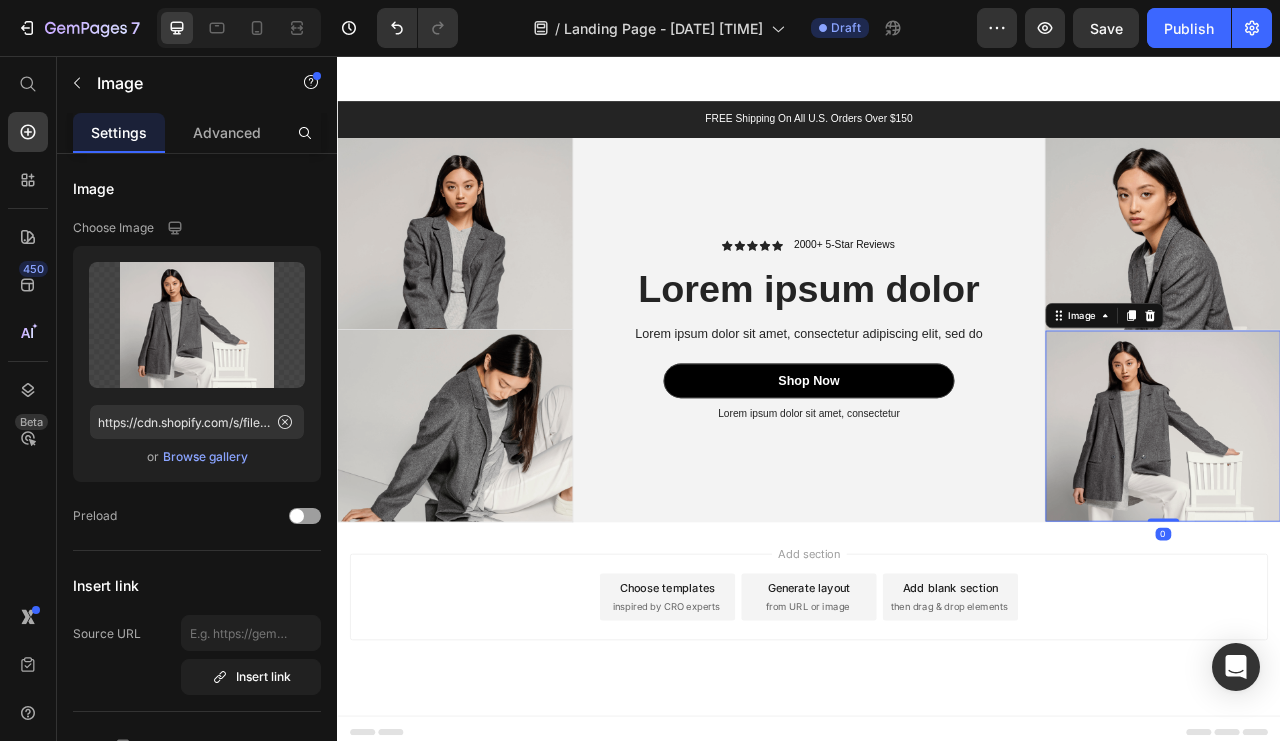 click at bounding box center [197, 325] 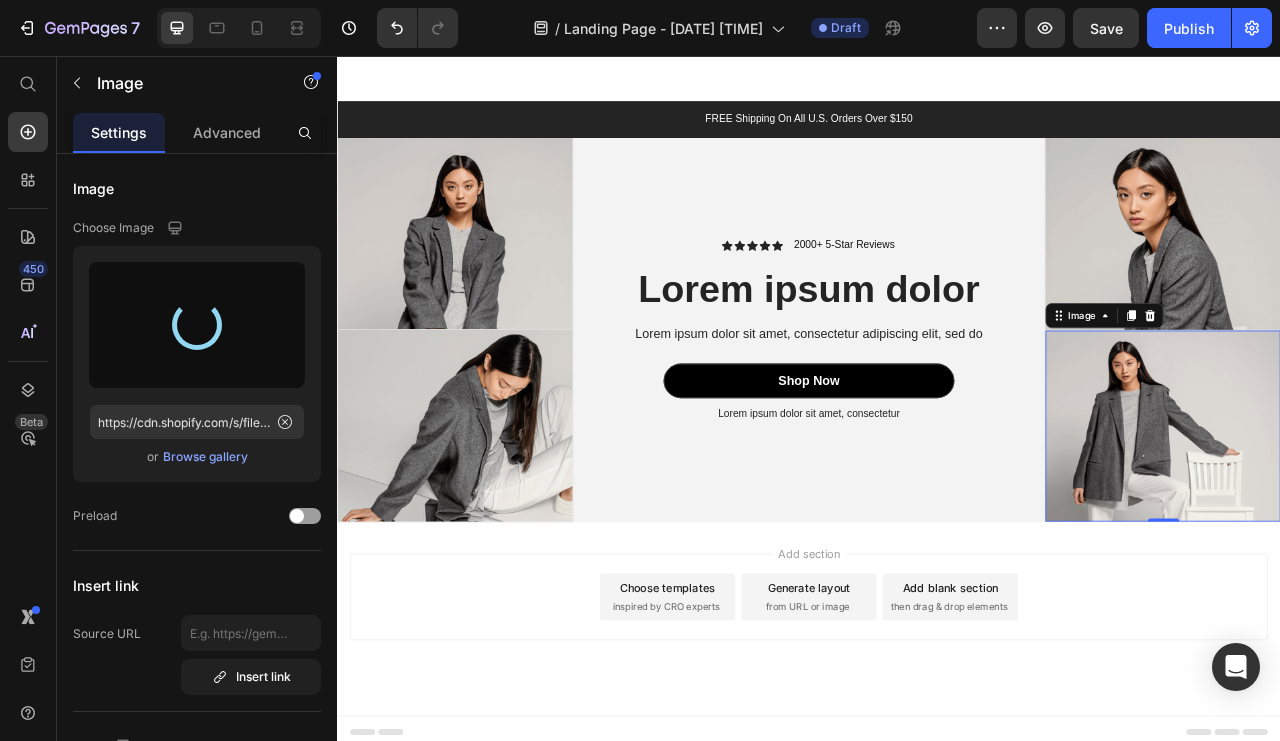 type on "https://cdn.shopify.com/s/files/1/0930/5535/3216/files/gempages_574977851208500336-12d8cfd0-8eca-4250-aae4-4ed6598f914d.jpg" 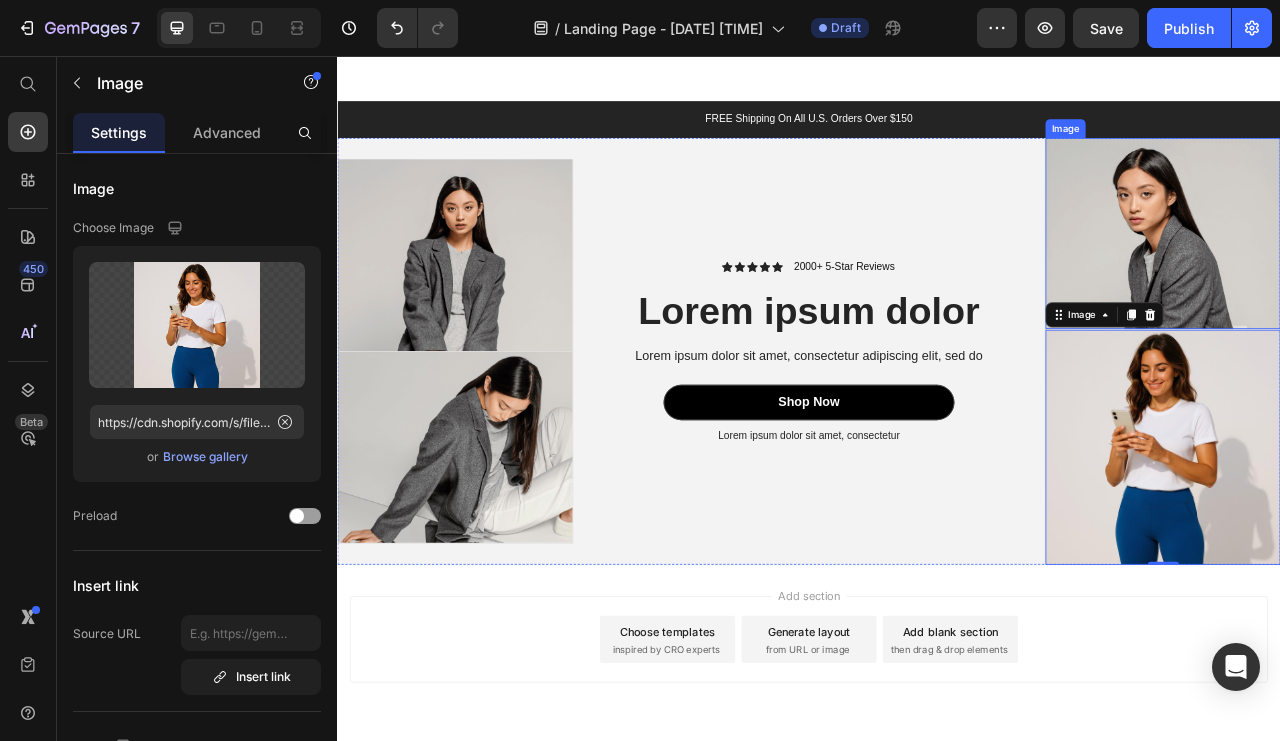 click at bounding box center (1387, 281) 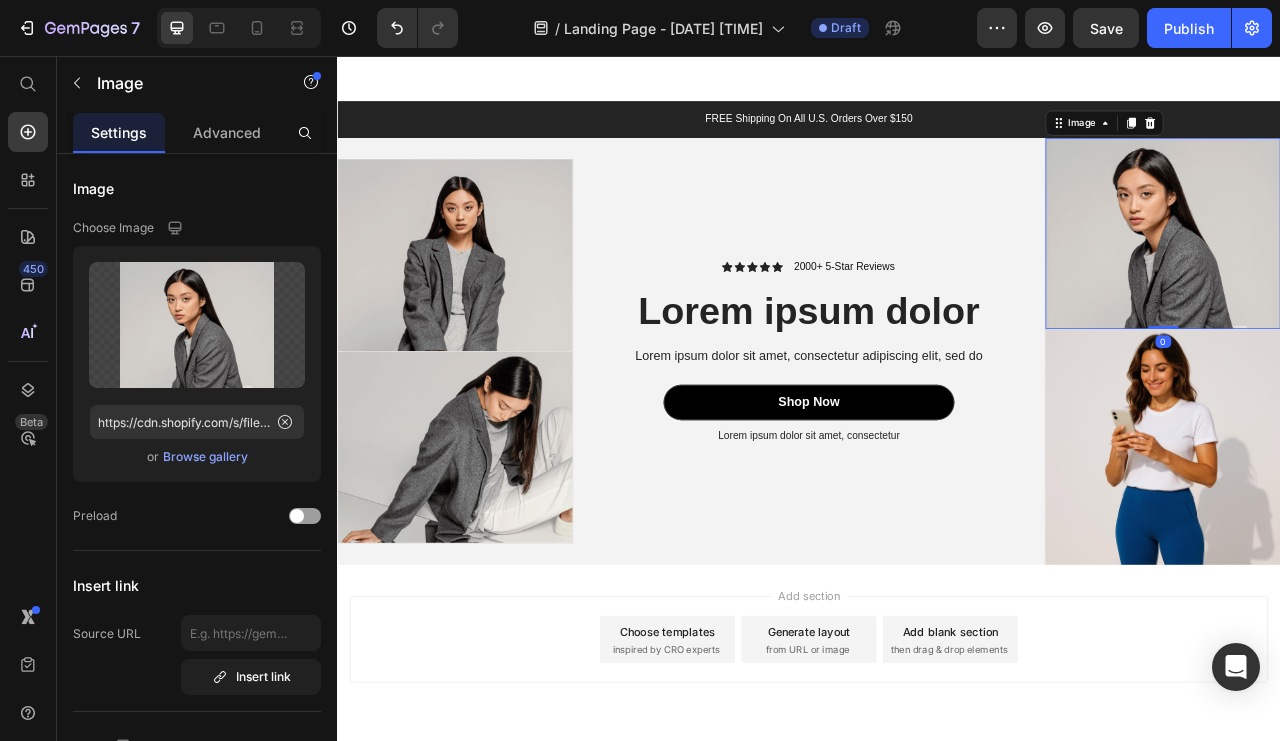 click at bounding box center [197, 325] 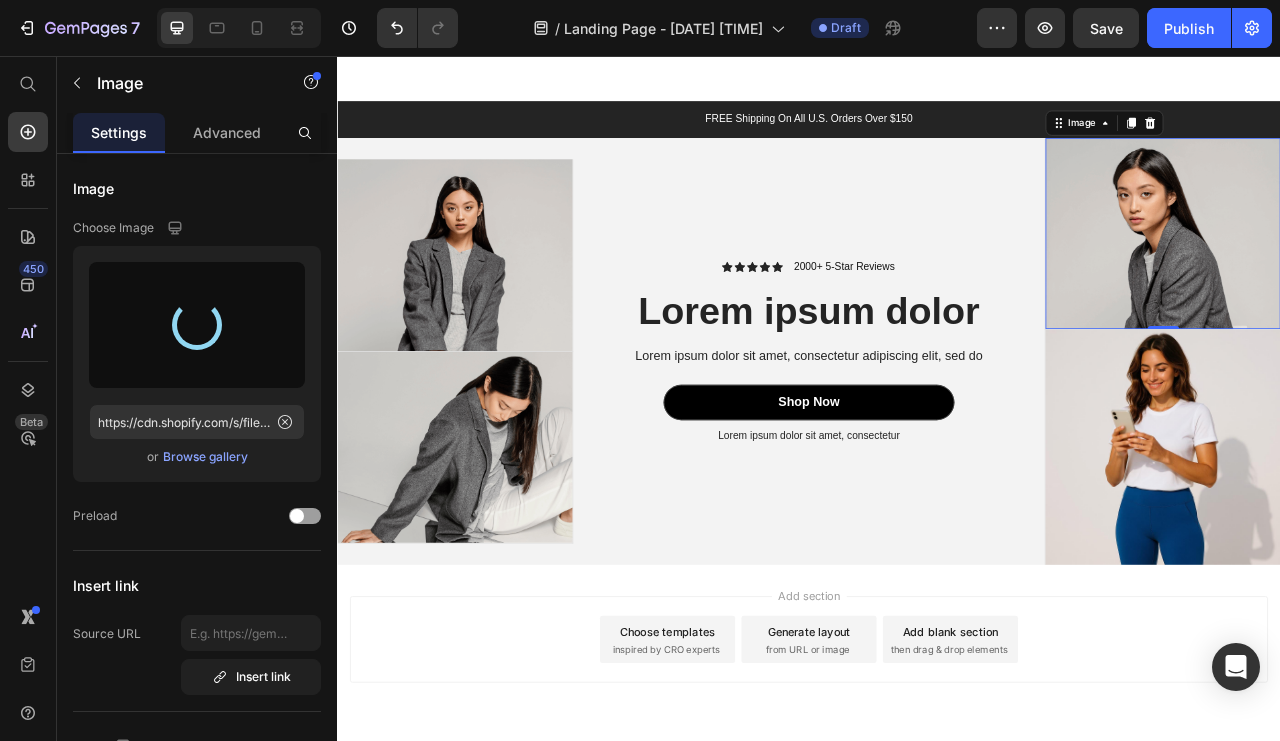 type on "https://cdn.shopify.com/s/files/1/0930/5535/3216/files/gempages_574977851208500336-d20da955-d200-4e15-91c1-3d34e6936753.jpg" 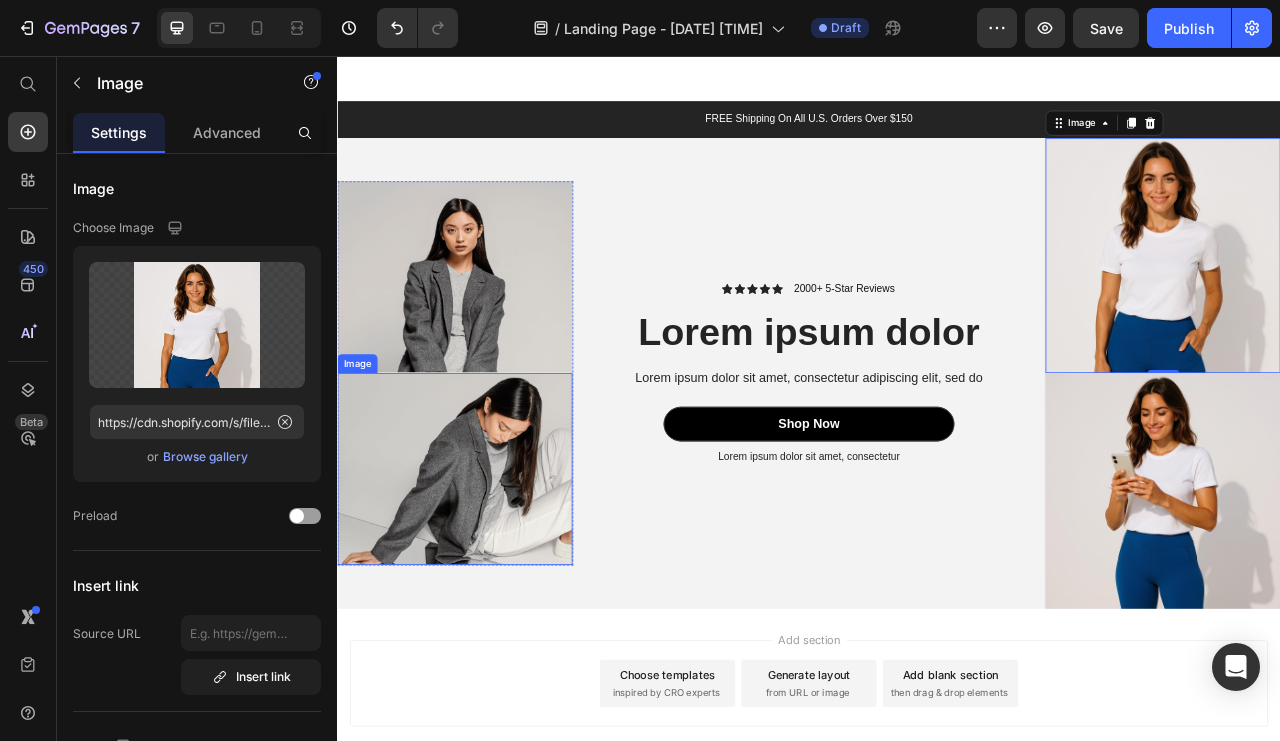 click at bounding box center (486, 580) 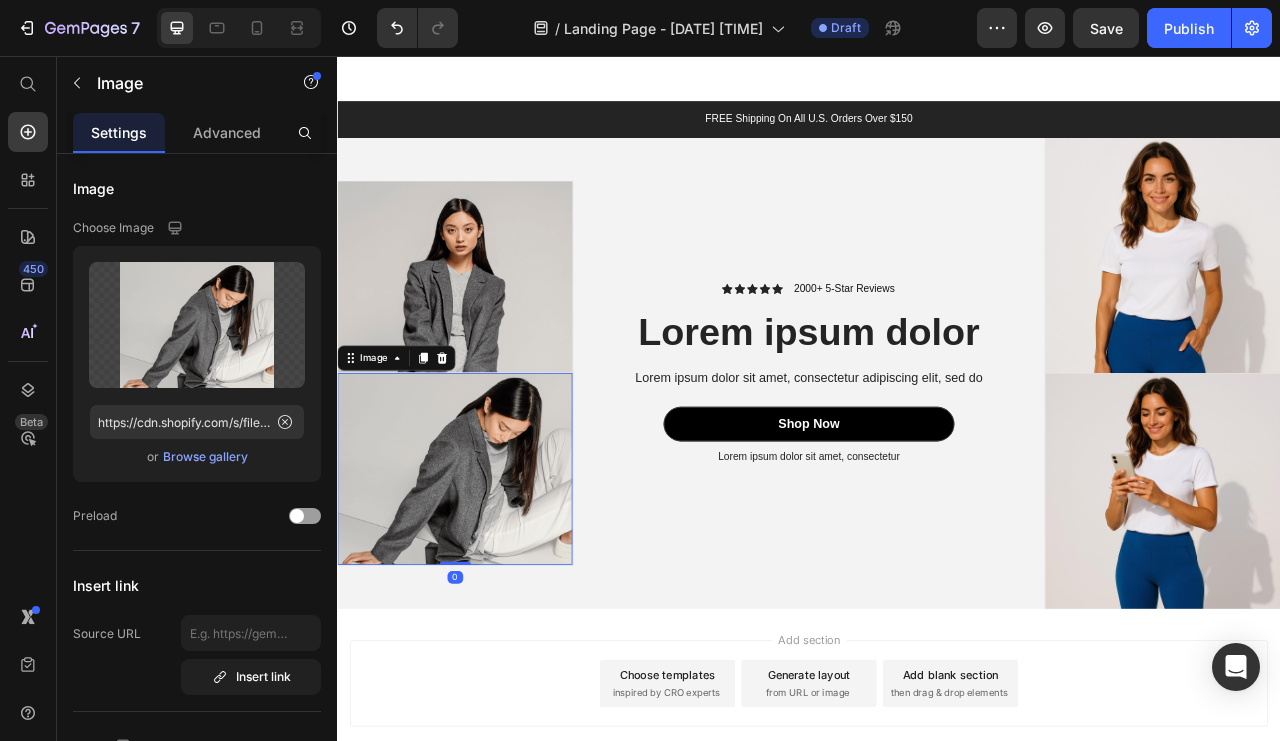 click 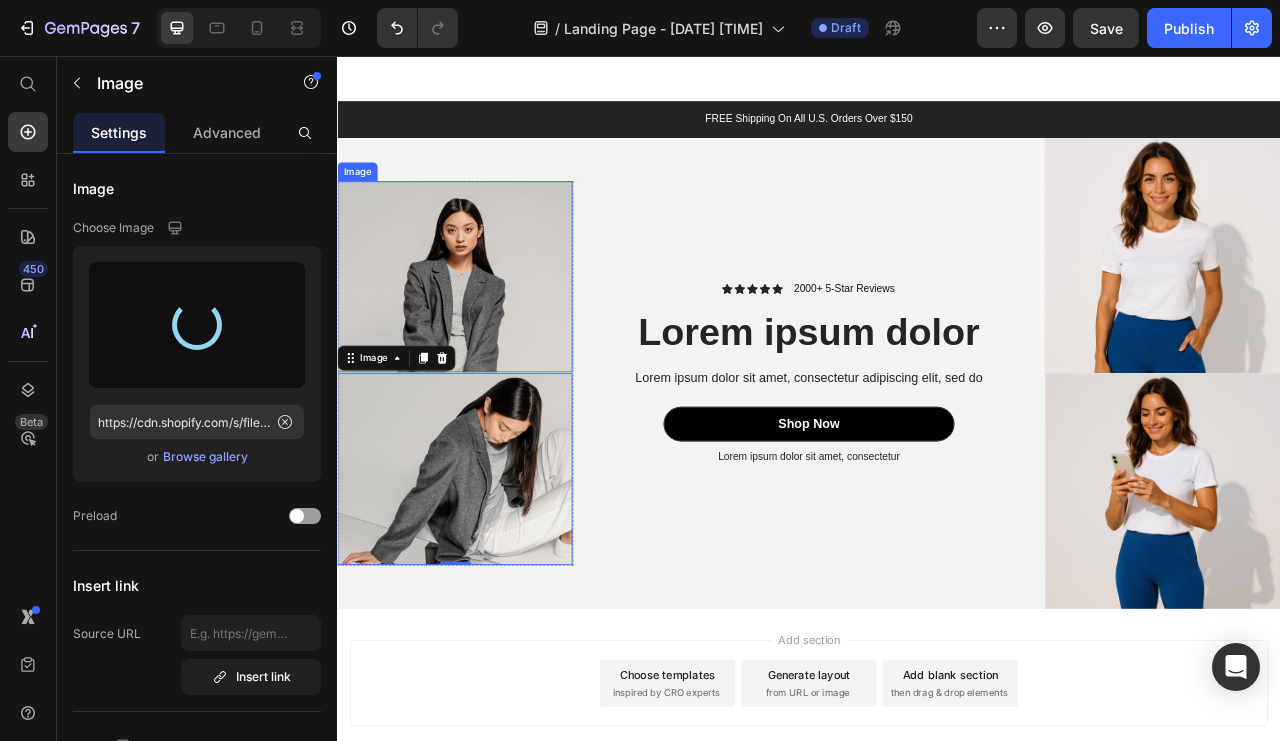 click at bounding box center [486, 336] 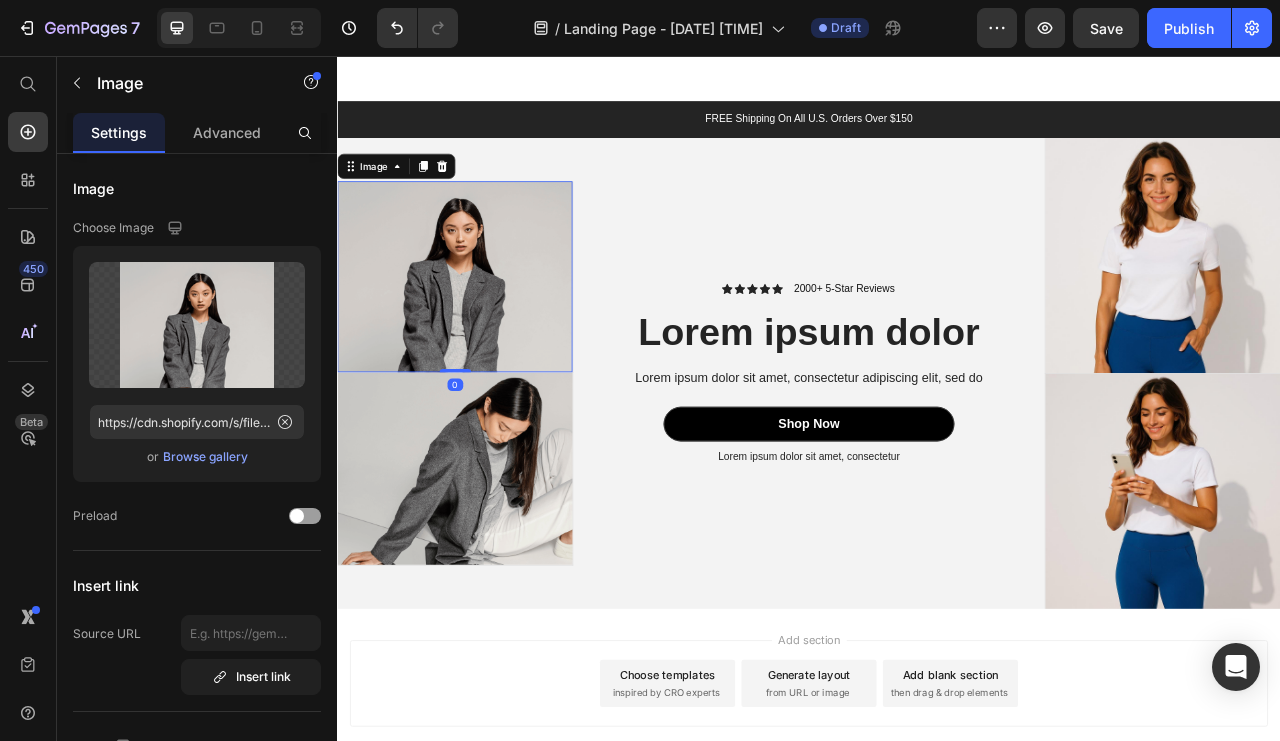 click at bounding box center (197, 325) 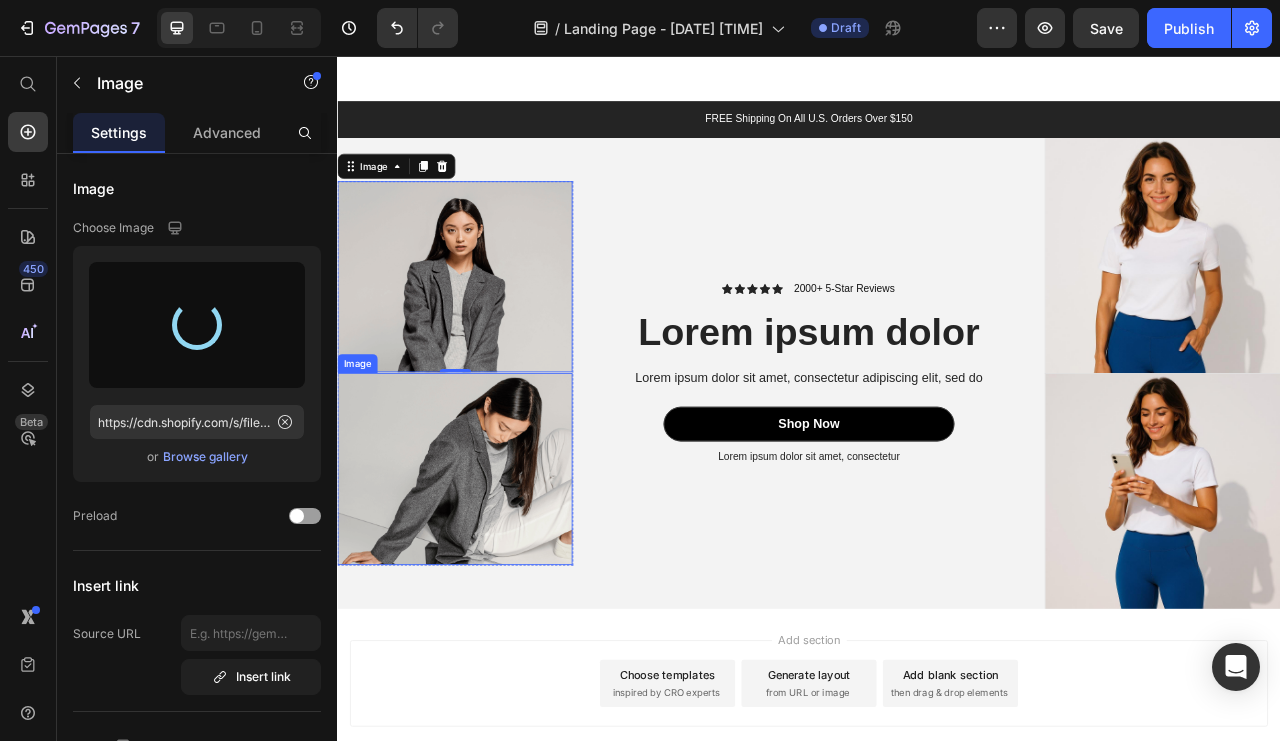 type on "https://cdn.shopify.com/s/files/1/0930/5535/3216/files/gempages_574977851208500336-0ae4a572-8cb6-4b8e-b60c-96b48c2be81f.jpg" 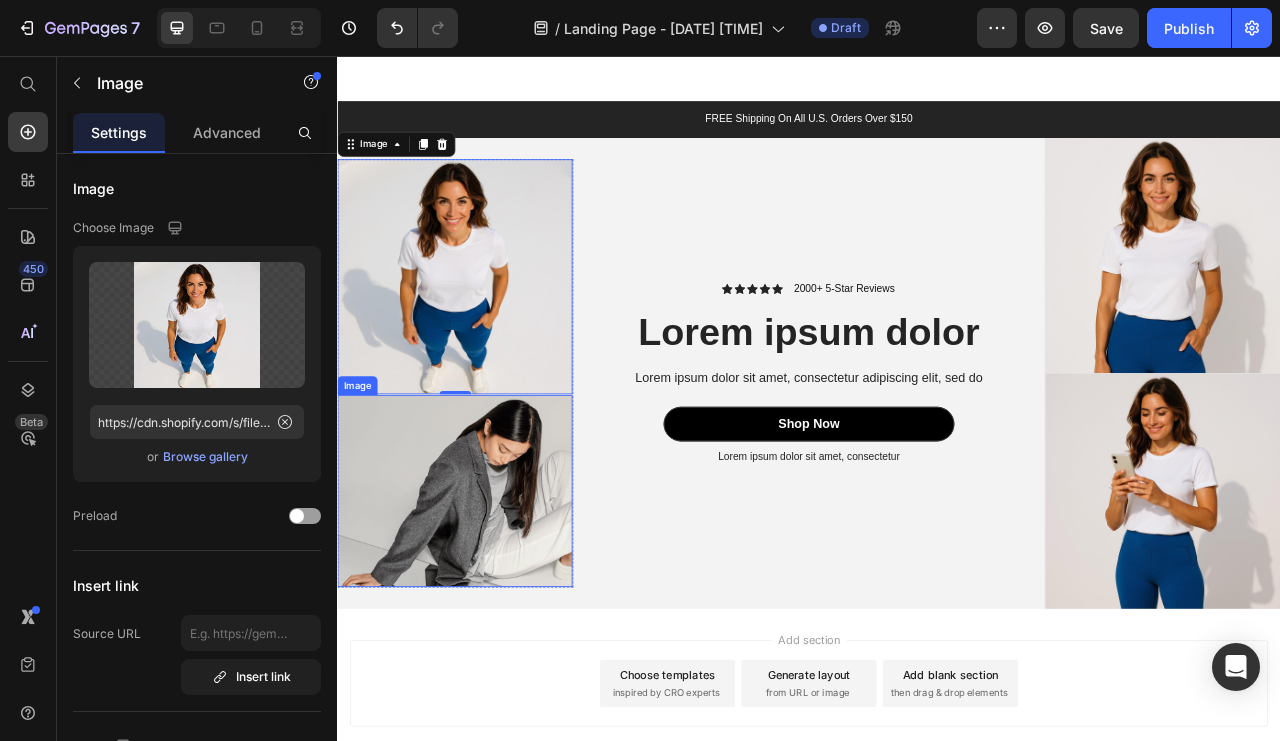 click at bounding box center (486, 608) 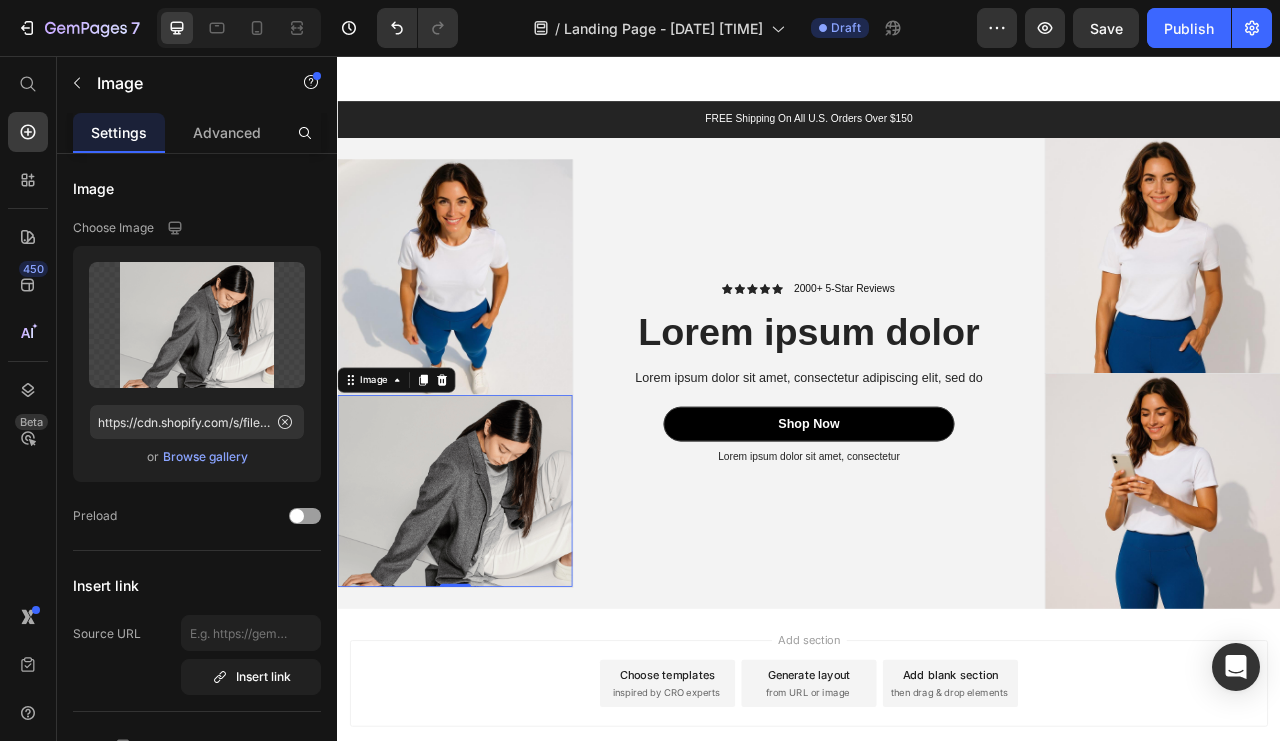 click 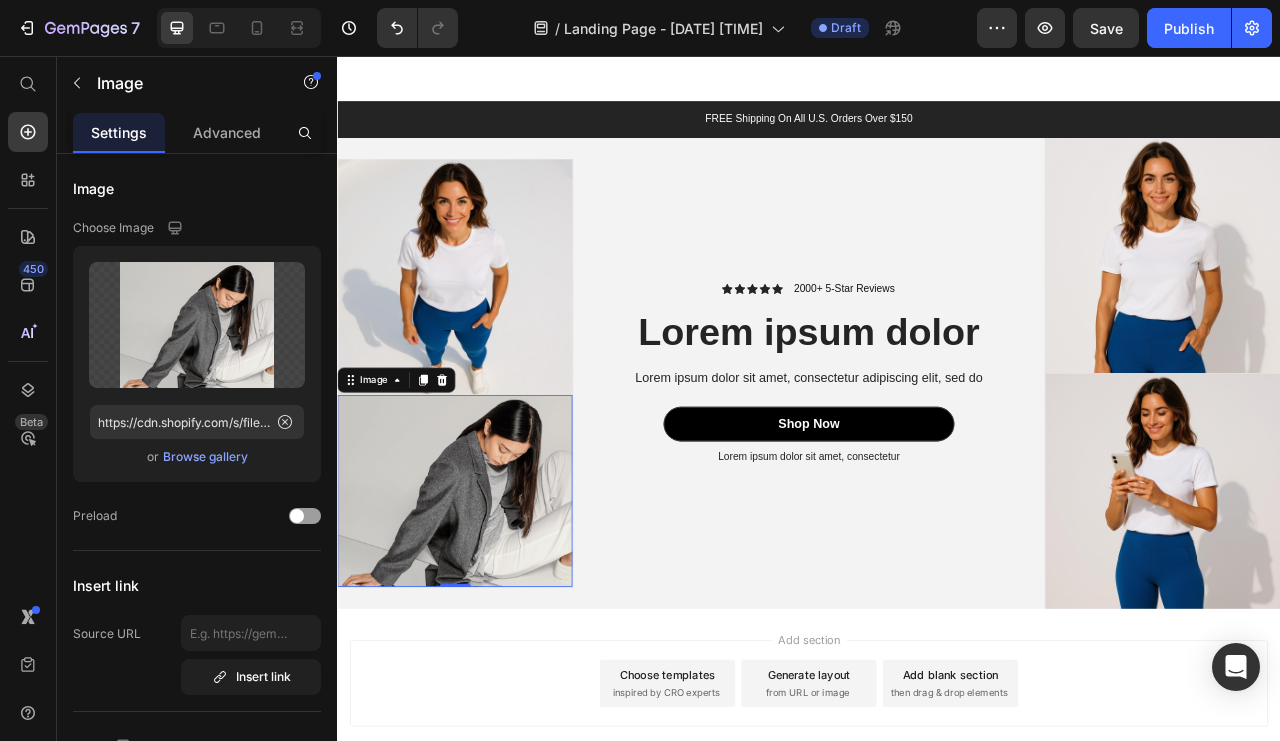 click at bounding box center (486, 608) 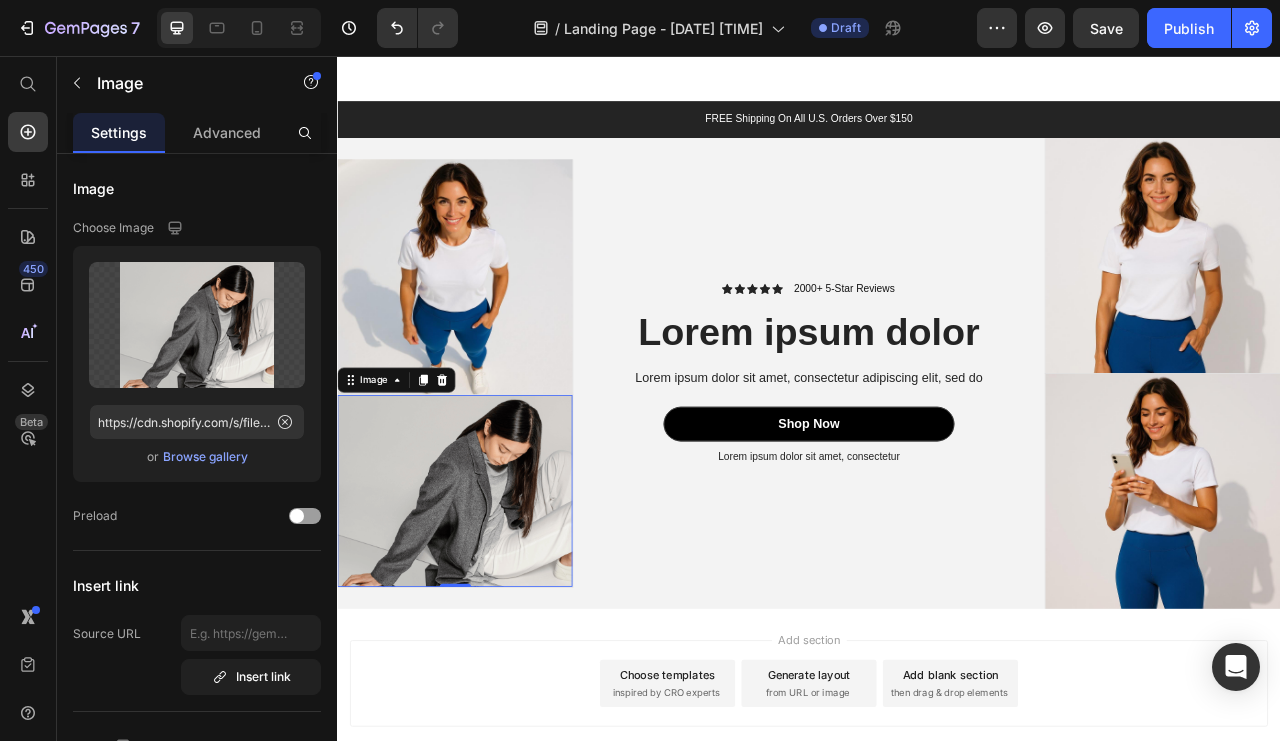 click at bounding box center [197, 325] 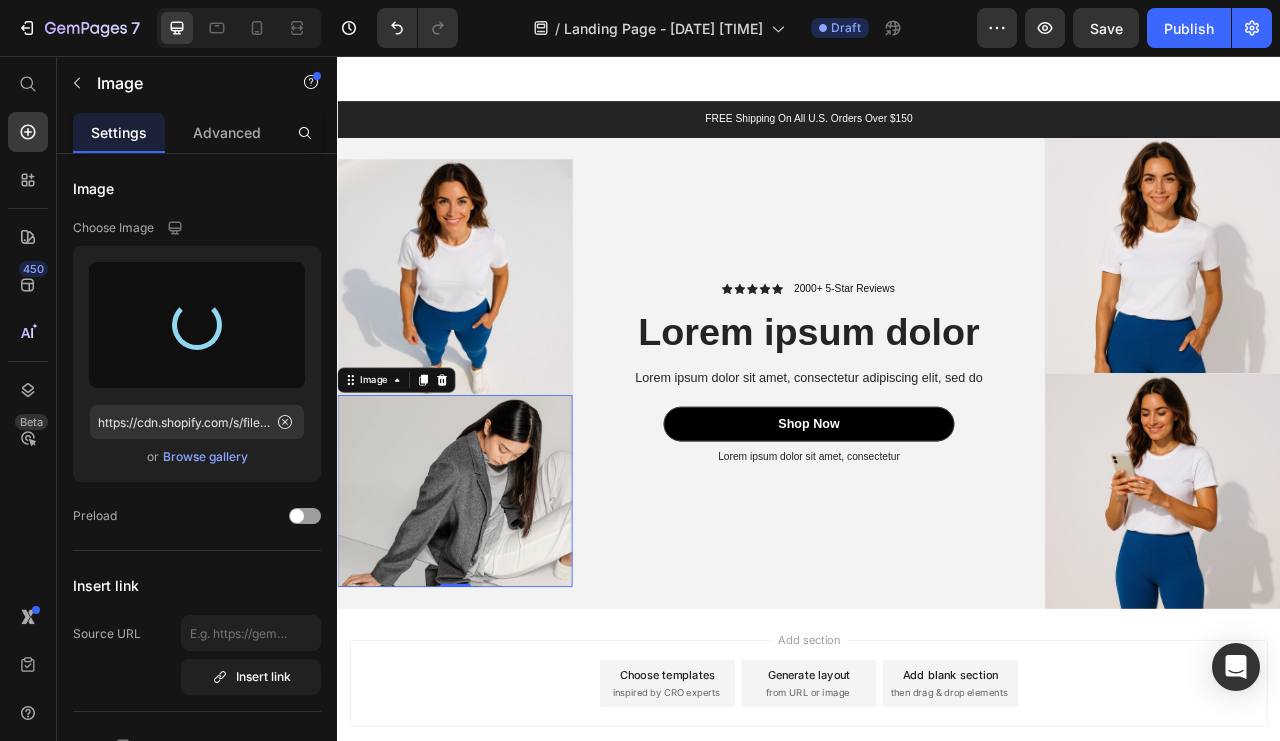 type on "https://cdn.shopify.com/s/files/1/0930/5535/3216/files/gempages_574977851208500336-eb99fc8d-5784-46af-bee8-6a9a5a03b27f.jpg" 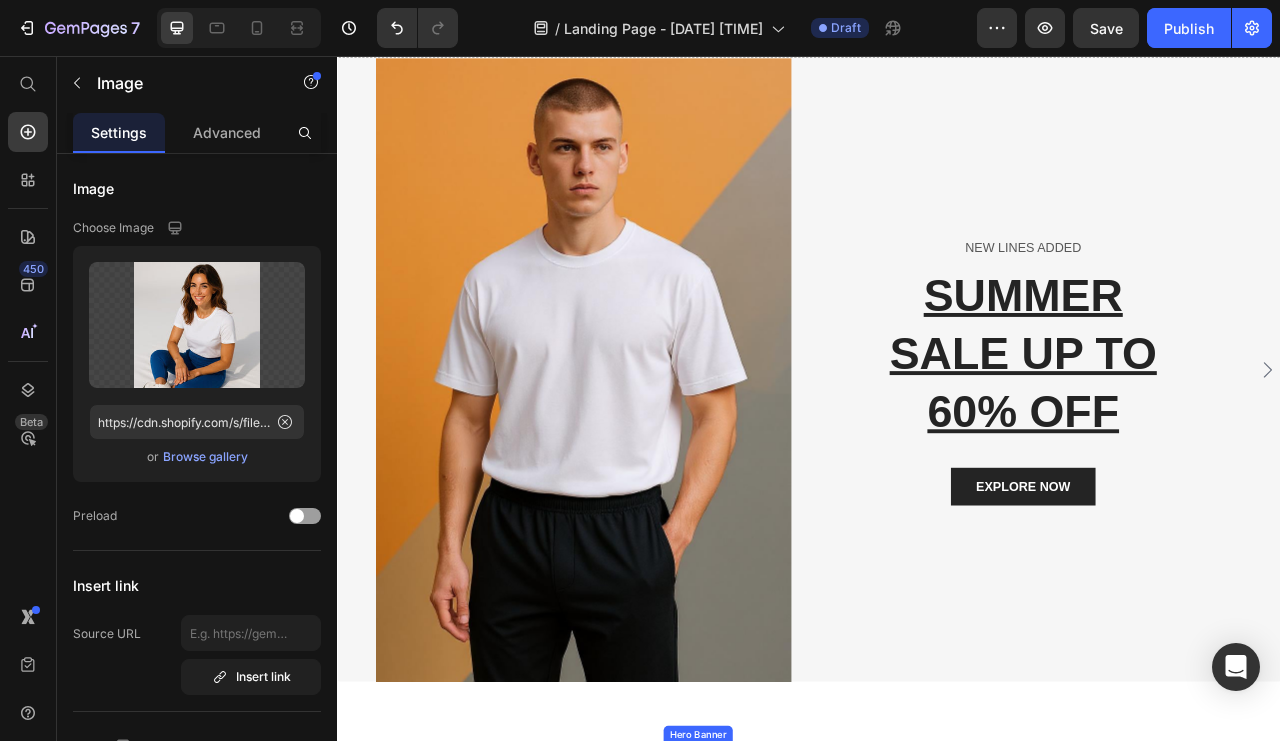 scroll, scrollTop: 89, scrollLeft: 0, axis: vertical 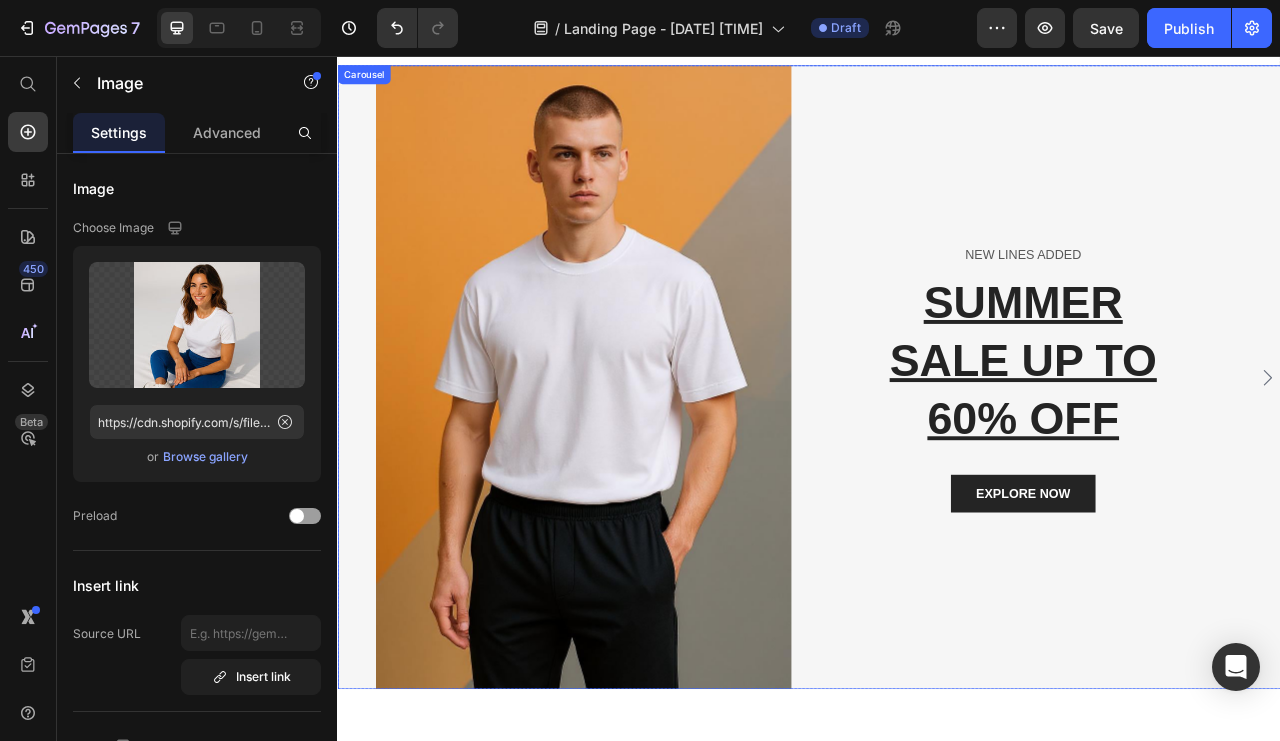 click 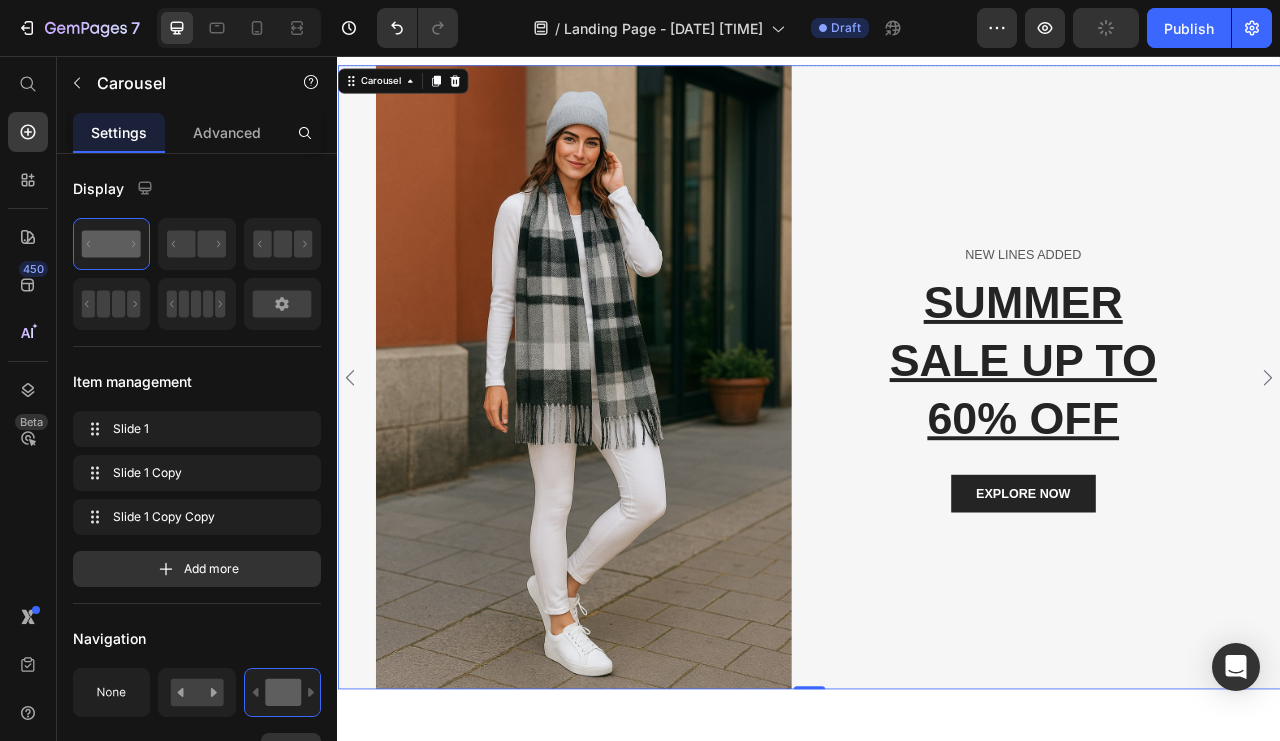 click 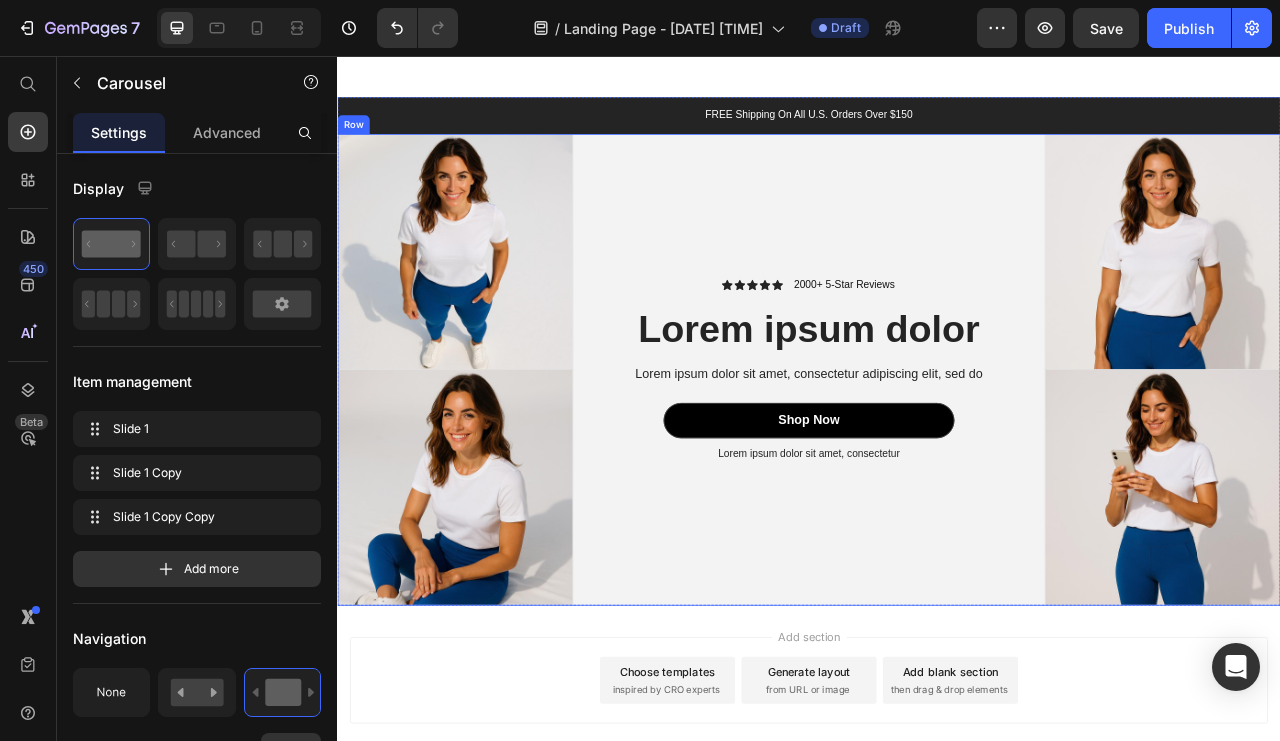 scroll, scrollTop: 1689, scrollLeft: 0, axis: vertical 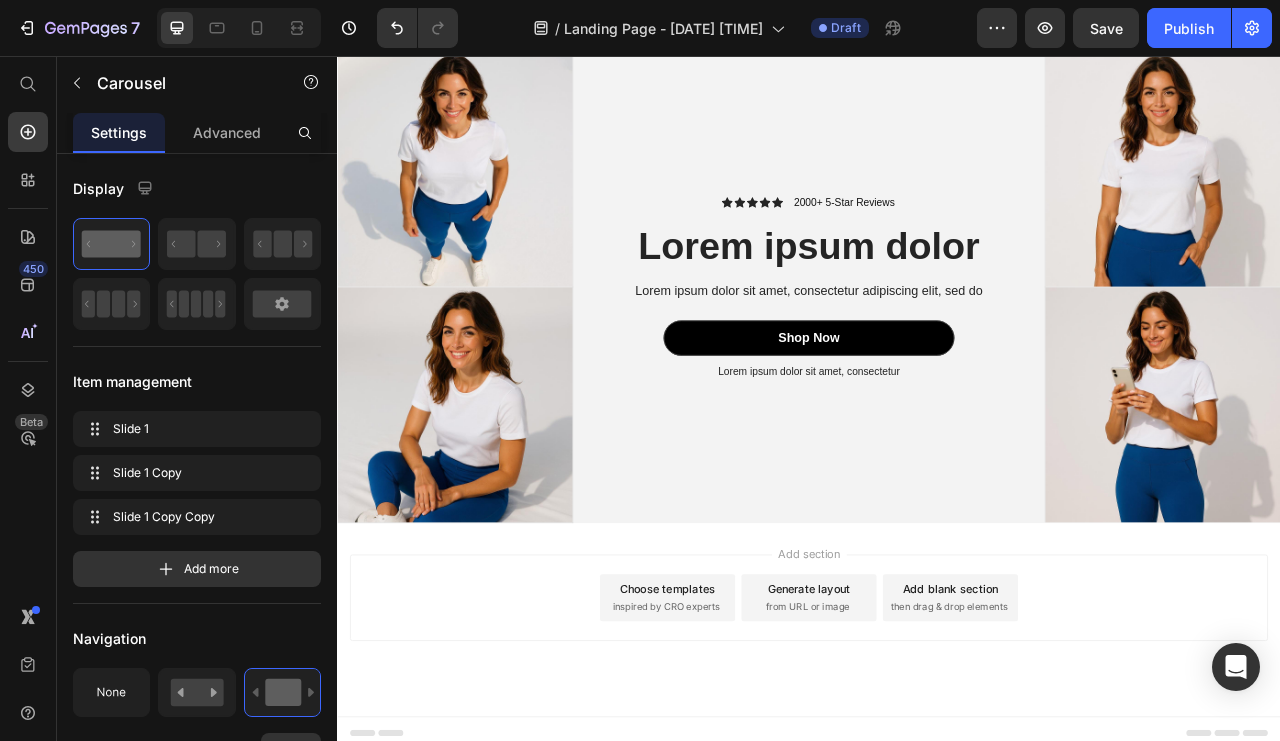 click on "Choose templates inspired by CRO experts" at bounding box center [757, 745] 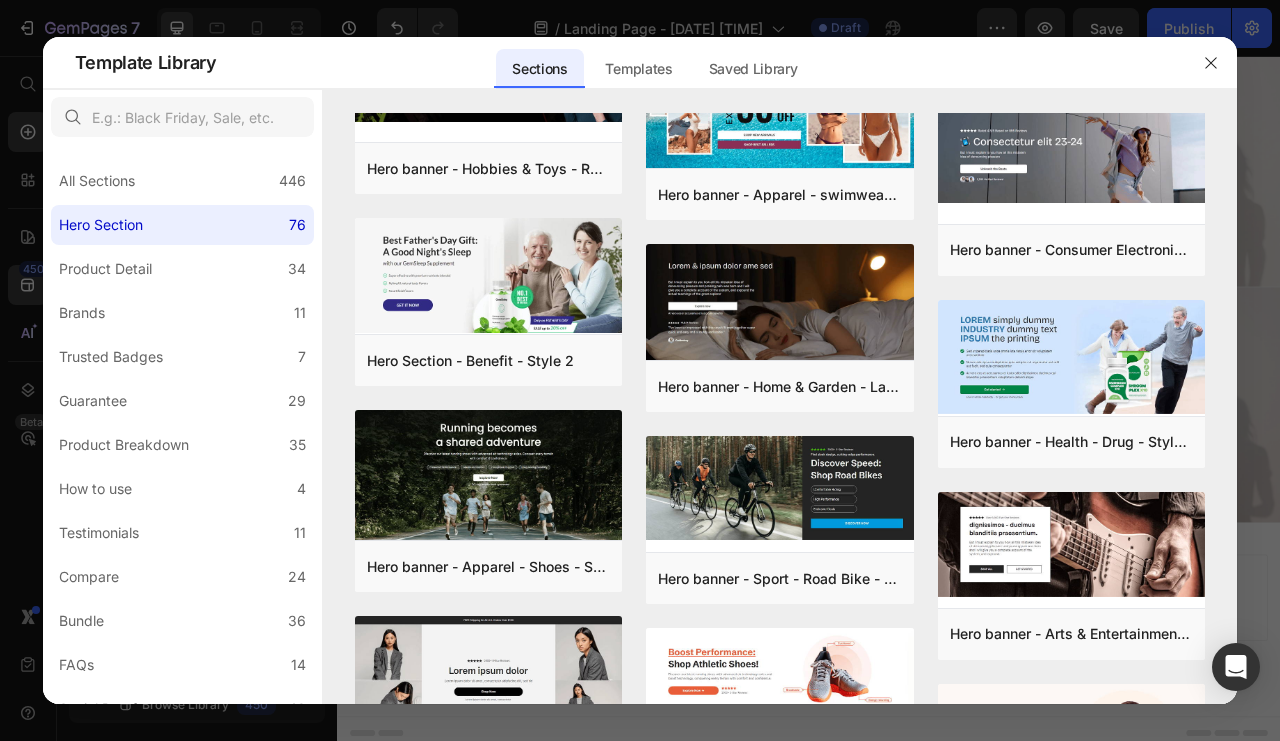 scroll, scrollTop: 1648, scrollLeft: 0, axis: vertical 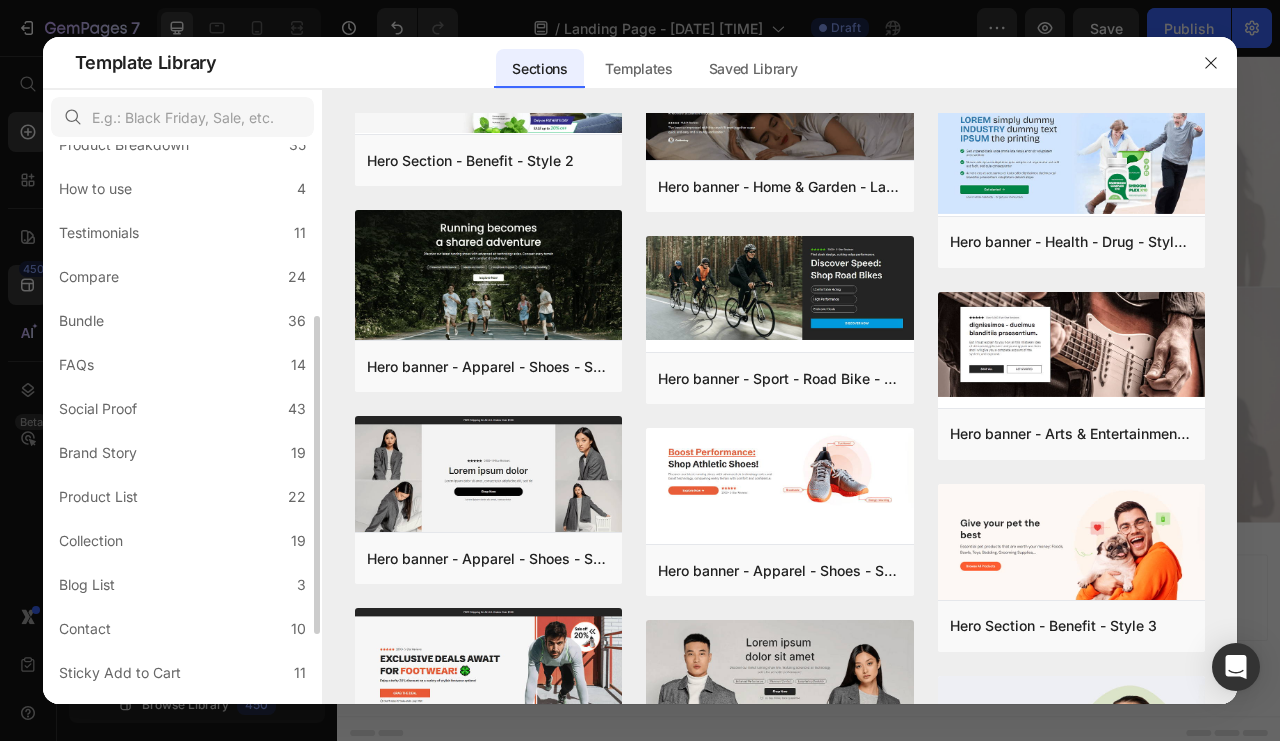 click on "Collection 19" 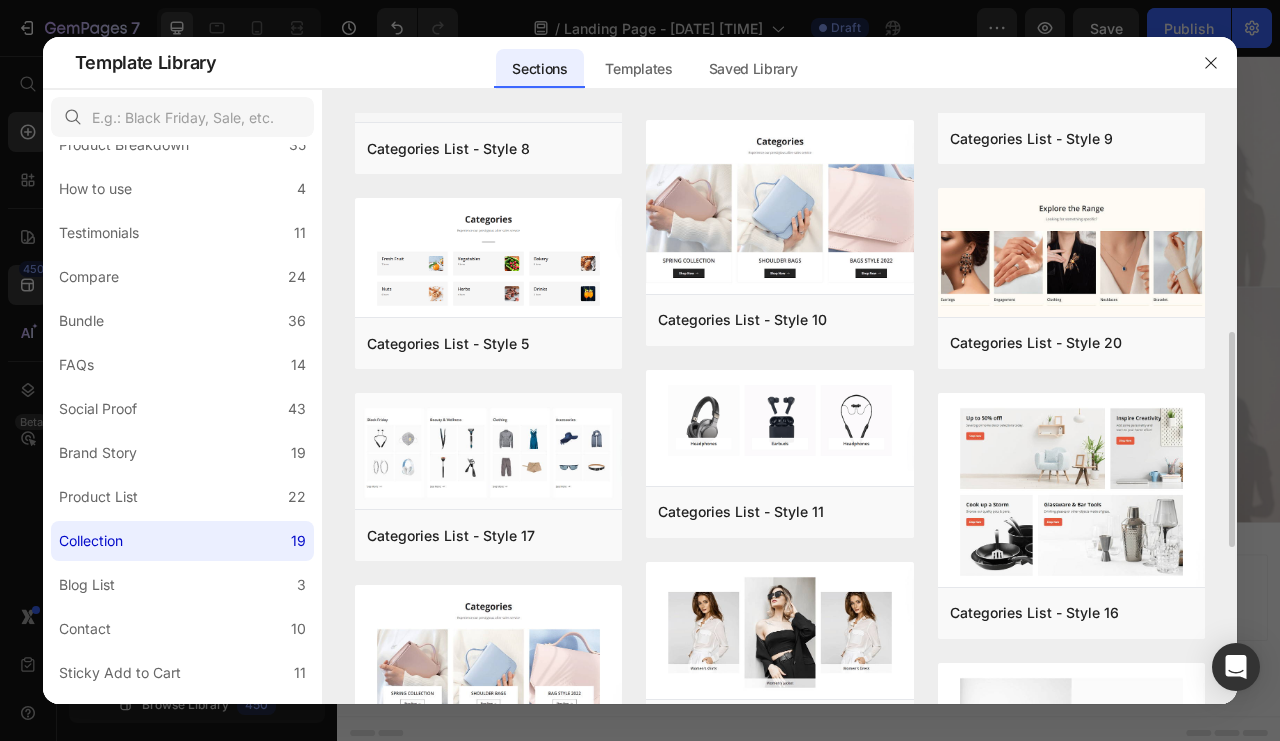 scroll, scrollTop: 800, scrollLeft: 0, axis: vertical 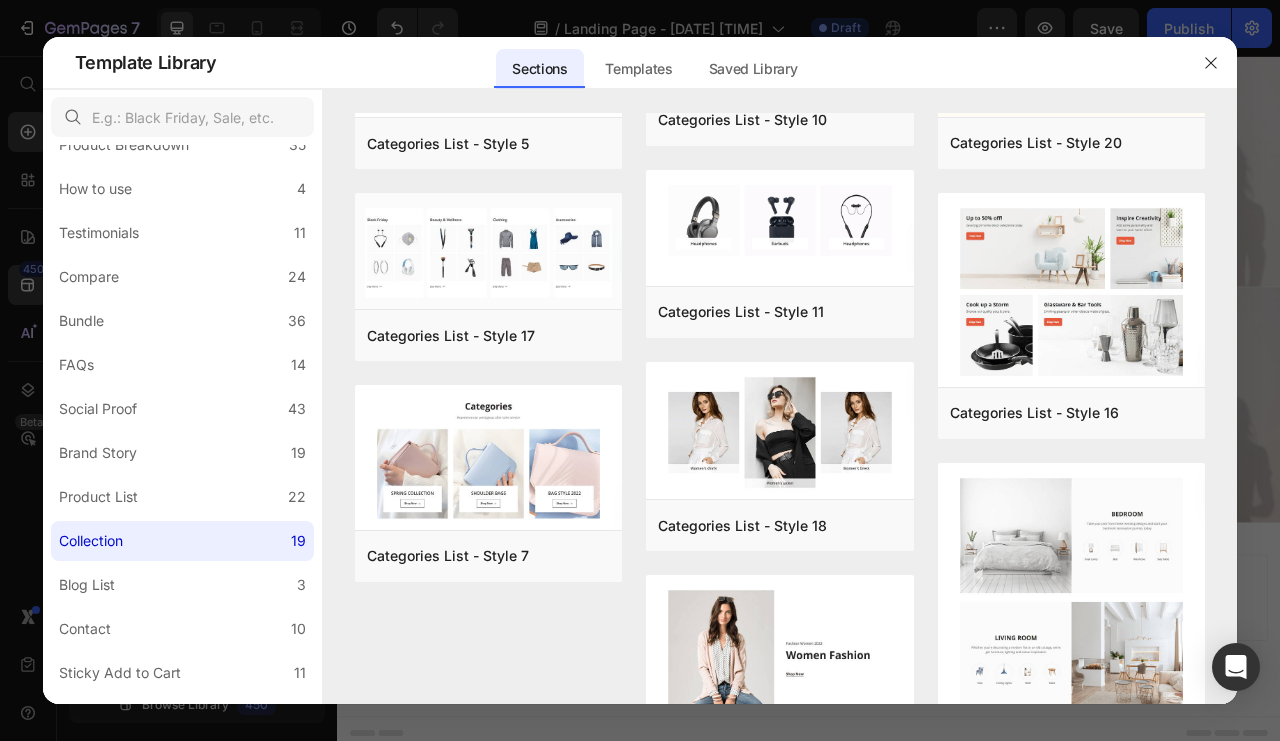 click at bounding box center (489, 459) 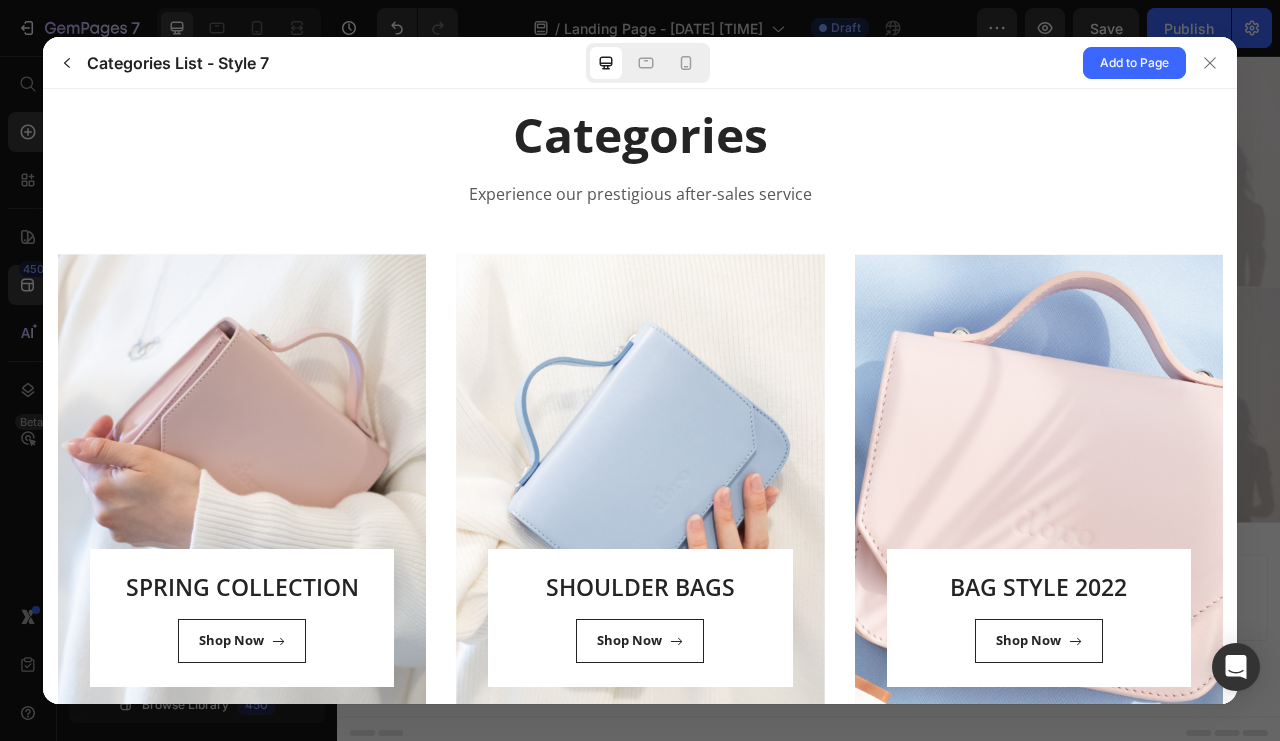 scroll, scrollTop: 159, scrollLeft: 0, axis: vertical 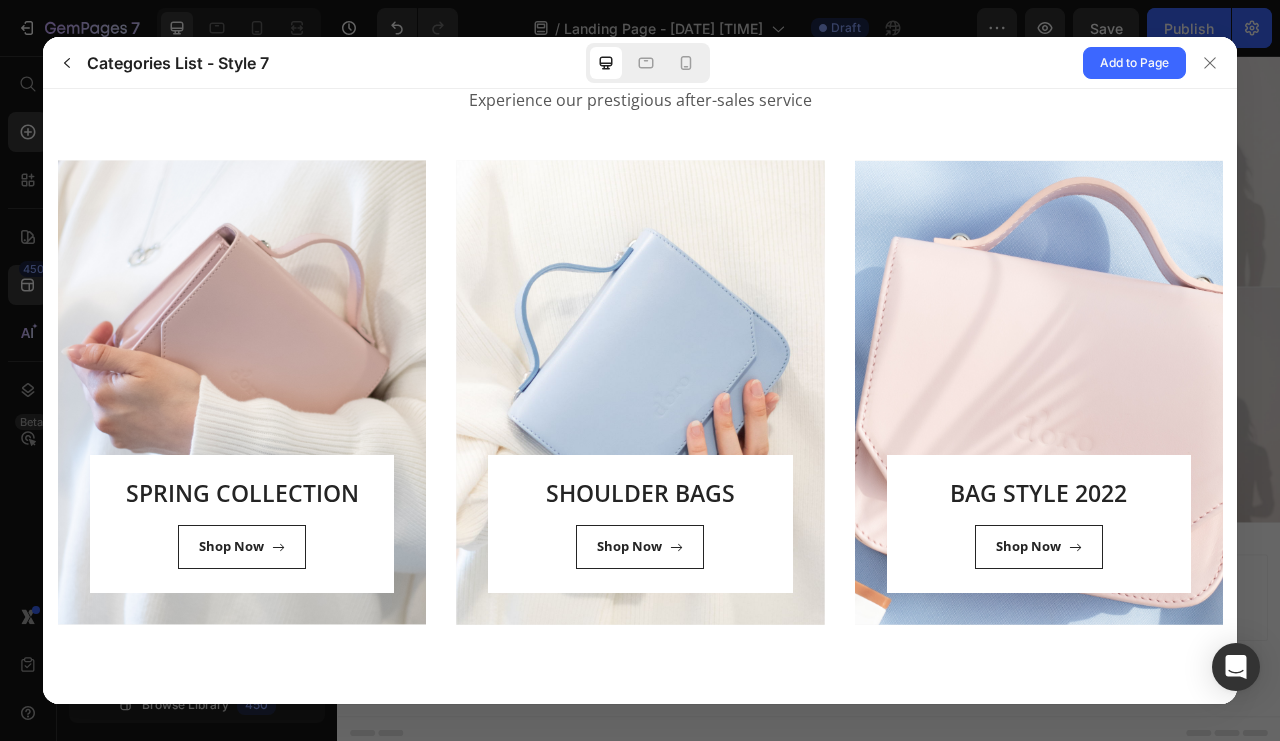 click at bounding box center [1210, 63] 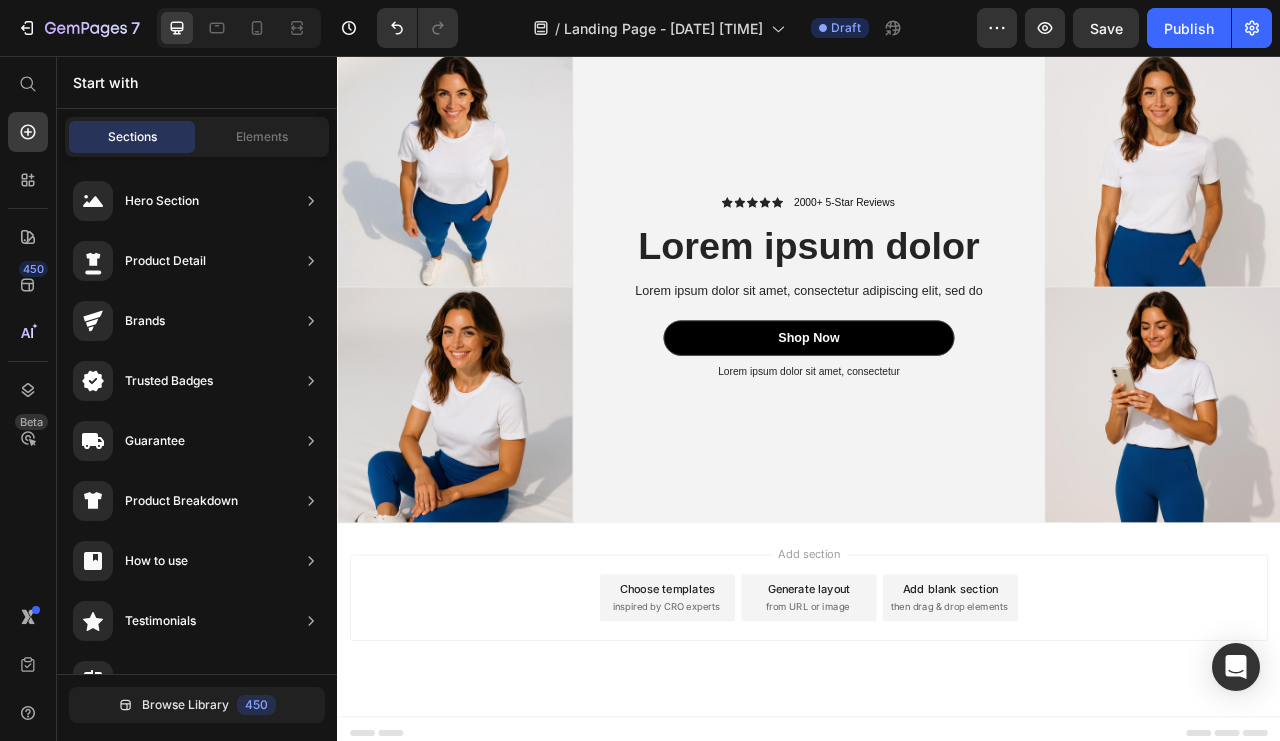 click on "inspired by CRO experts" at bounding box center (755, 757) 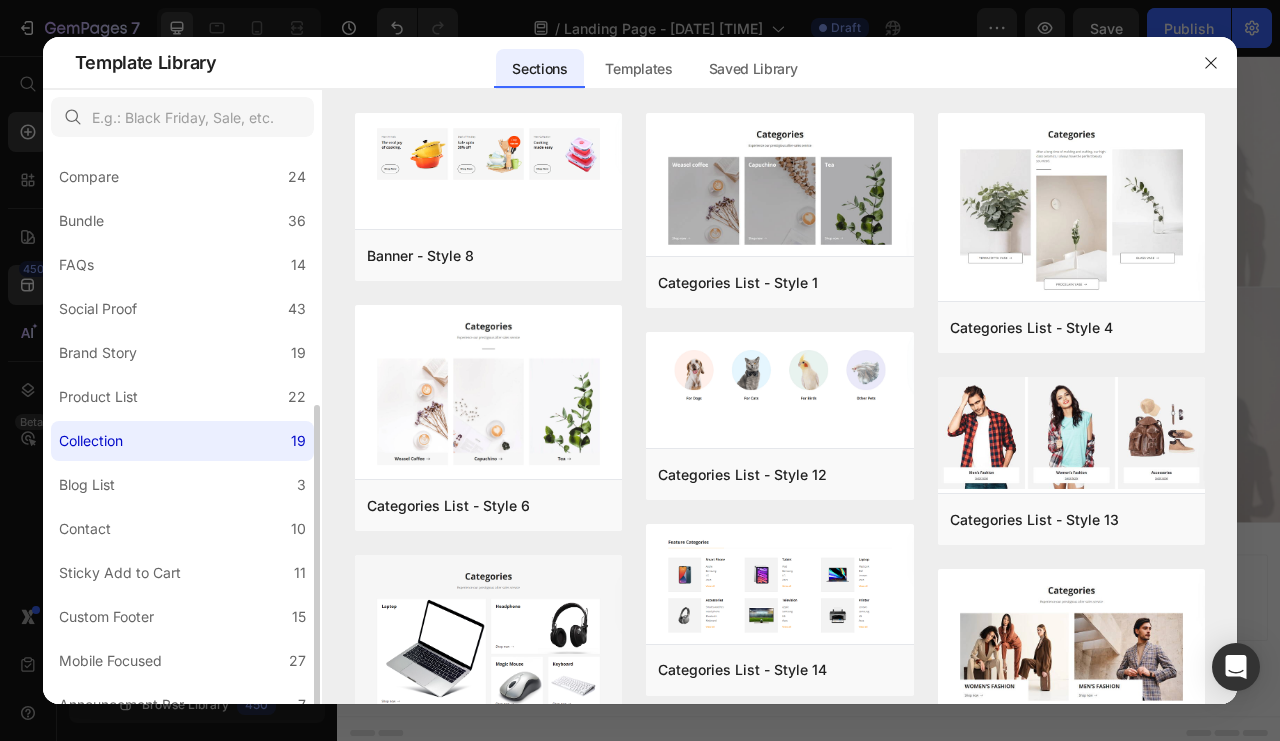 scroll, scrollTop: 420, scrollLeft: 0, axis: vertical 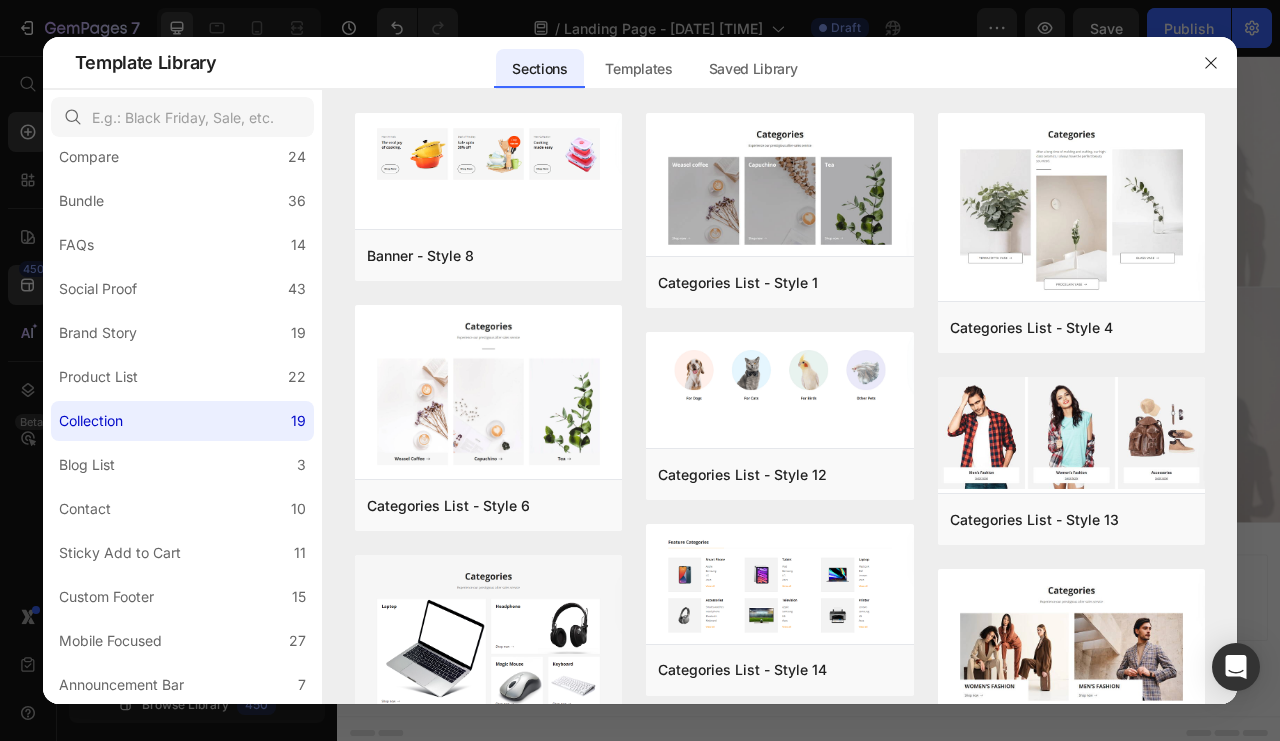 click on "Collection 19" 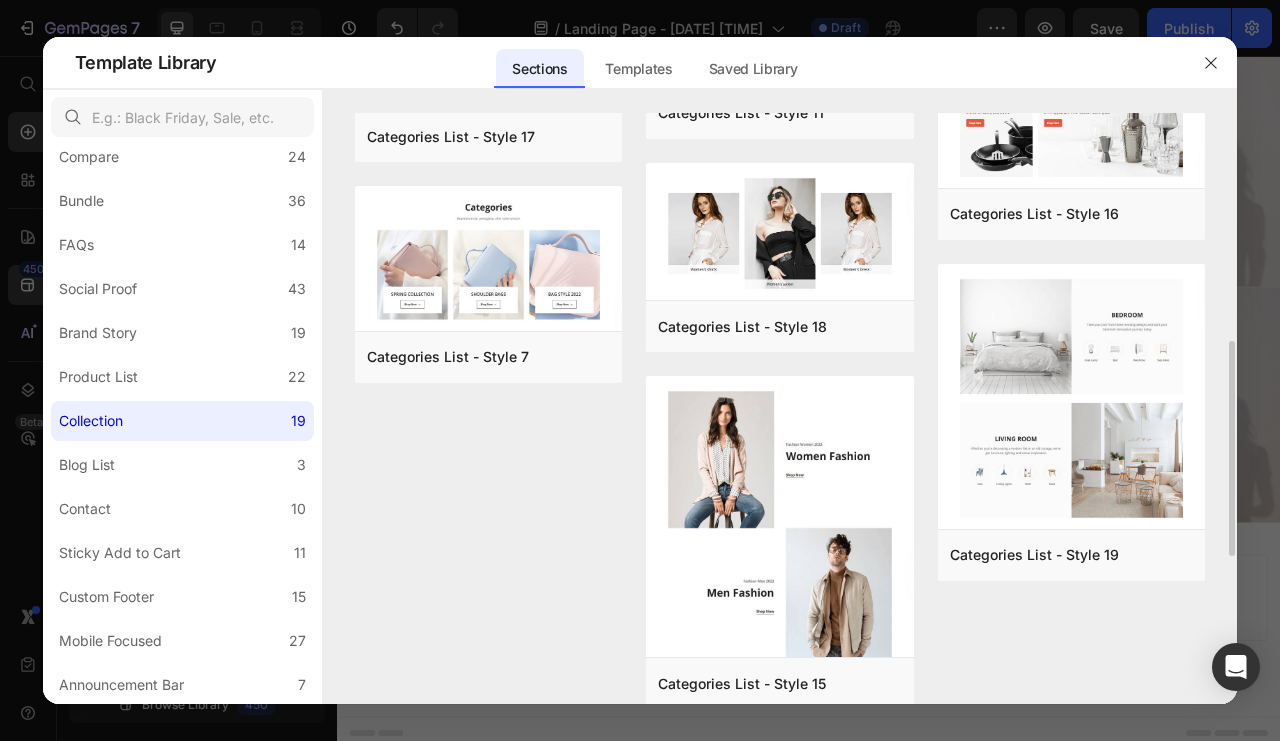 scroll, scrollTop: 899, scrollLeft: 0, axis: vertical 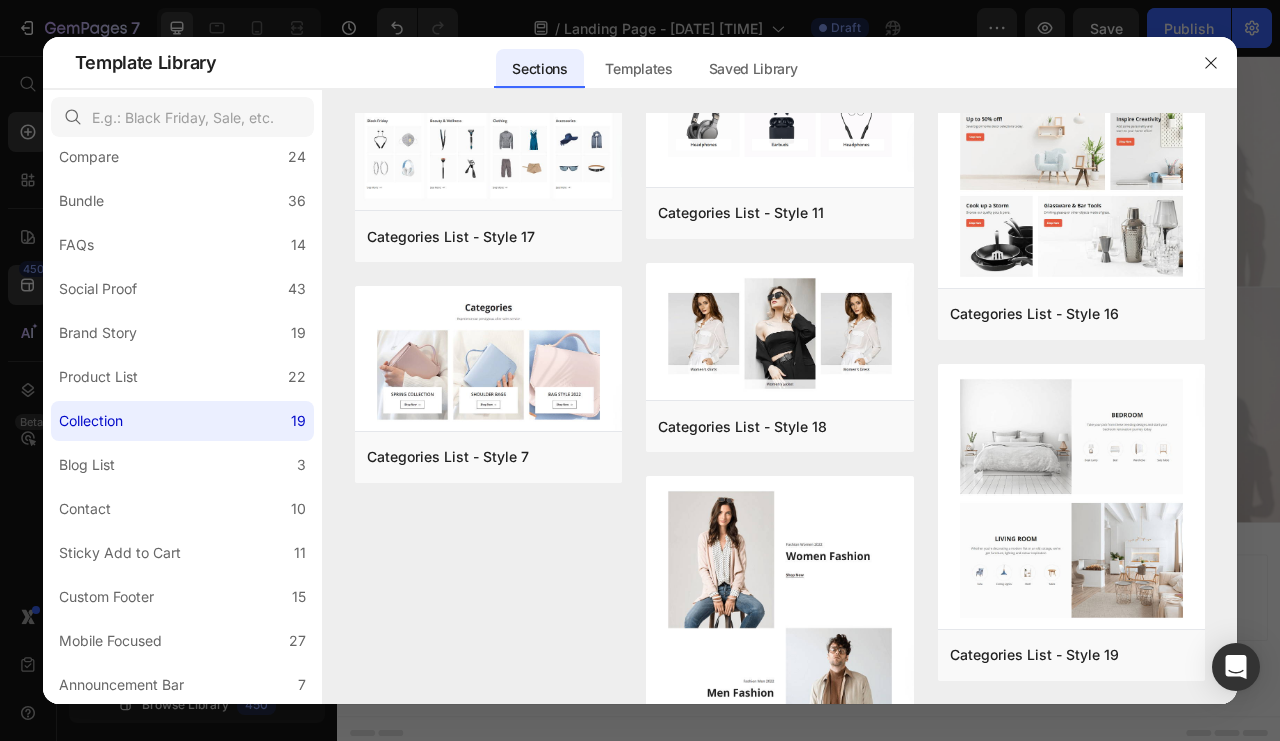 click on "Add to page" at bounding box center [0, 0] 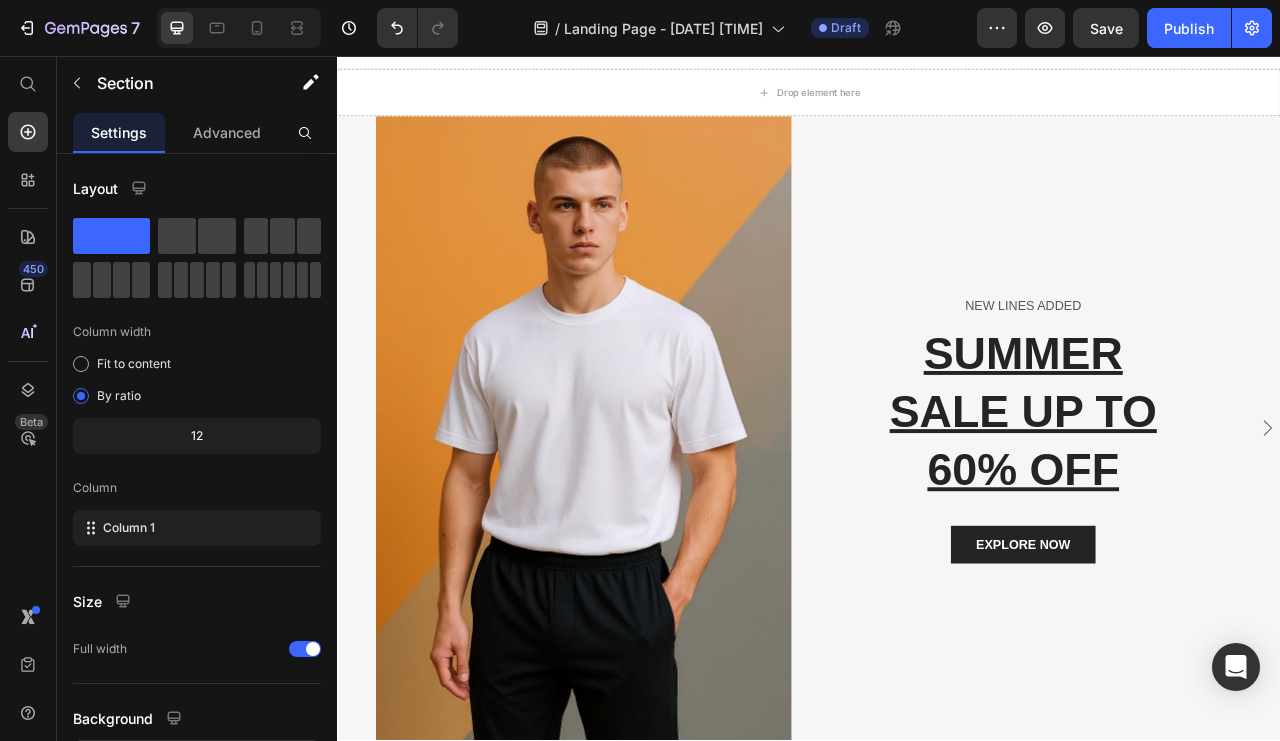 scroll, scrollTop: 0, scrollLeft: 0, axis: both 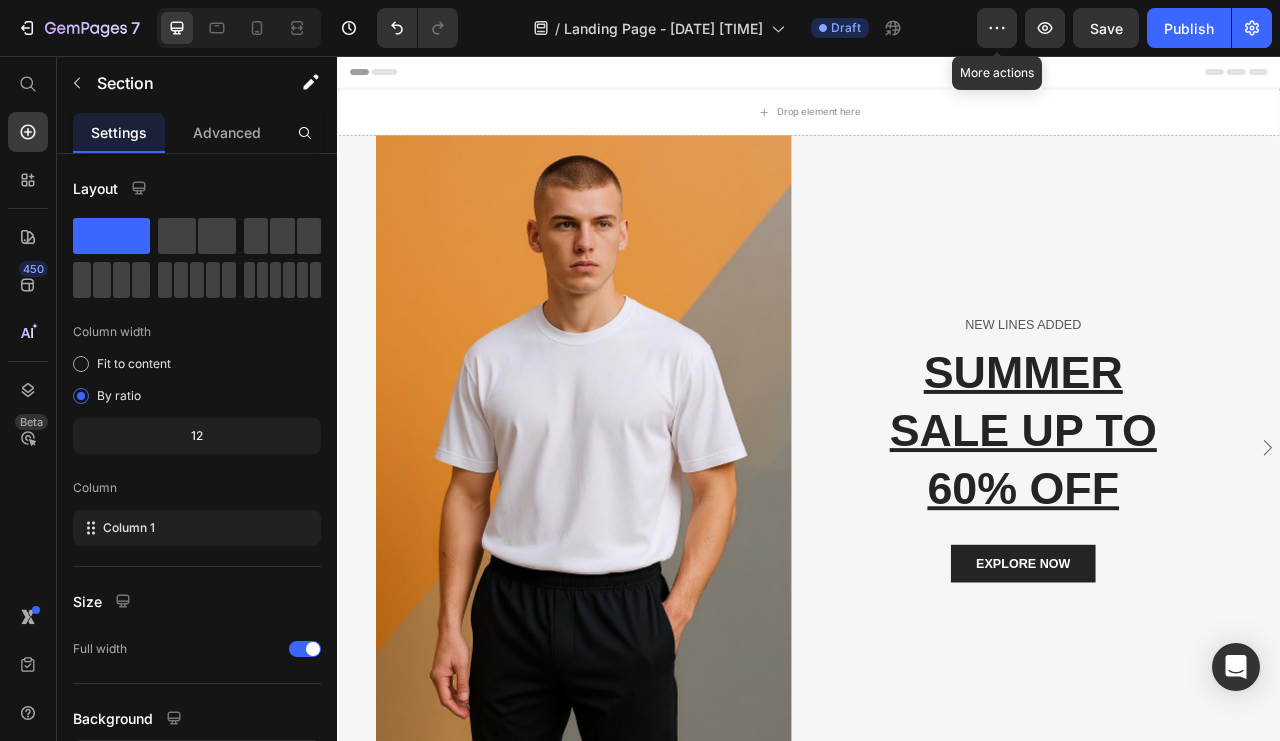 click 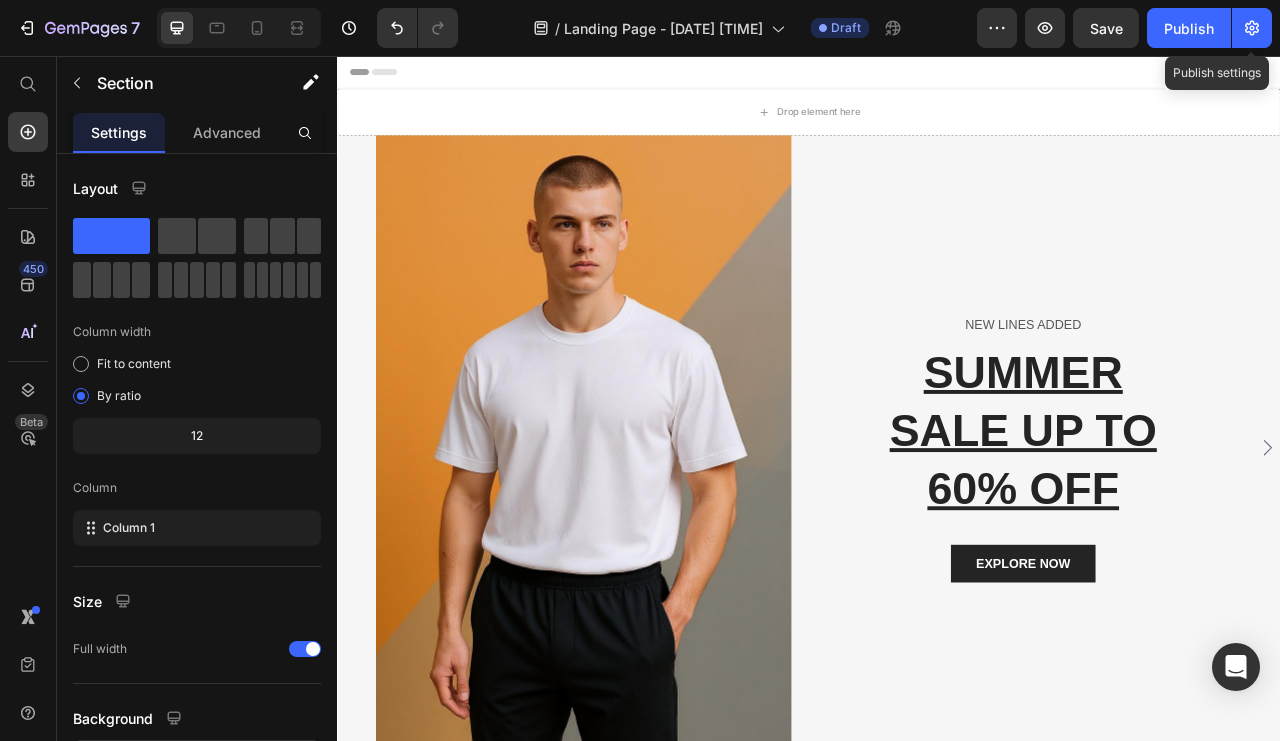 click 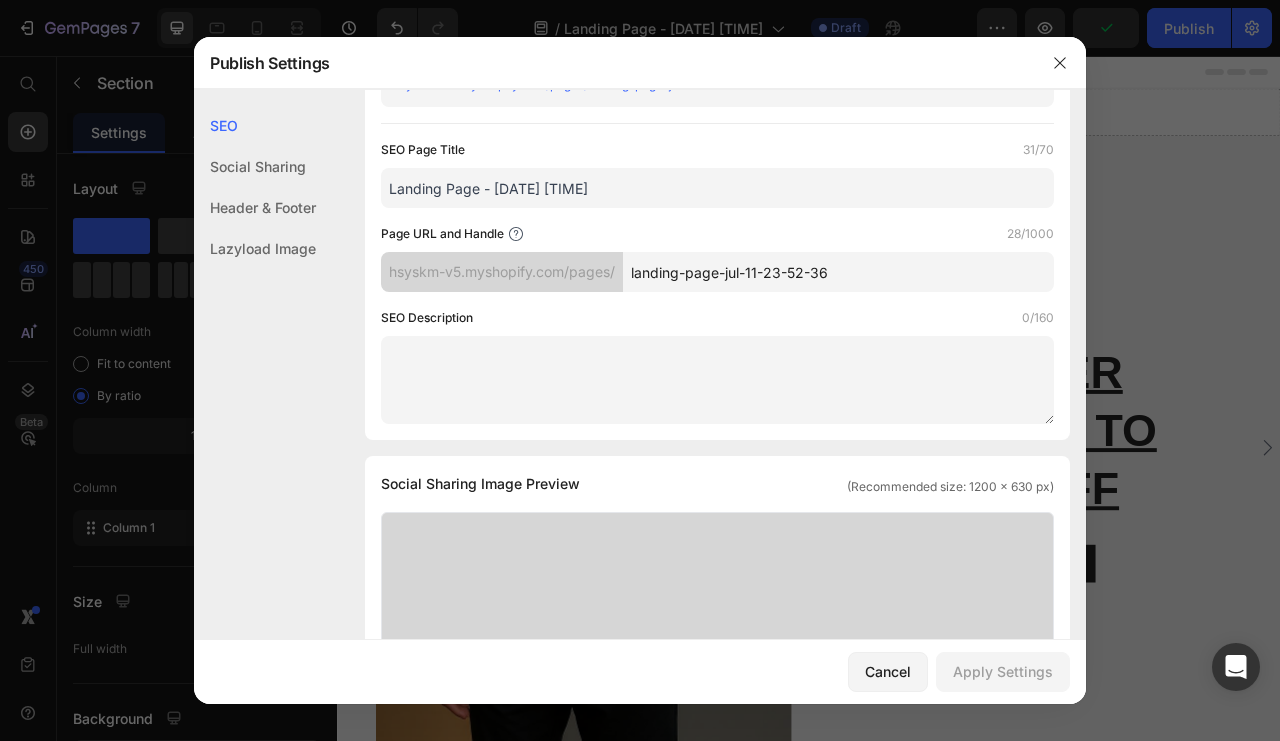 scroll, scrollTop: 0, scrollLeft: 0, axis: both 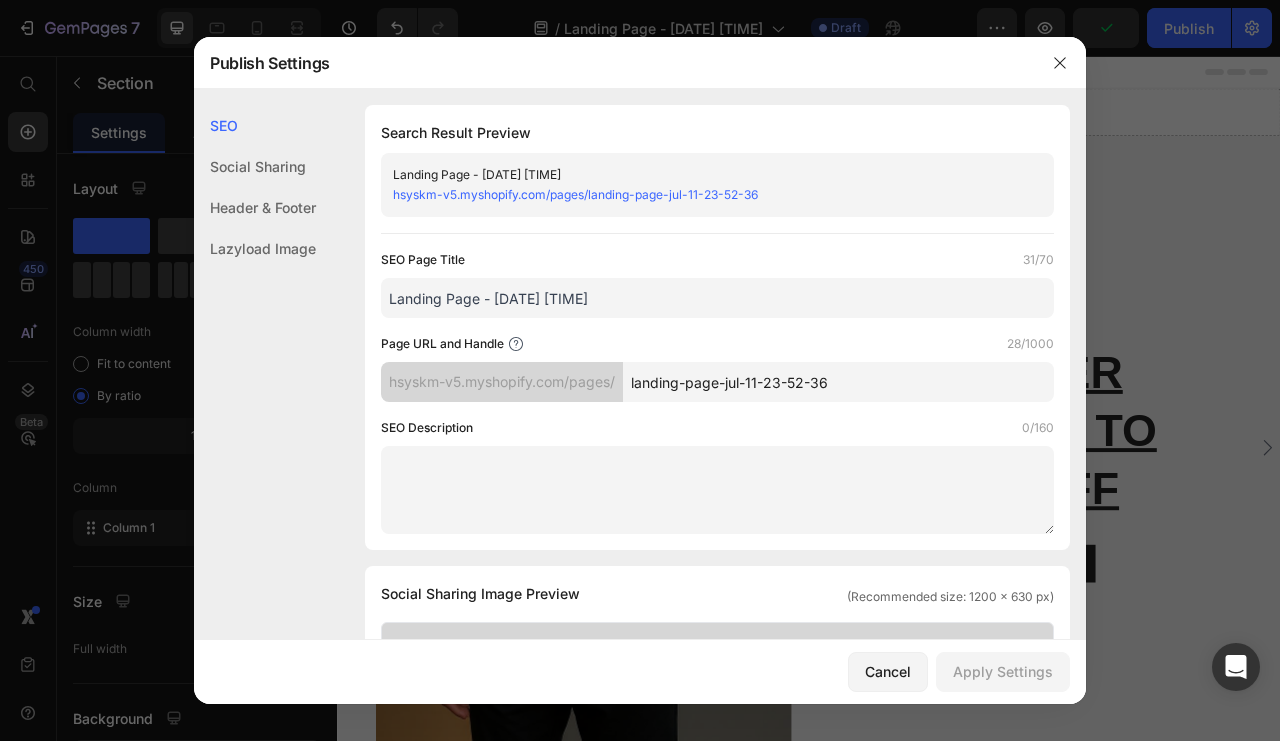 drag, startPoint x: 1064, startPoint y: 63, endPoint x: 948, endPoint y: 1, distance: 131.52946 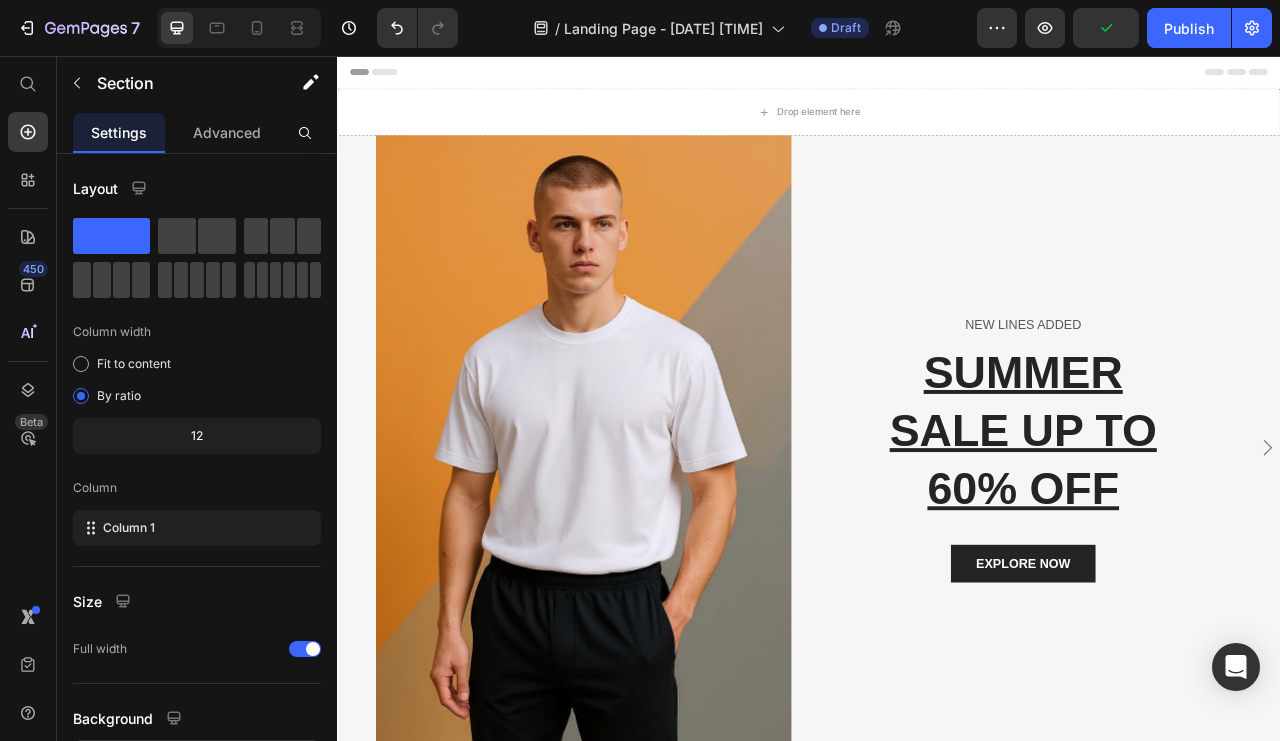 click on "Publish" at bounding box center (1189, 28) 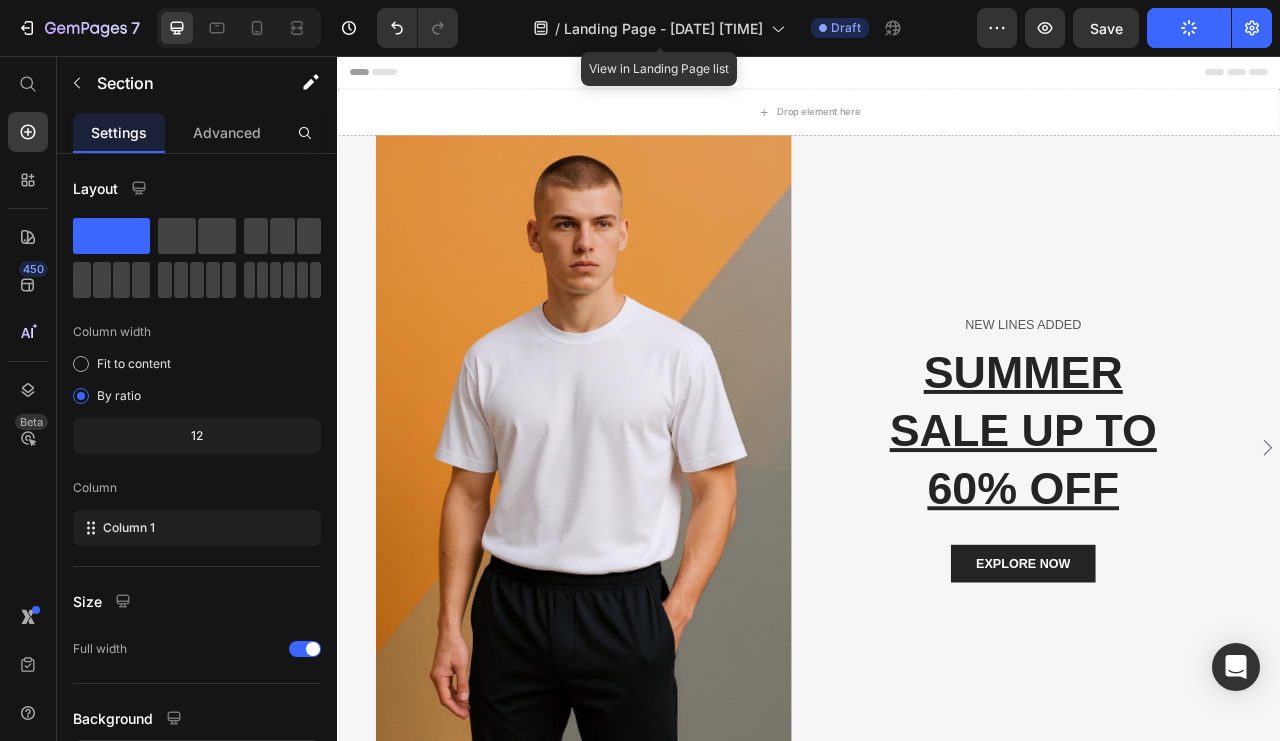 click 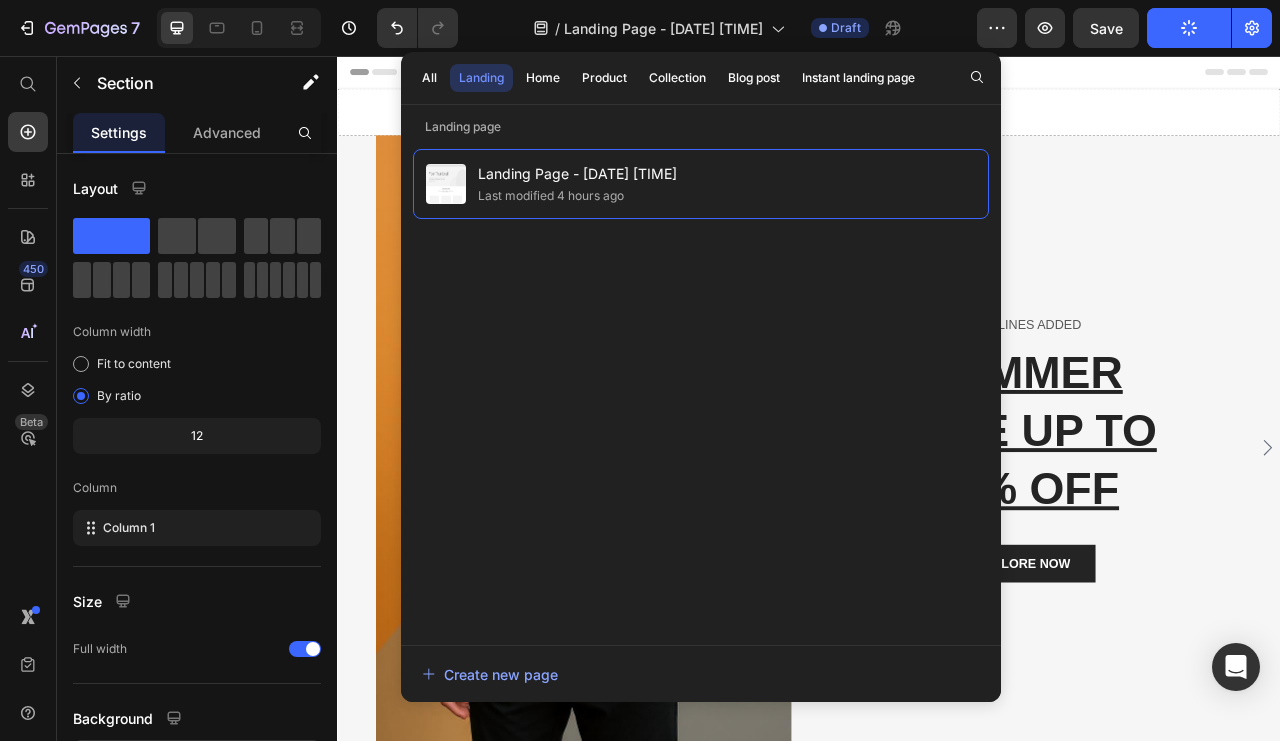 click on "Home" at bounding box center (543, 78) 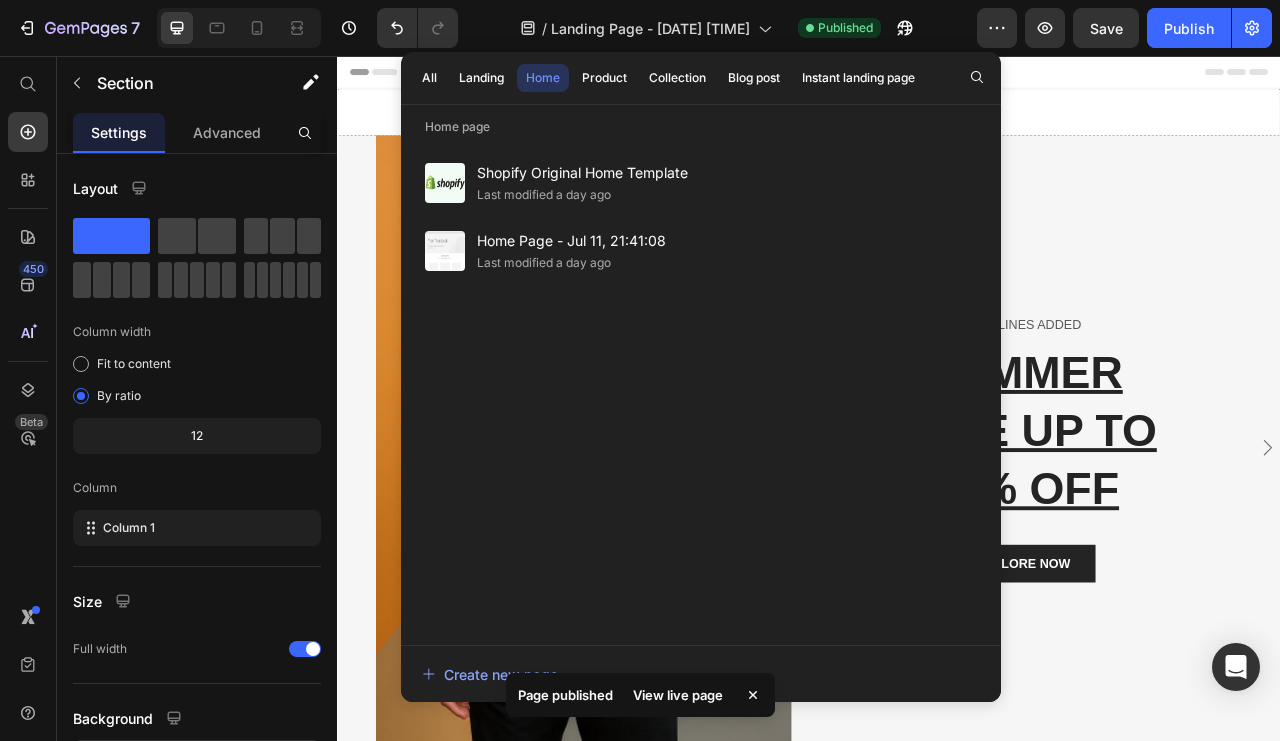 click on "Landing" at bounding box center (481, 78) 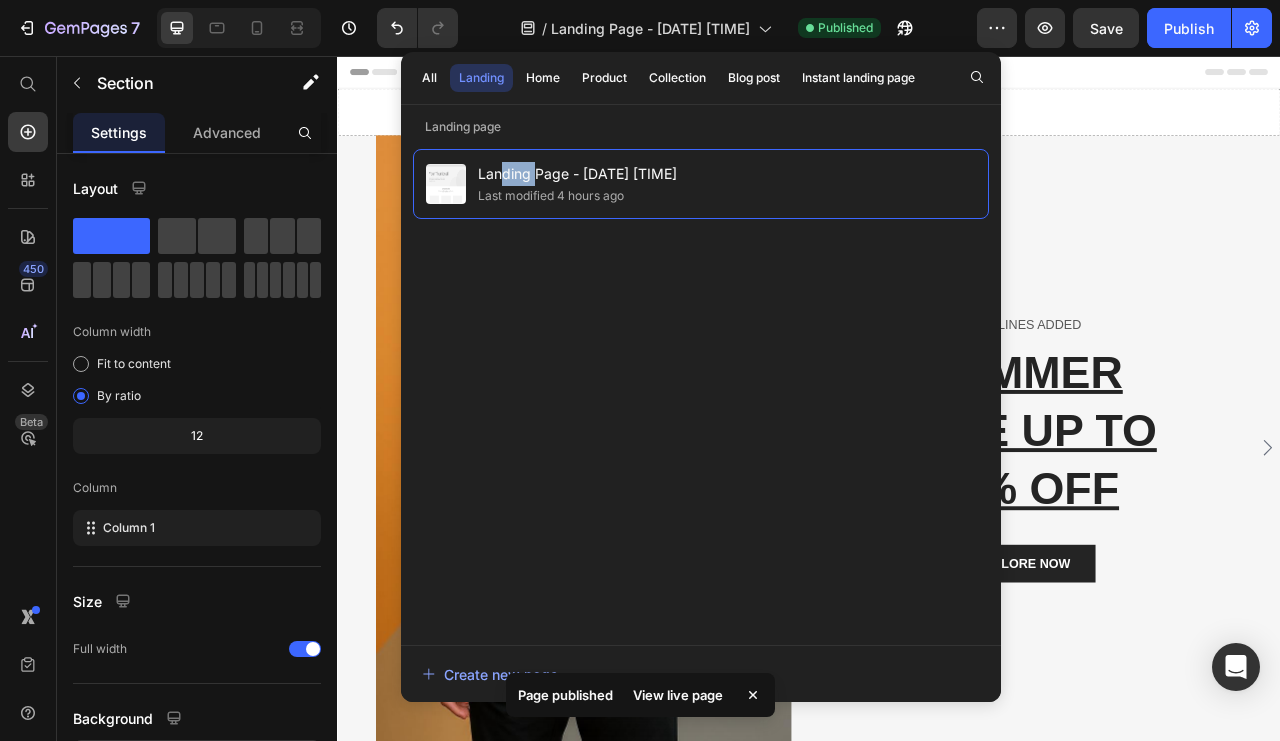 drag, startPoint x: 504, startPoint y: 177, endPoint x: 536, endPoint y: 169, distance: 32.984844 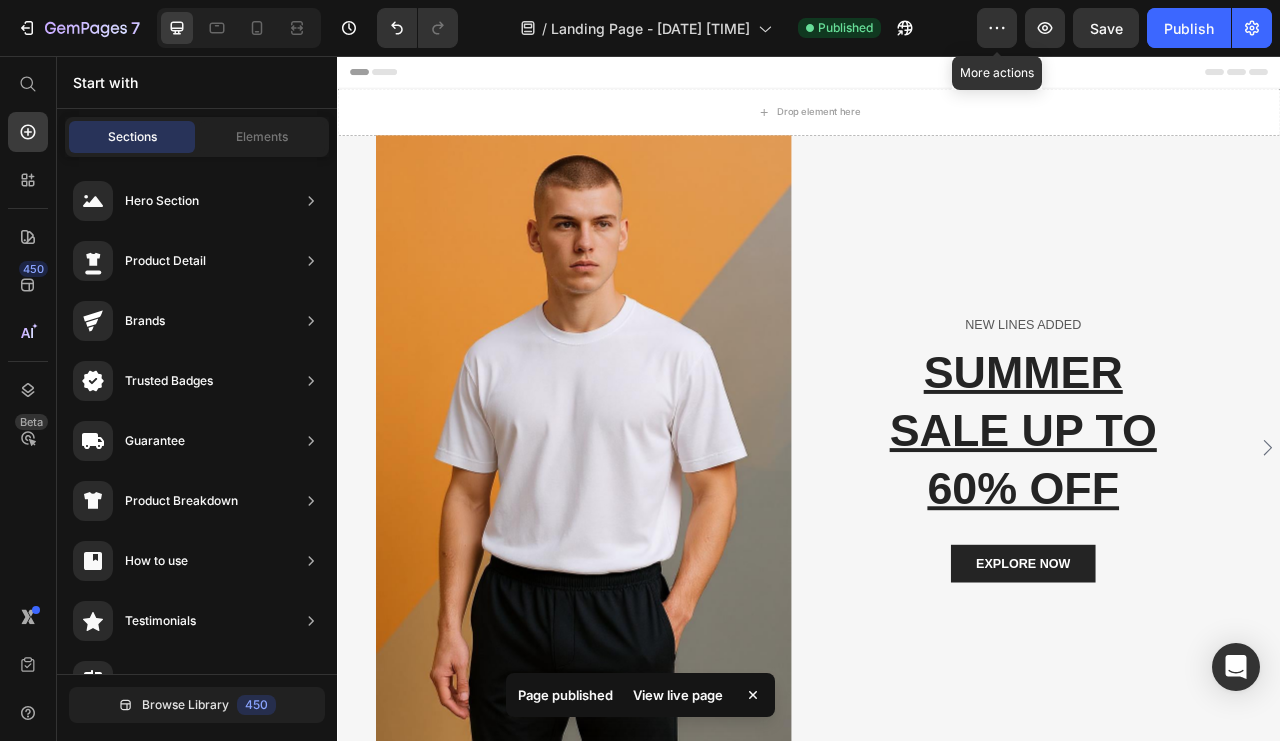 click 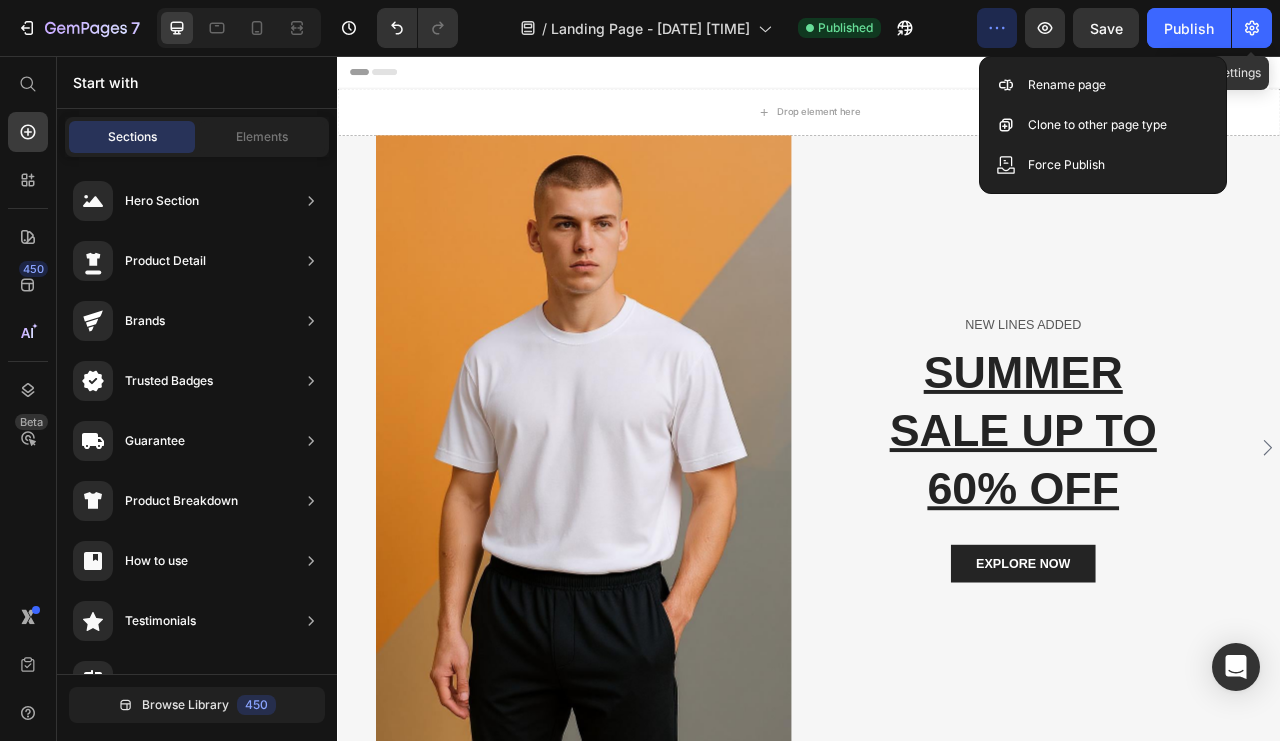 click 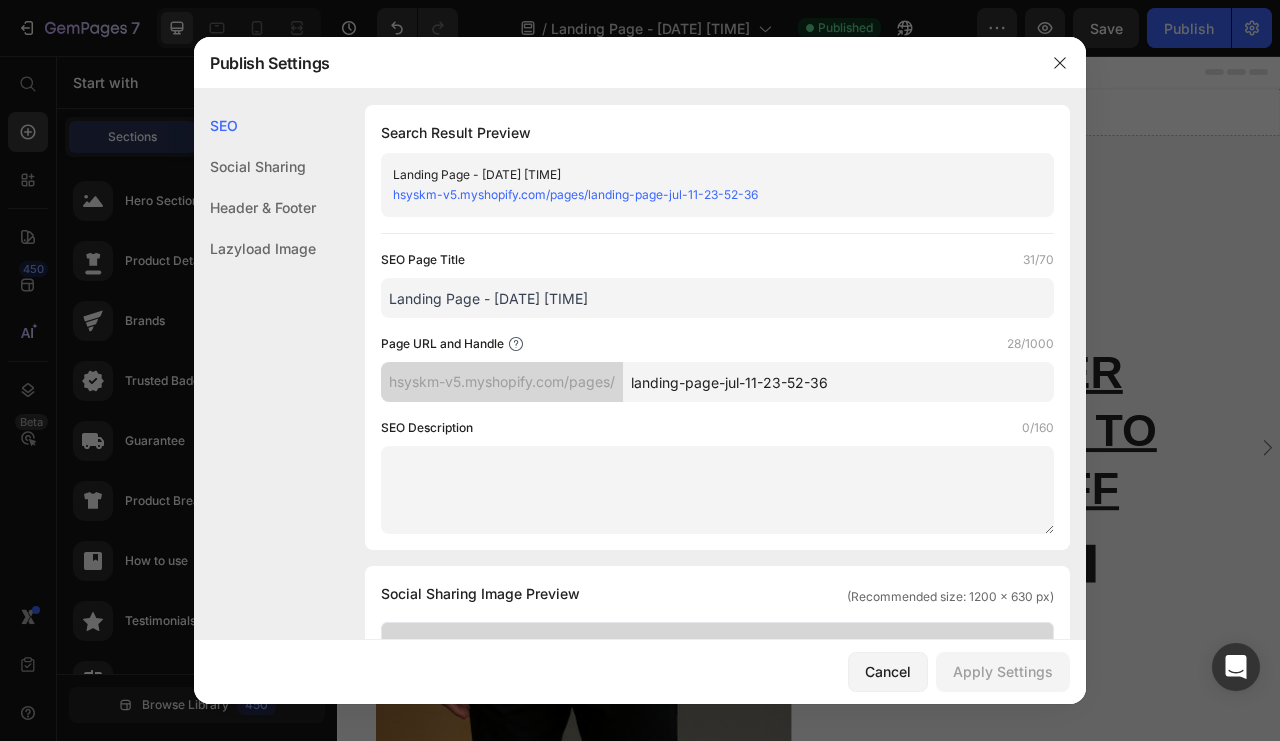 click at bounding box center [1060, 63] 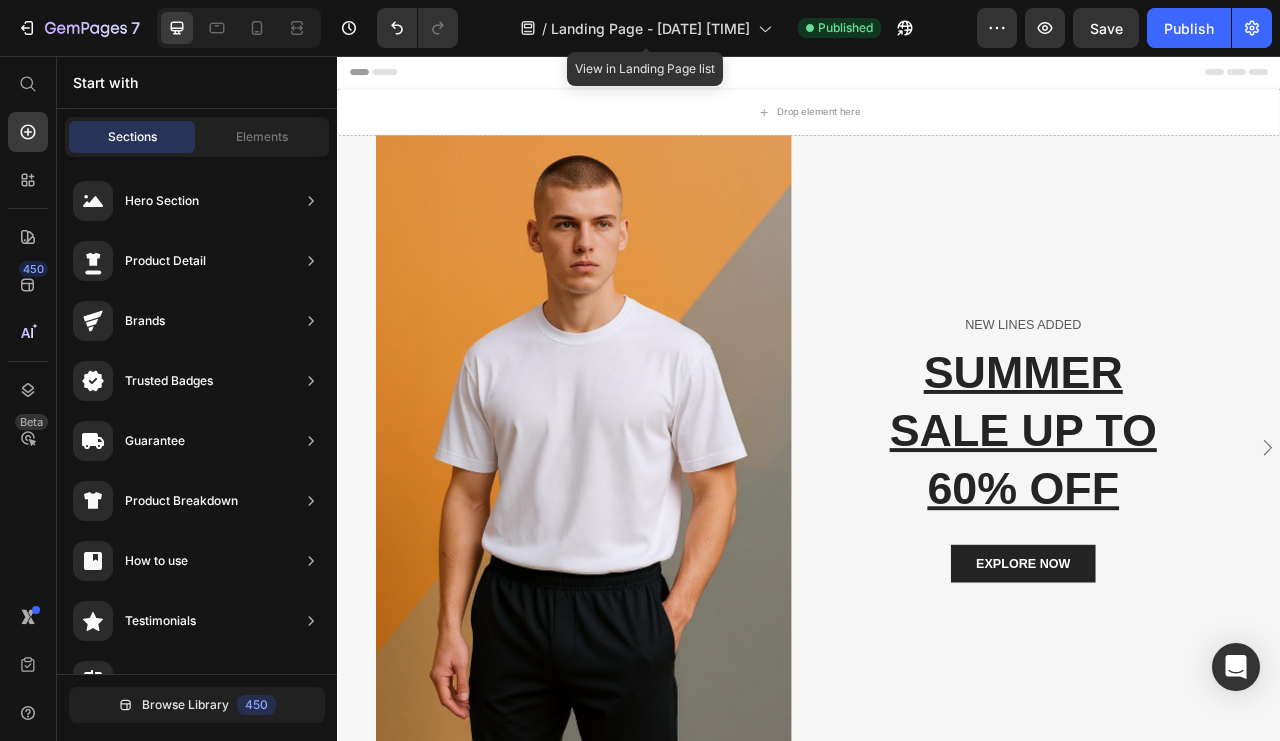 click on "Landing Page - [DATE] [TIME]" at bounding box center [650, 28] 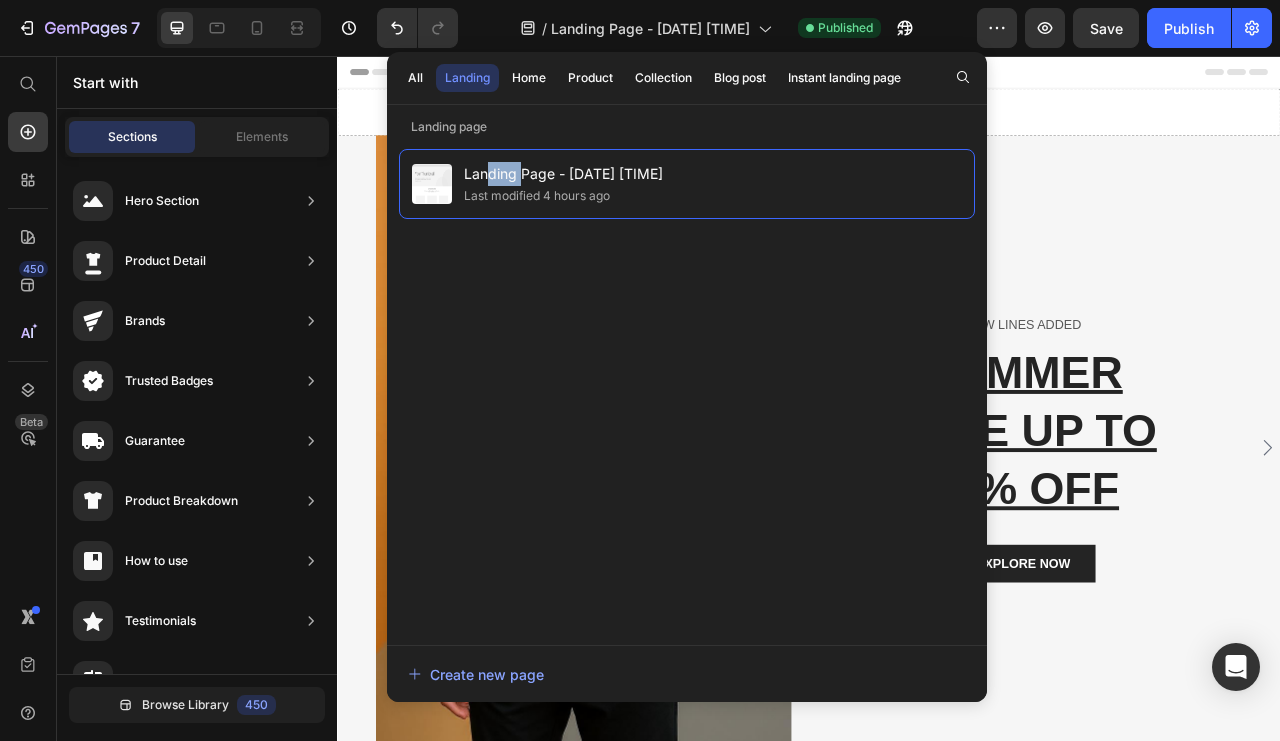 click on "All" at bounding box center (415, 78) 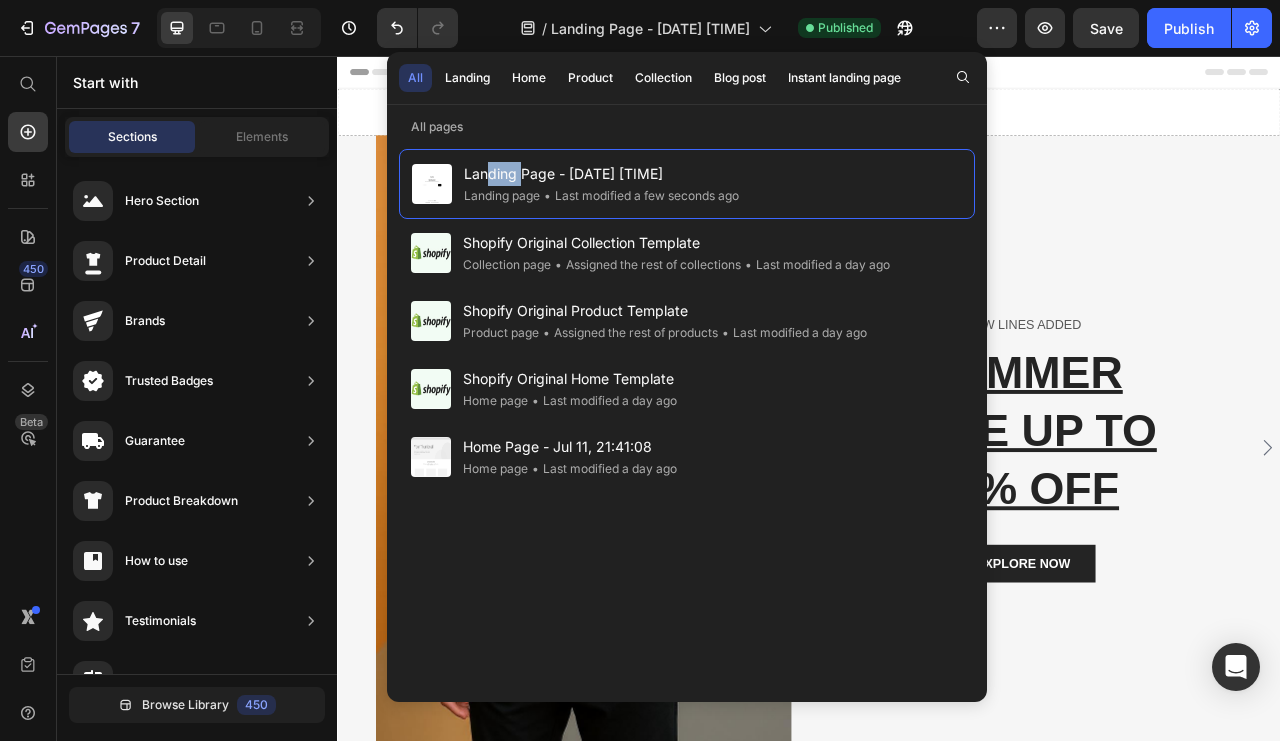 click on "Landing" at bounding box center [467, 78] 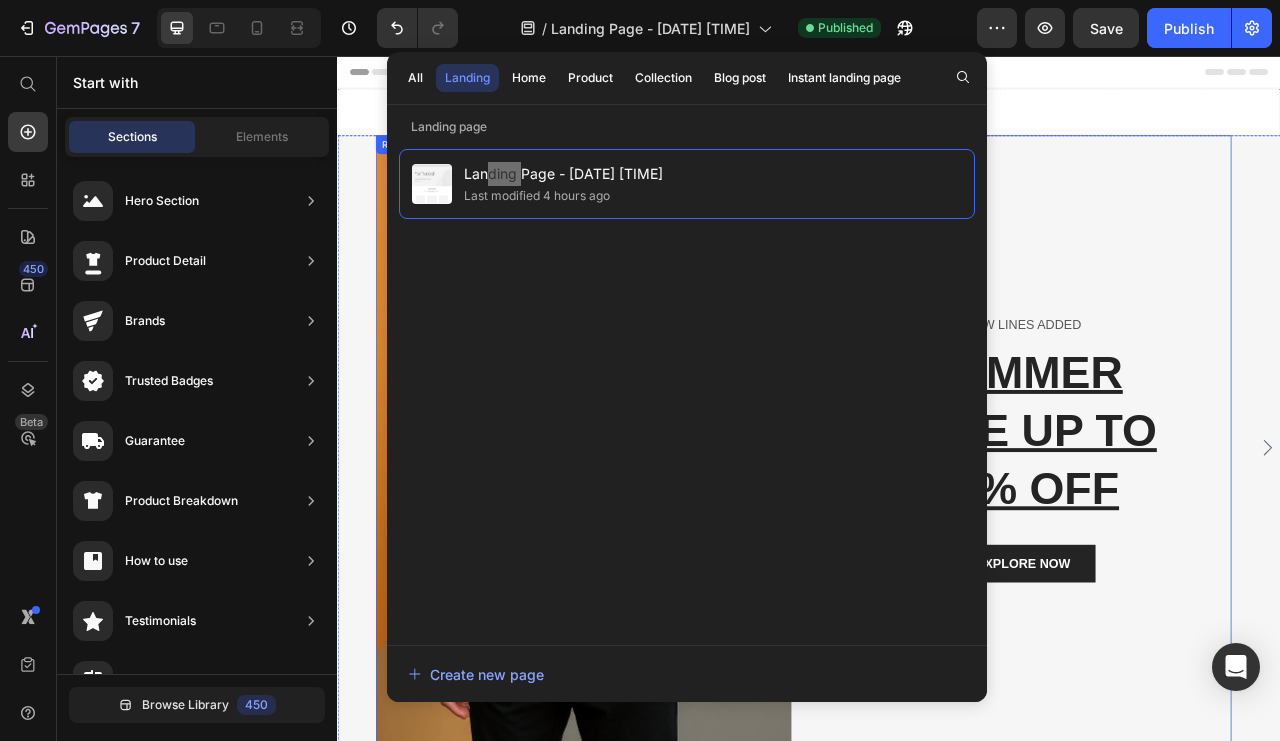 click on "NEW LINES ADDED Text block SUMMER SALE UP TO 60% OFF Heading EXPLORE NOW Button Row" at bounding box center (1208, 554) 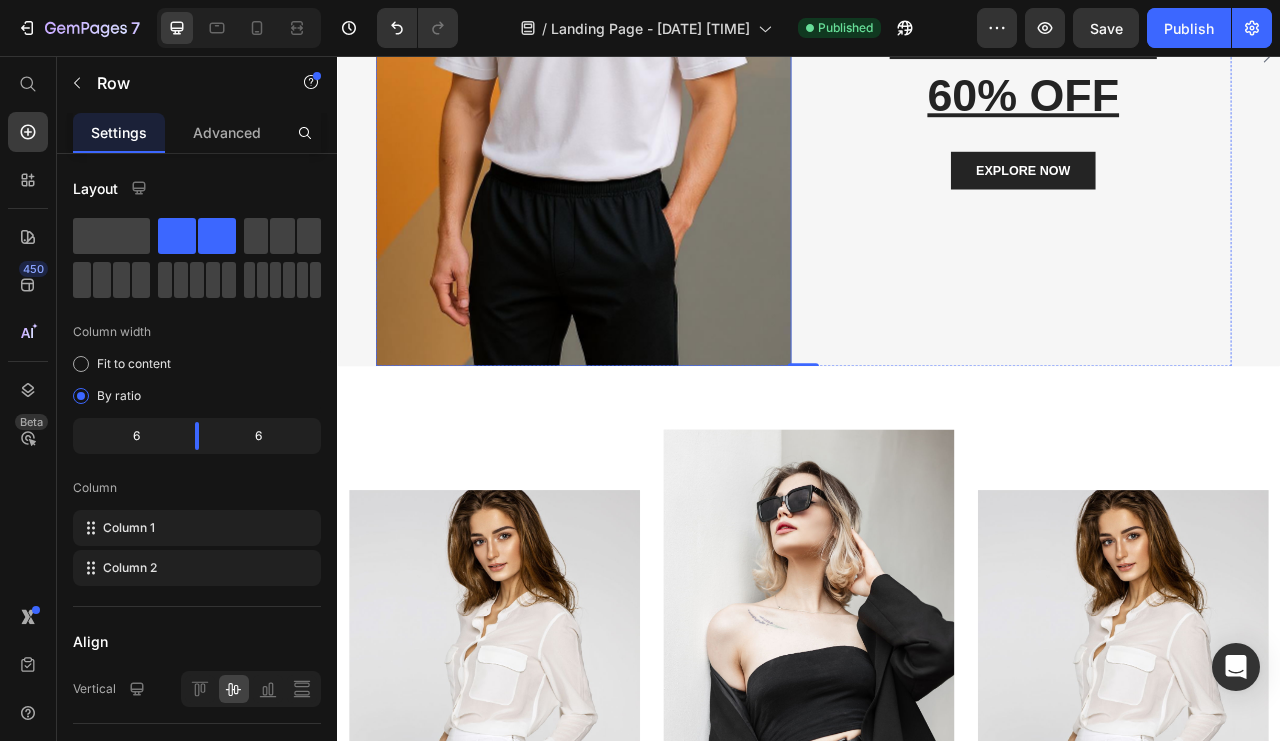 scroll, scrollTop: 0, scrollLeft: 0, axis: both 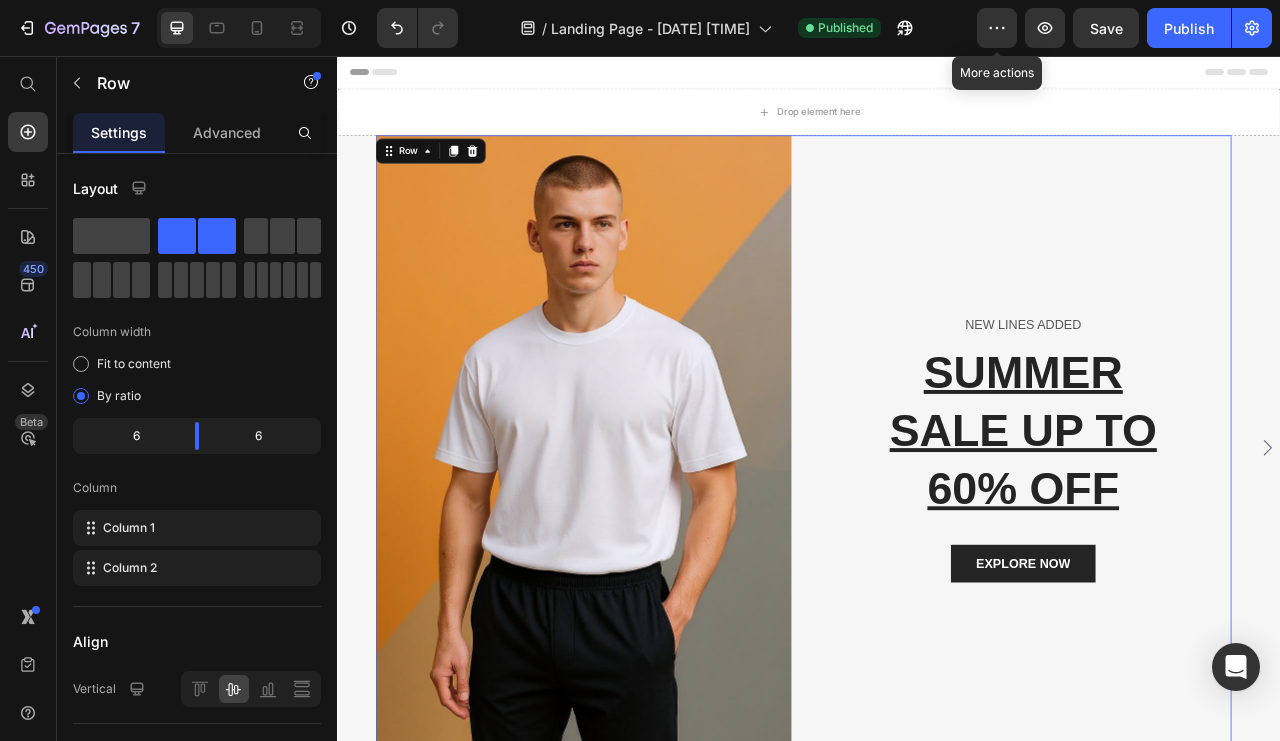 click 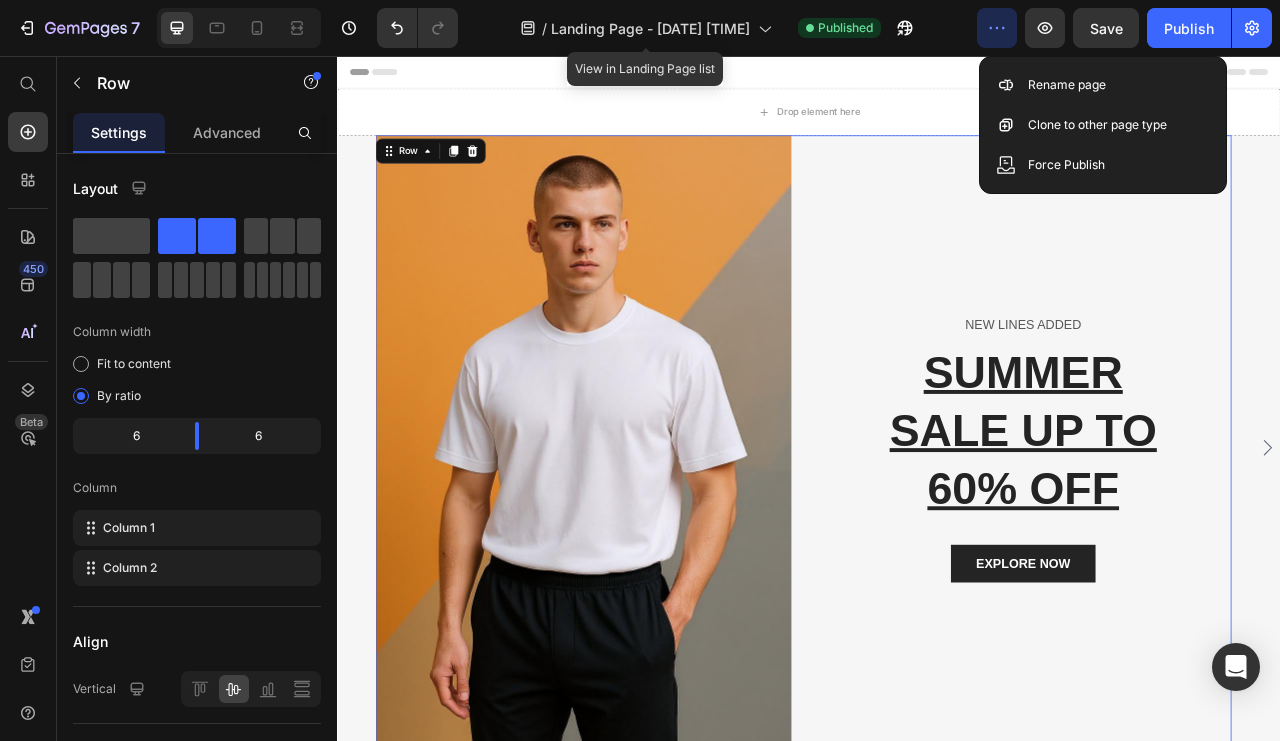 click on "/" at bounding box center [544, 28] 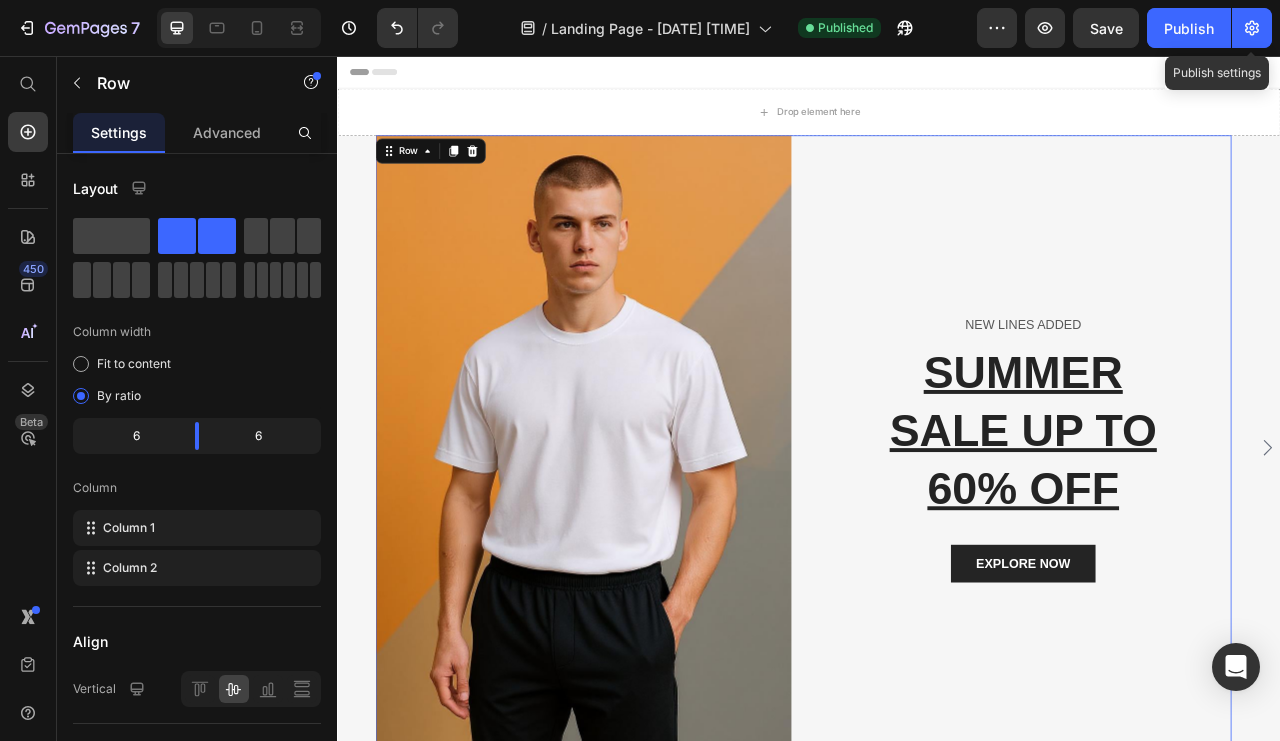 click 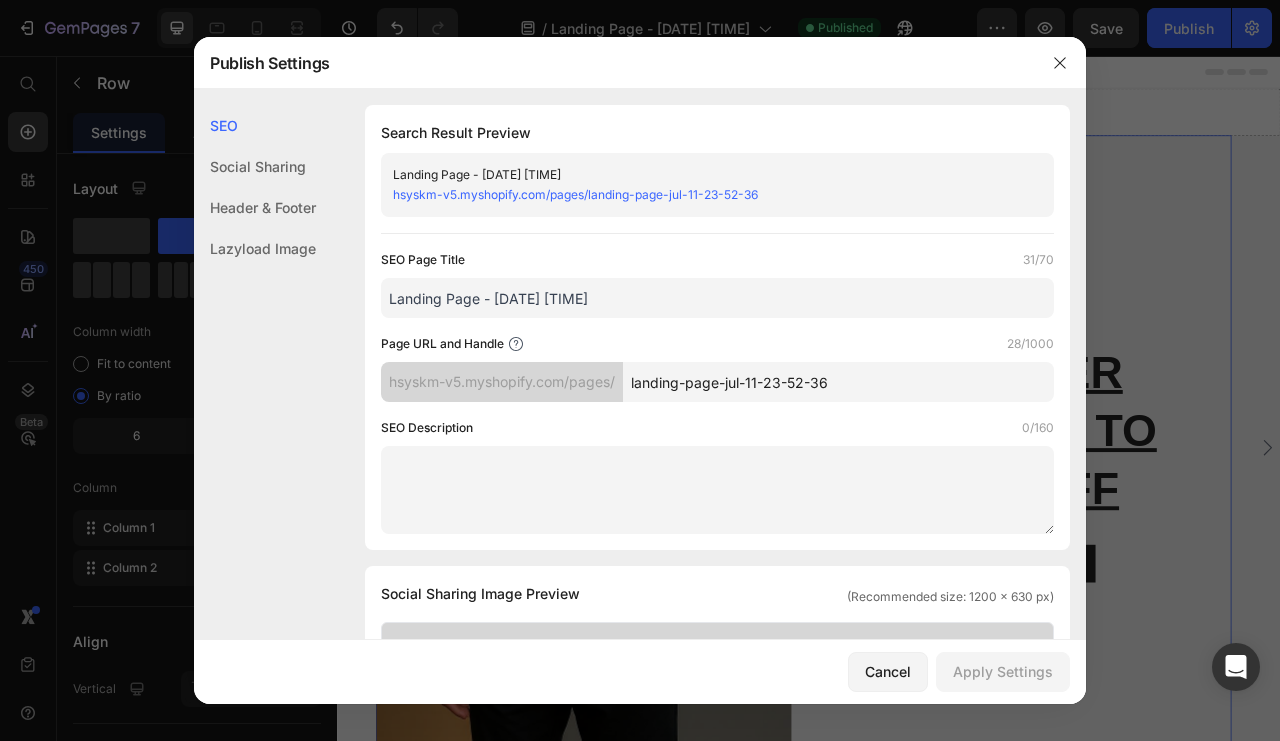 click on "Social Sharing" 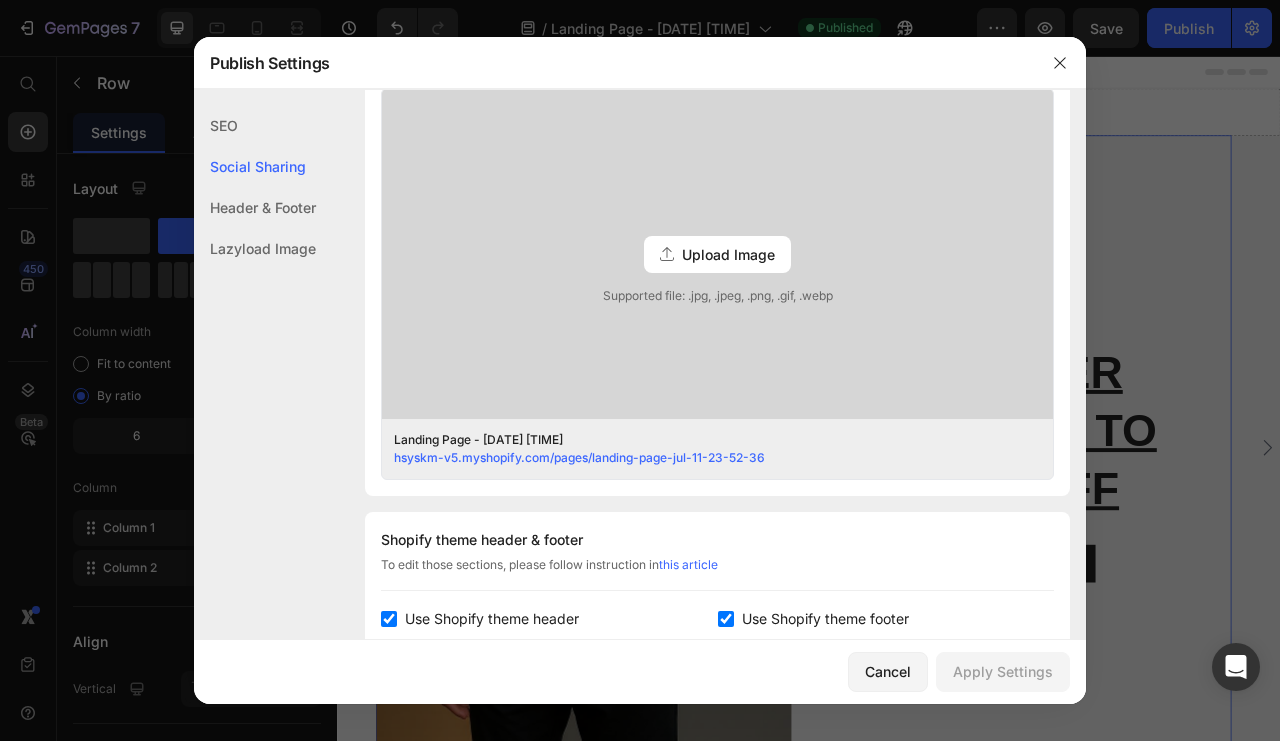 scroll, scrollTop: 134, scrollLeft: 0, axis: vertical 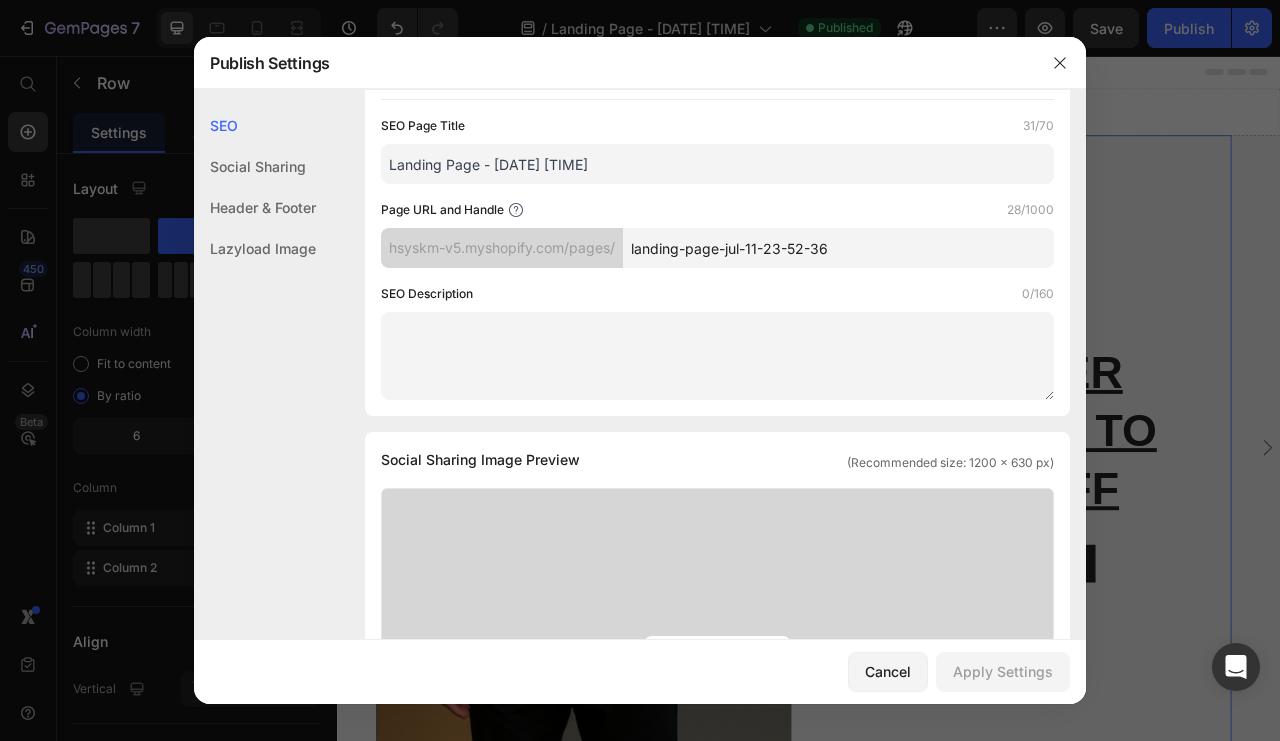 click on "Landing Page - [DATE] [TIME]" at bounding box center (717, 164) 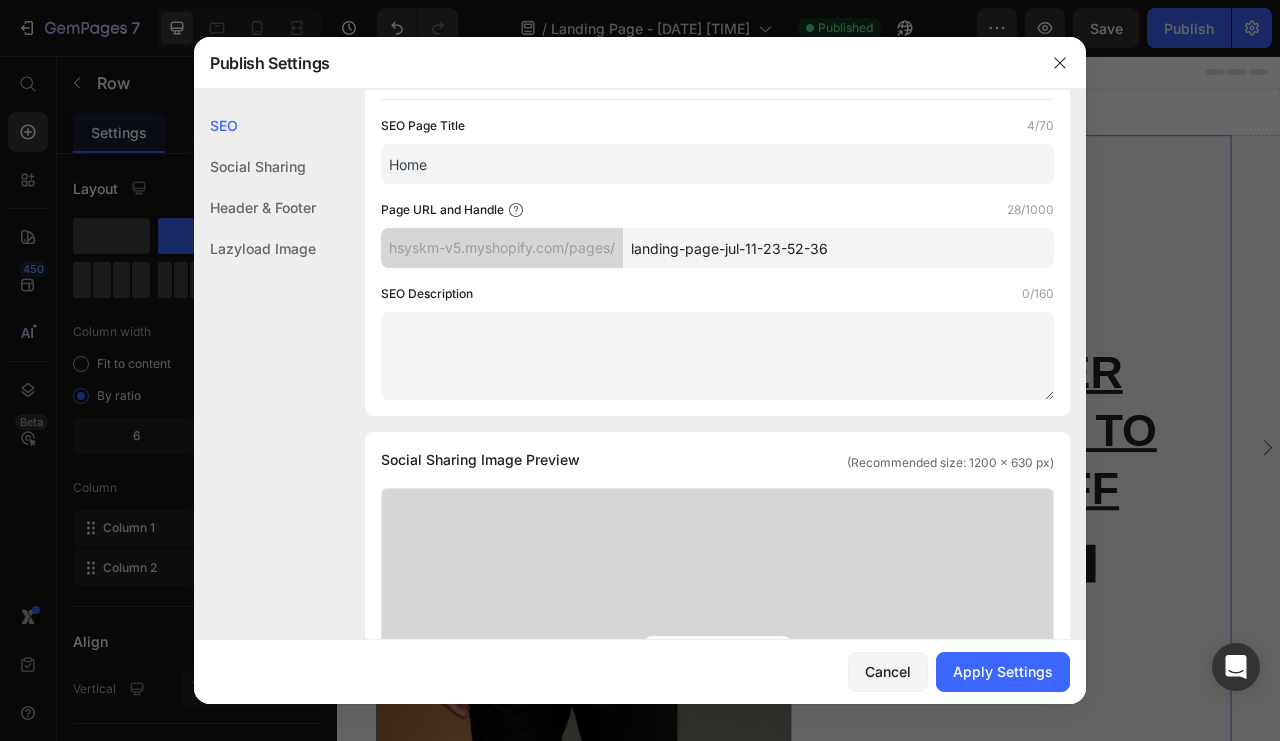 type on "Home" 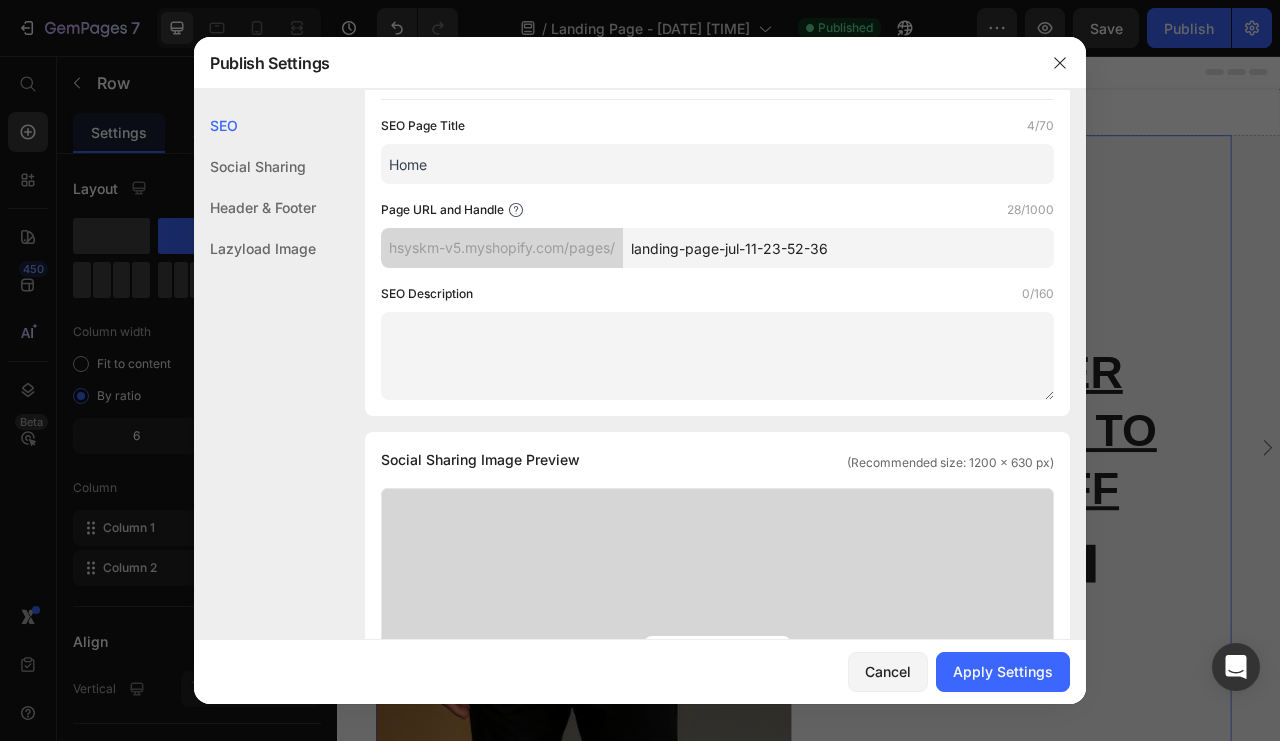drag, startPoint x: 848, startPoint y: 240, endPoint x: 640, endPoint y: 254, distance: 208.47063 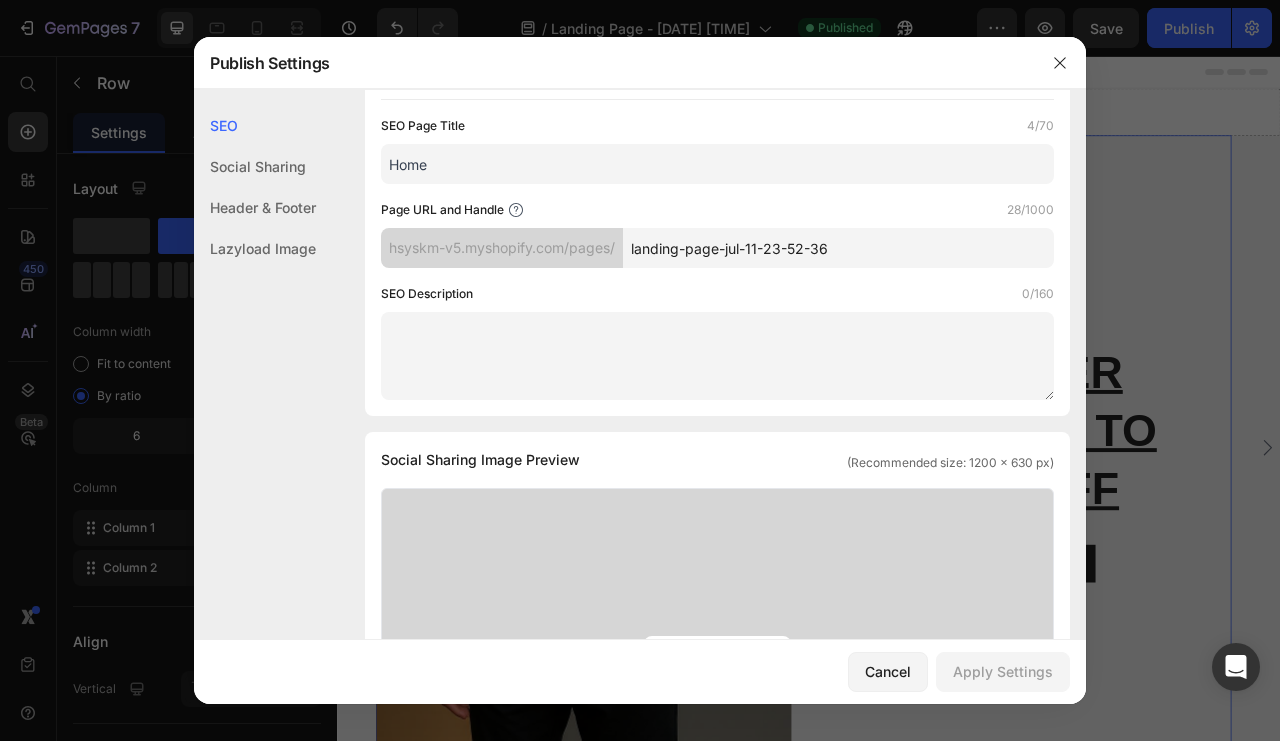 click 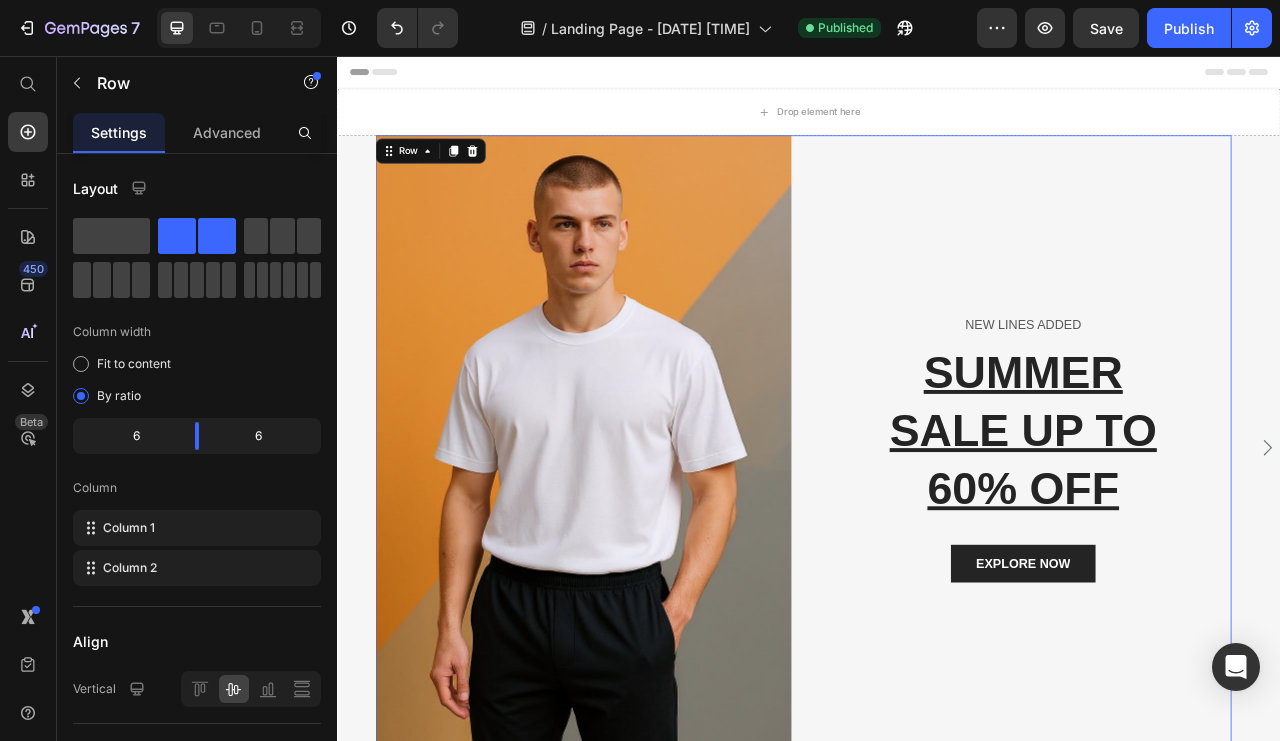 click 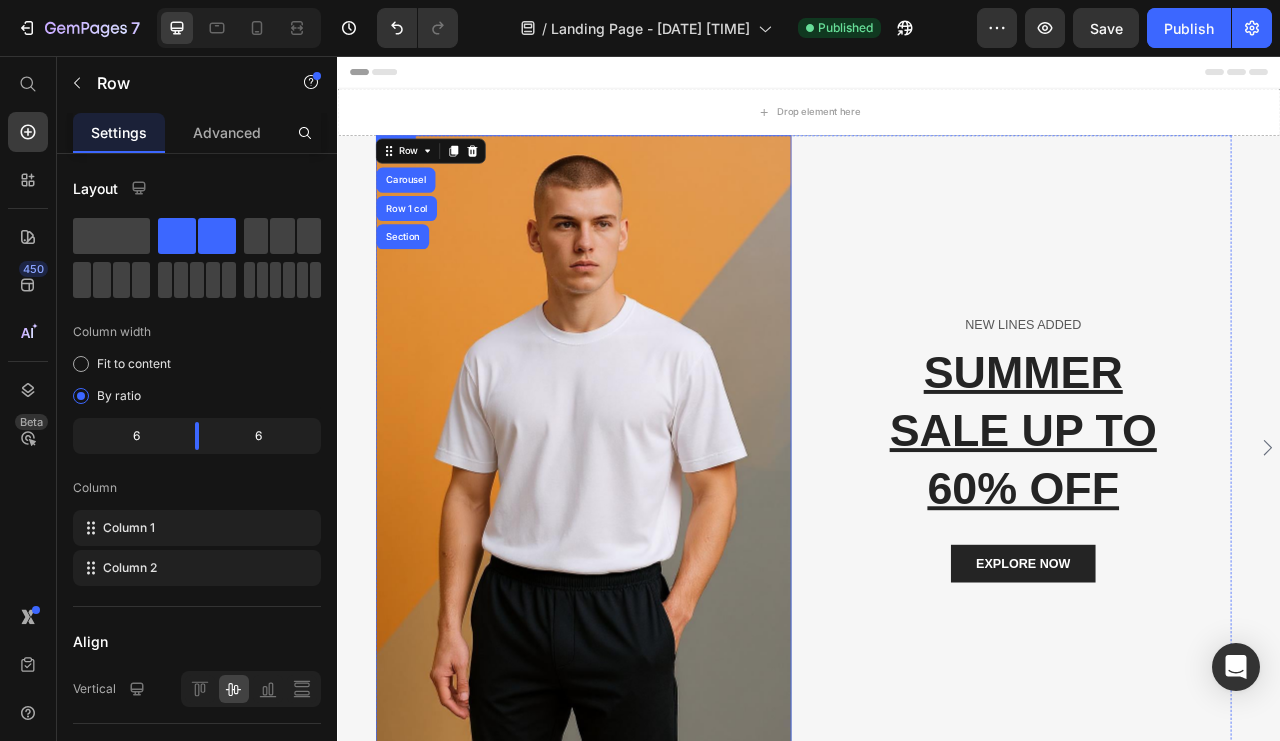click at bounding box center [649, 554] 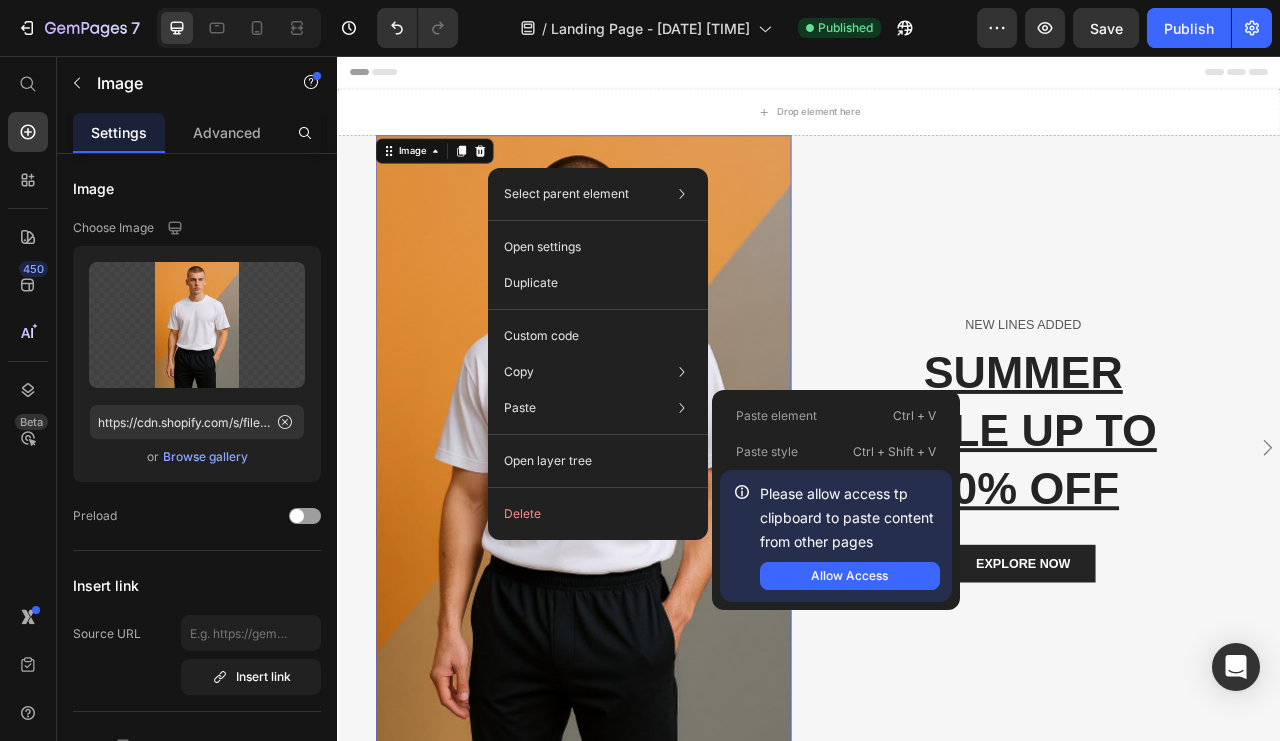 click on "Allow Access" at bounding box center (849, 576) 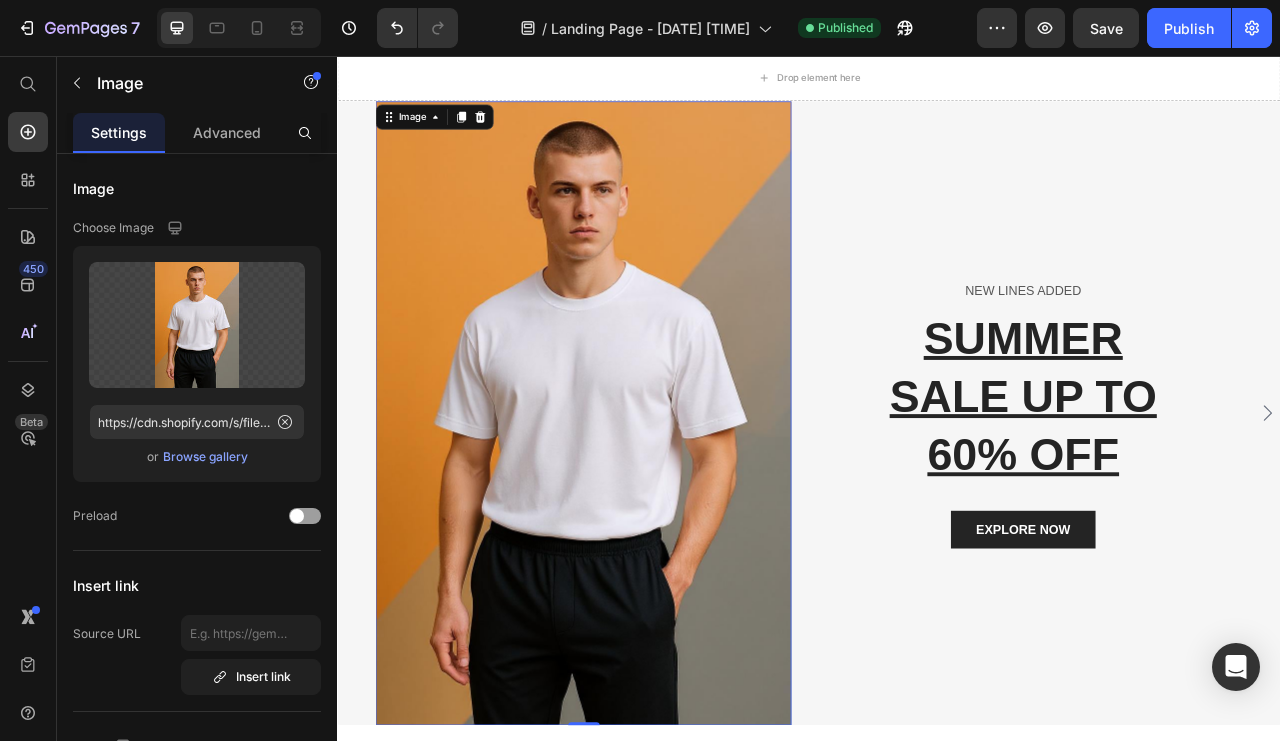 scroll, scrollTop: 0, scrollLeft: 0, axis: both 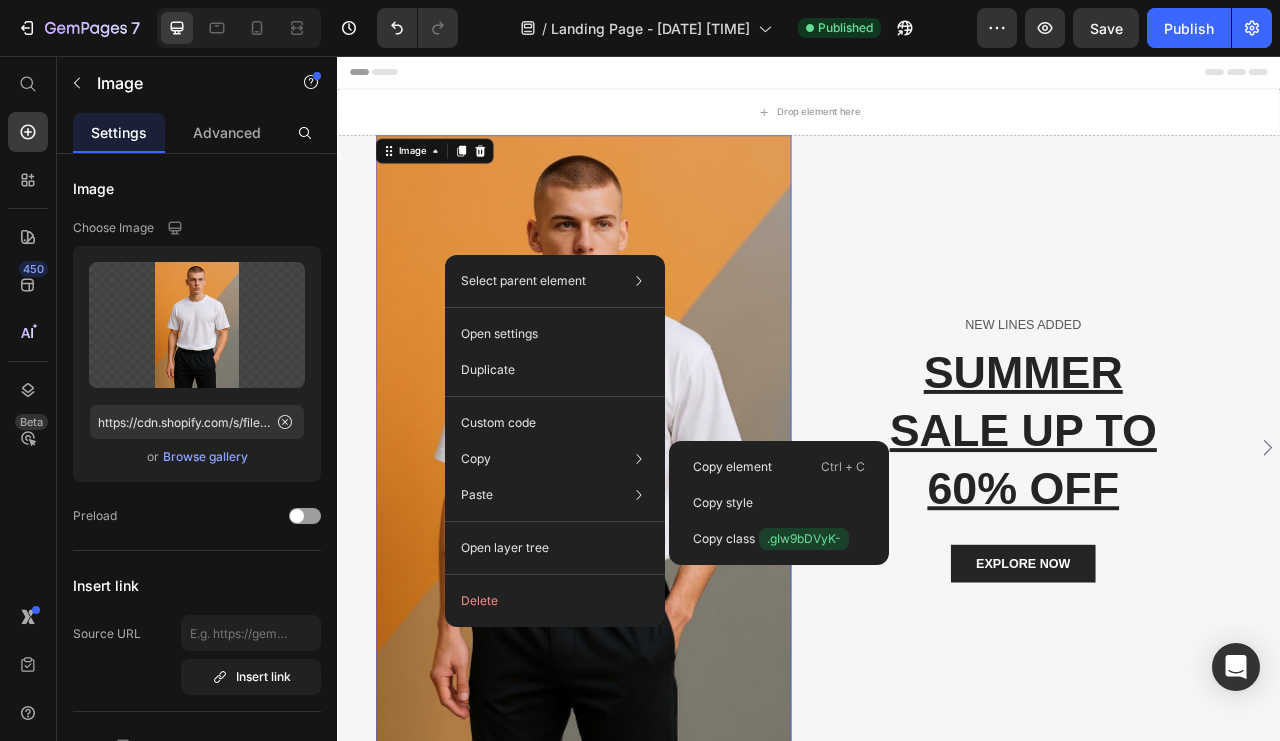 click on "Copy Copy element  Ctrl + C Copy style  Copy class  .gIw9bDVyK-" 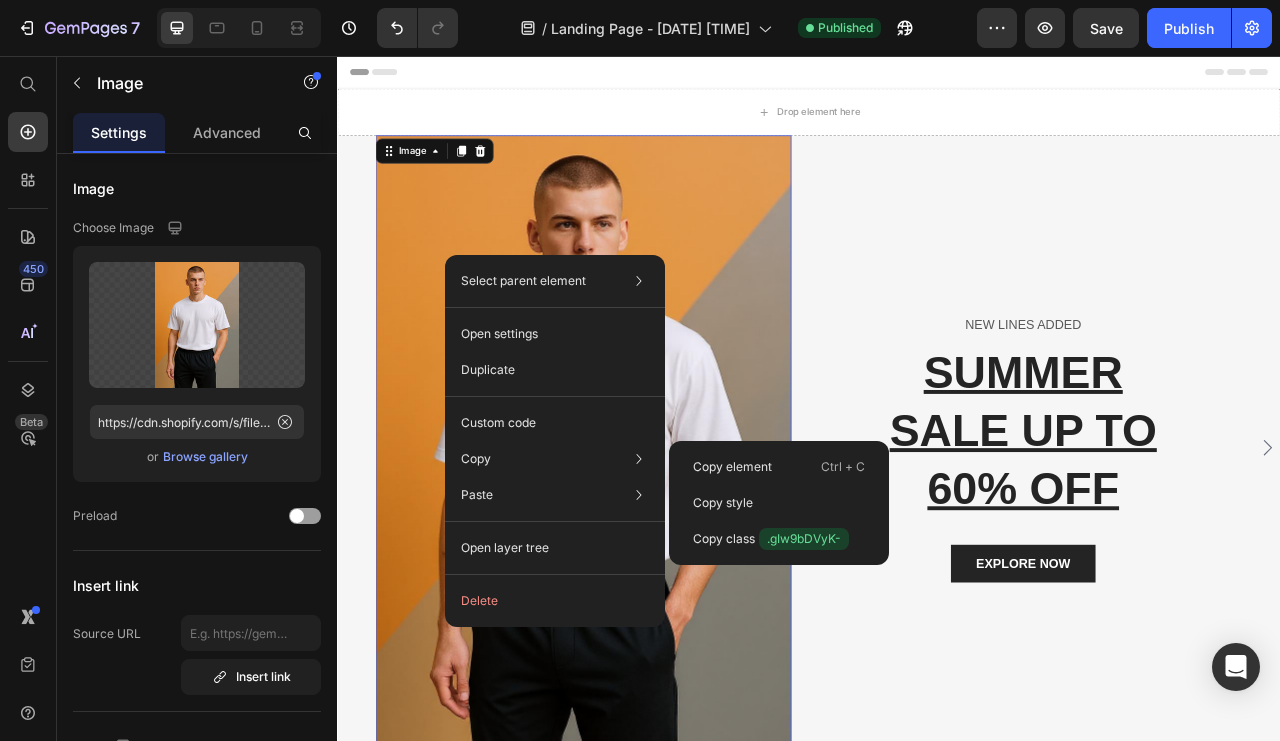 click on "Copy element" at bounding box center [732, 467] 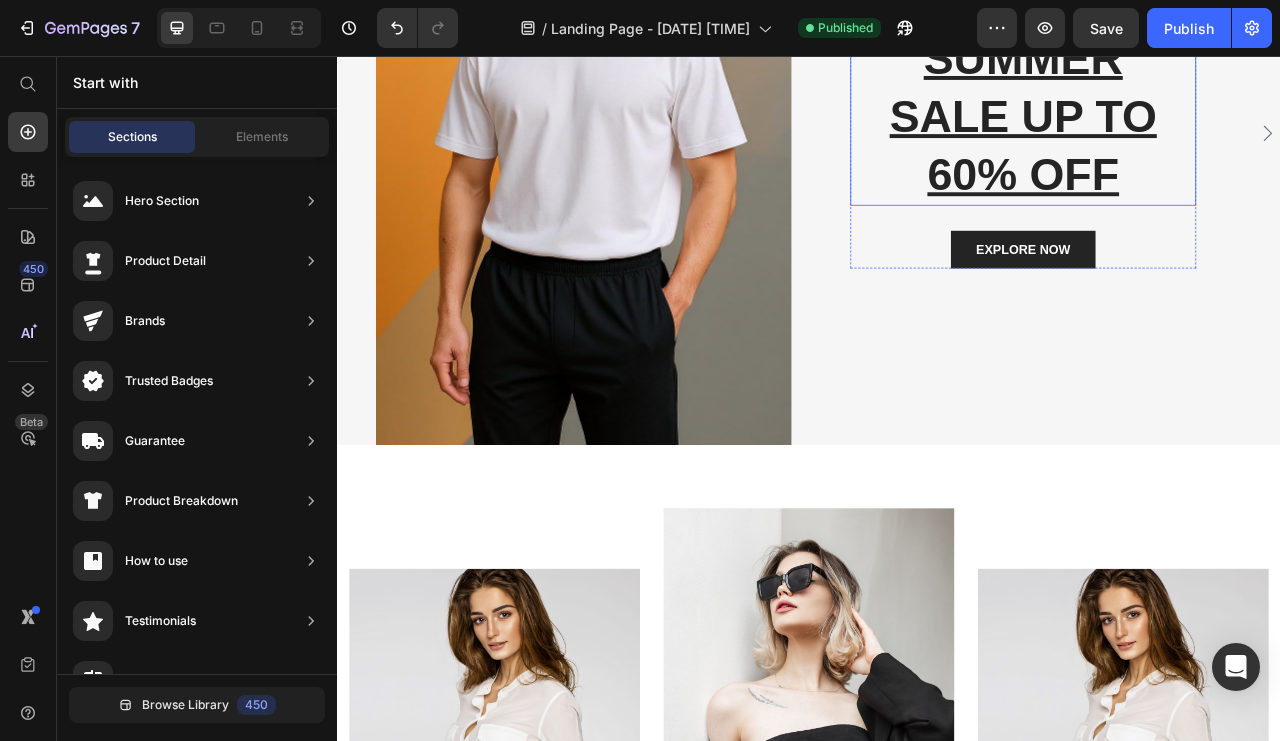 scroll, scrollTop: 0, scrollLeft: 0, axis: both 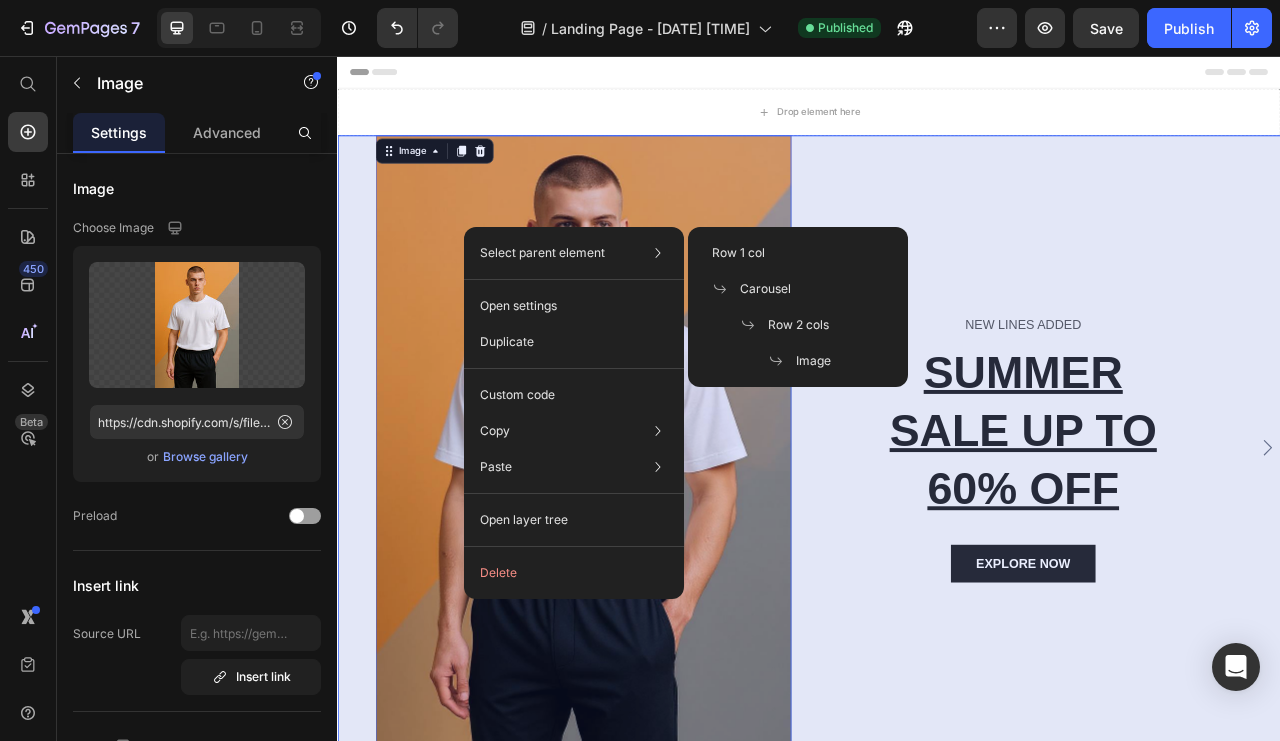 click on "Row 1 col" at bounding box center (738, 253) 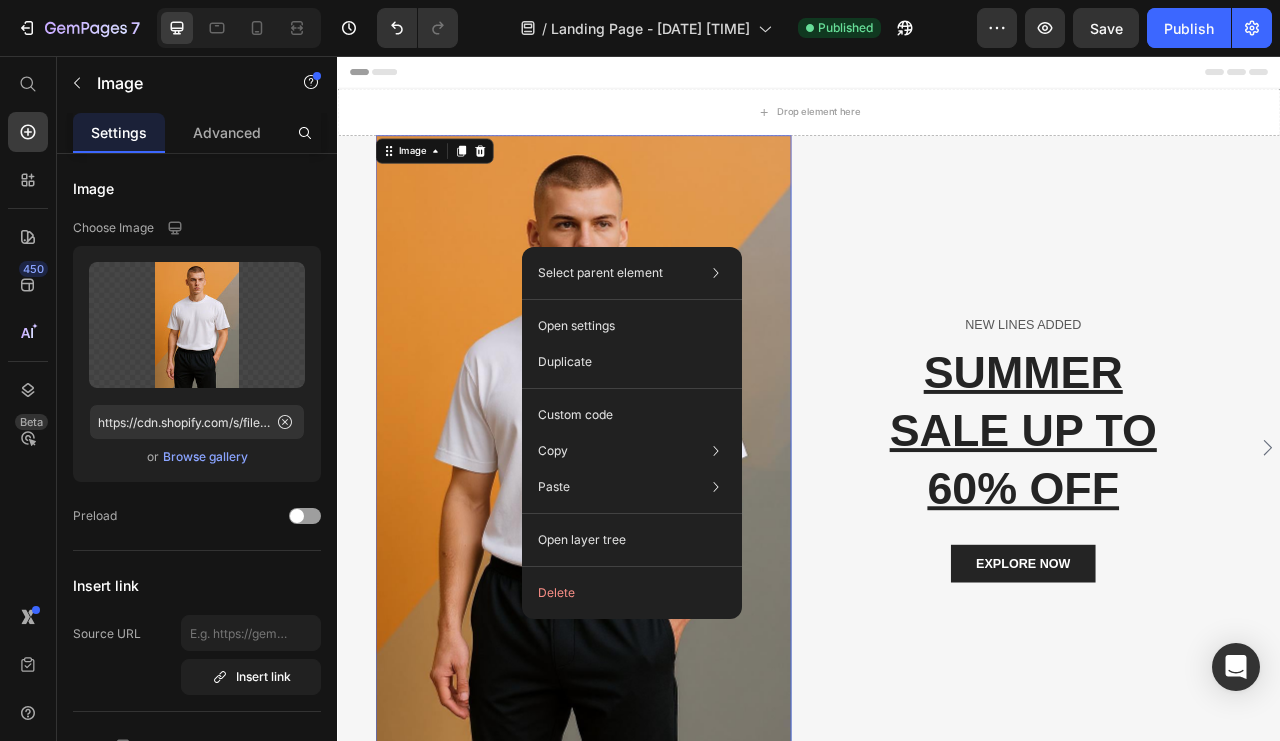 click on "Settings Advanced" at bounding box center [197, 133] 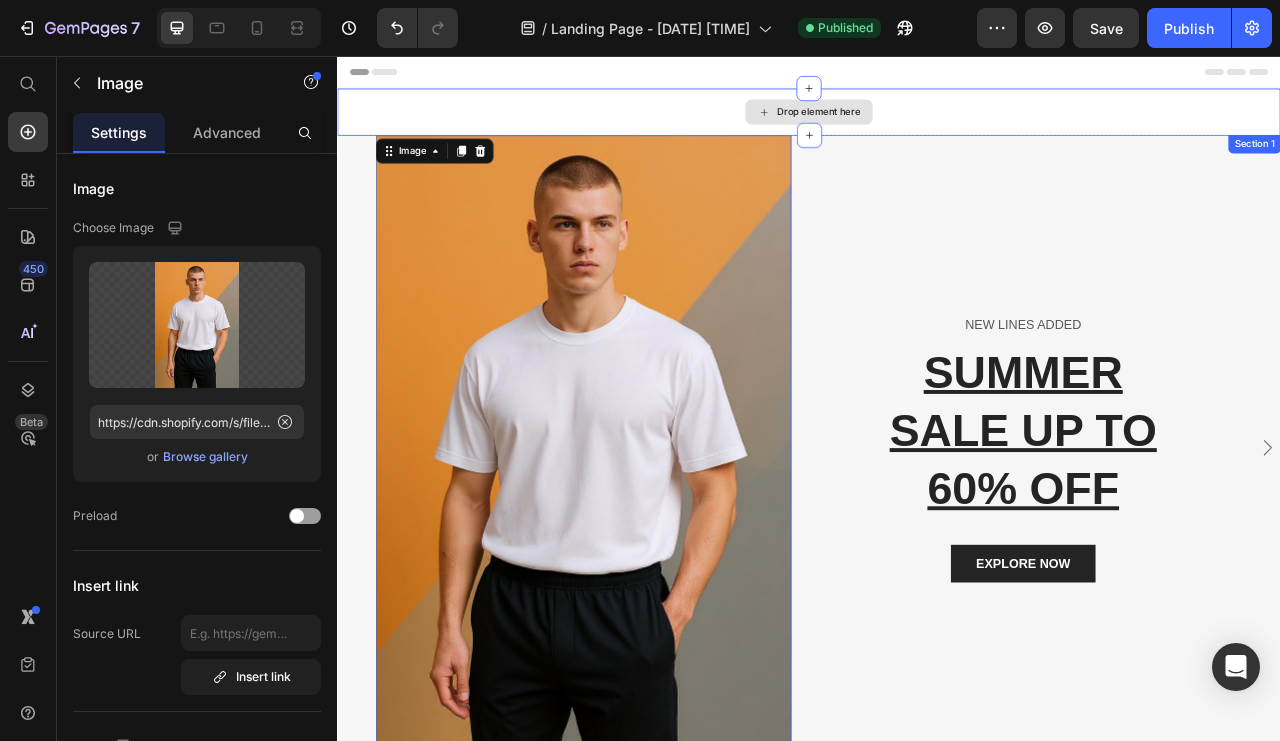 click on "Drop element here" at bounding box center (937, 127) 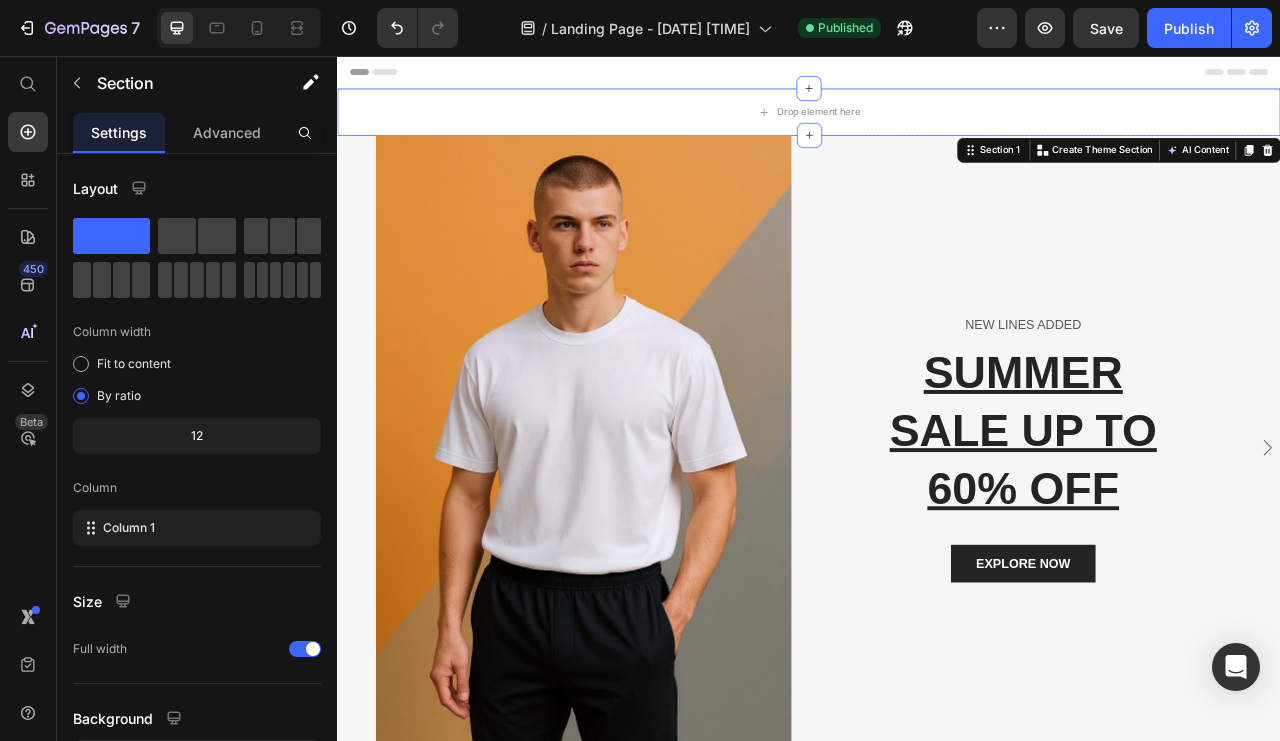 click 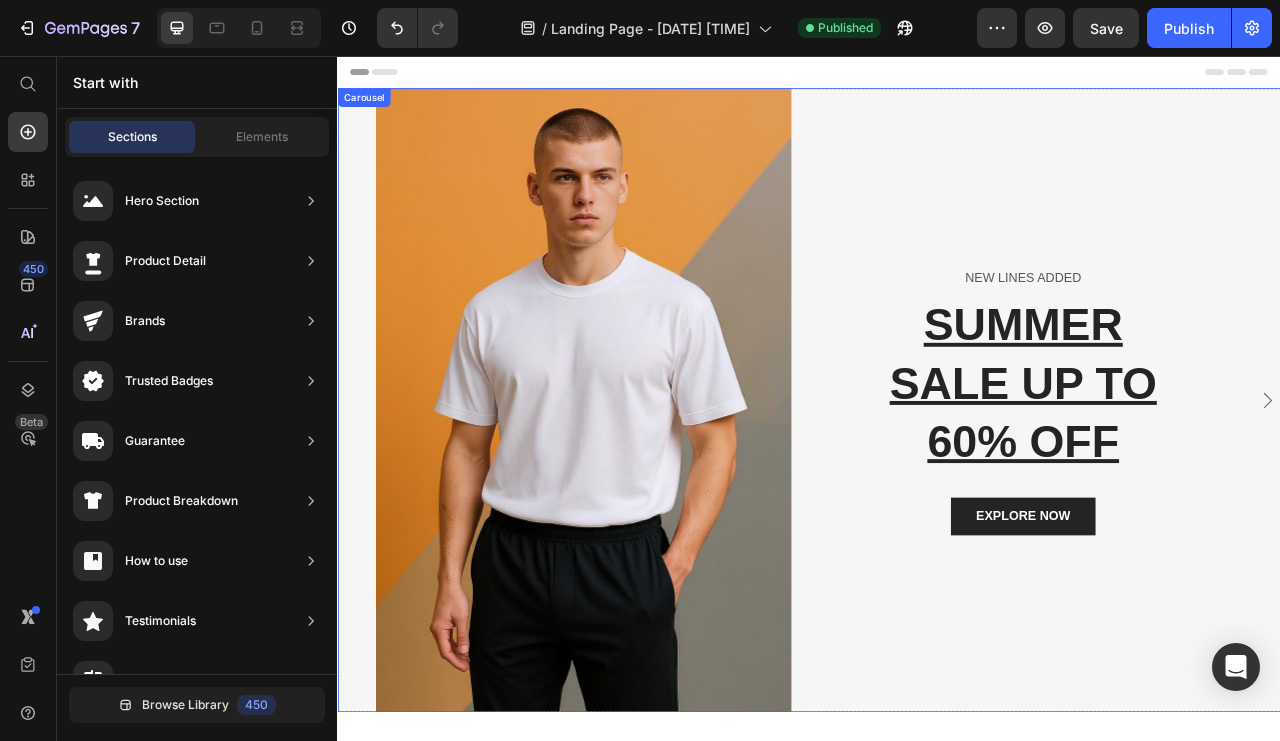 click on "Image NEW LINES ADDED Text block SUMMER SALE UP TO 60% OFF Heading EXPLORE NOW Button Row Row Image NEW LINES ADDED Text block SUMMER SALE UP TO 60% OFF Heading EXPLORE NOW Button Row Row Image NEW LINES ADDED Text block SUMMER SALE UP TO 60% OFF Heading EXPLORE NOW Button Row Row" at bounding box center [937, 494] 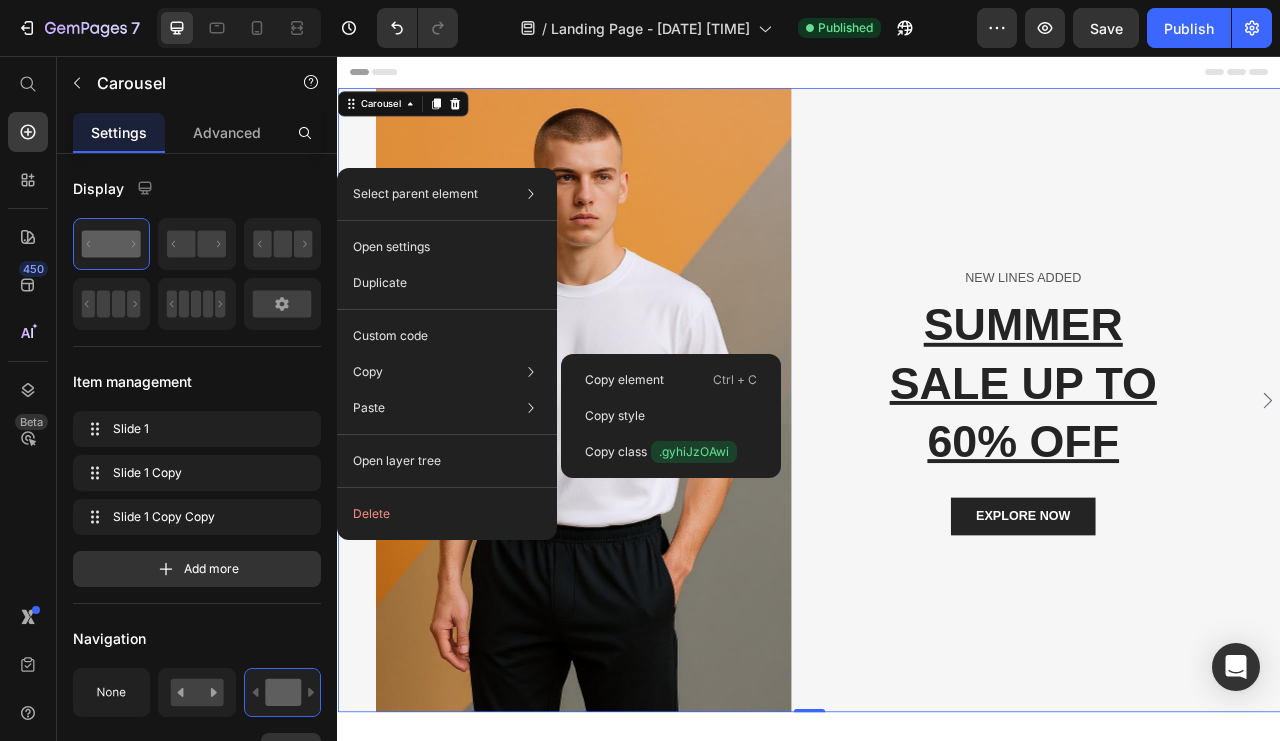 click on "Copy element" at bounding box center (624, 380) 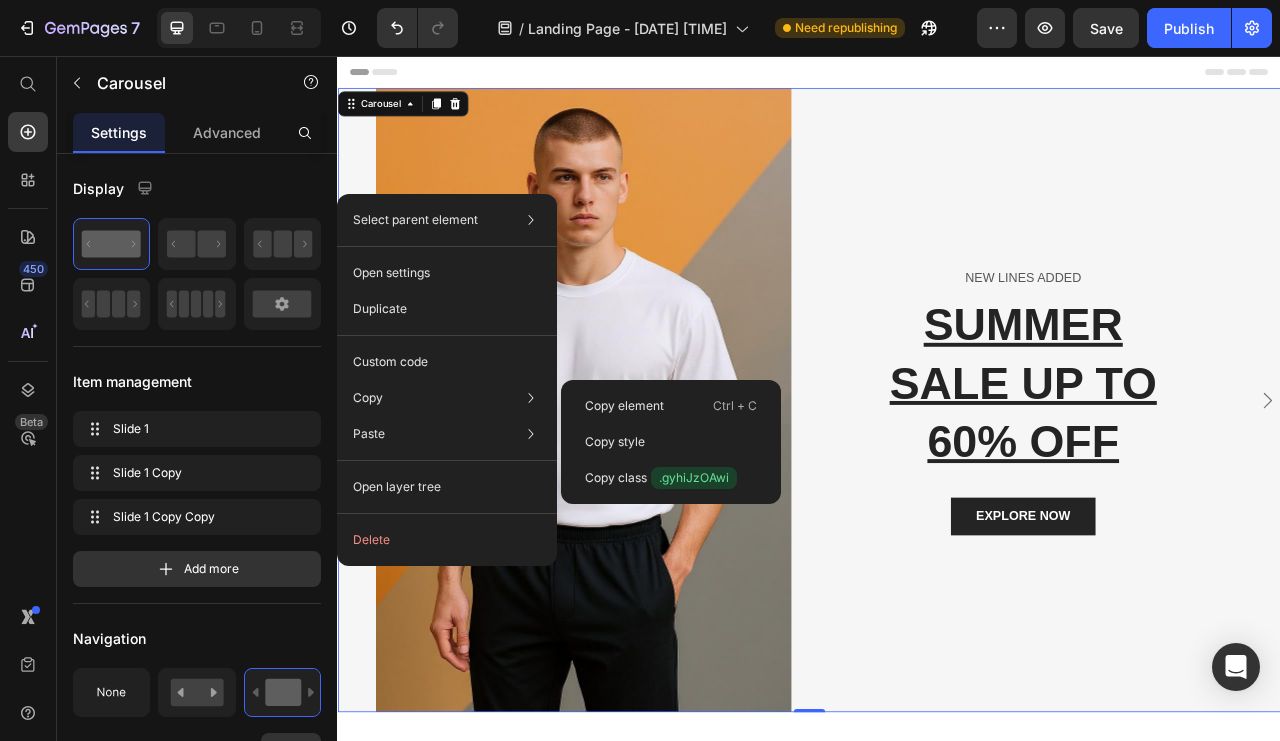 click on "Copy element" at bounding box center [624, 406] 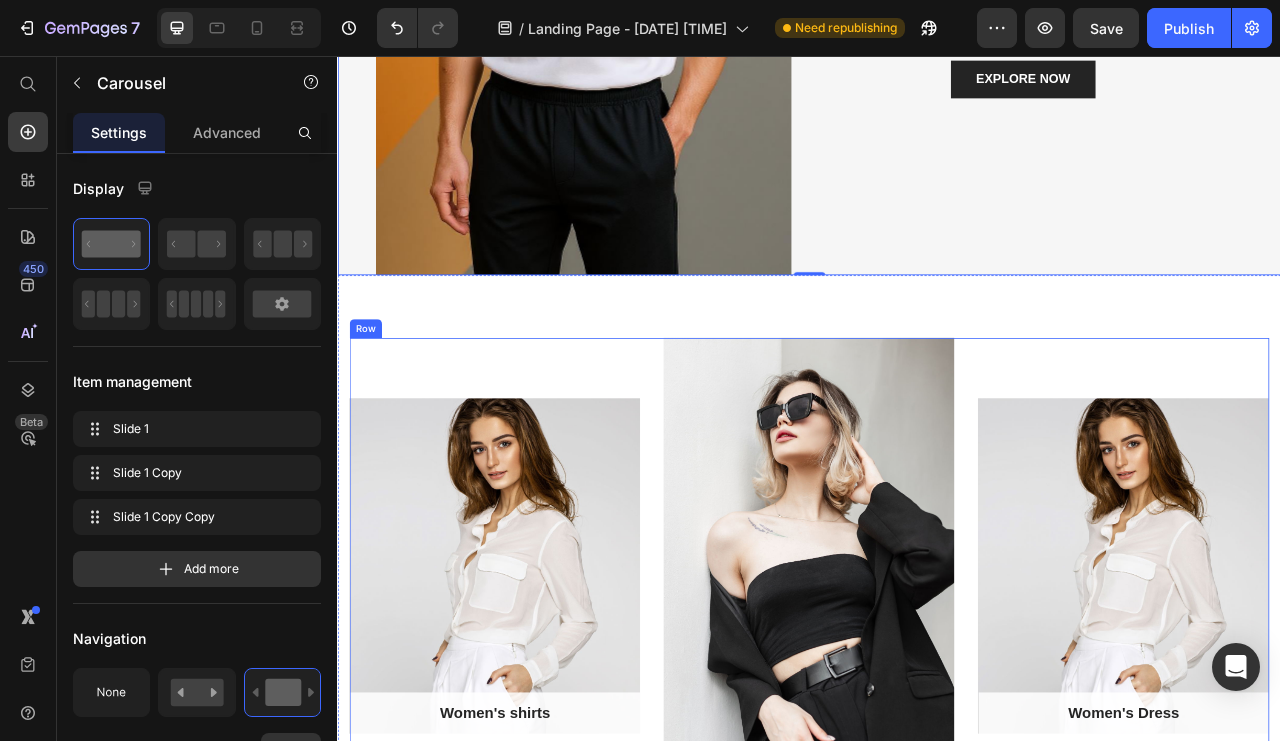 scroll, scrollTop: 600, scrollLeft: 0, axis: vertical 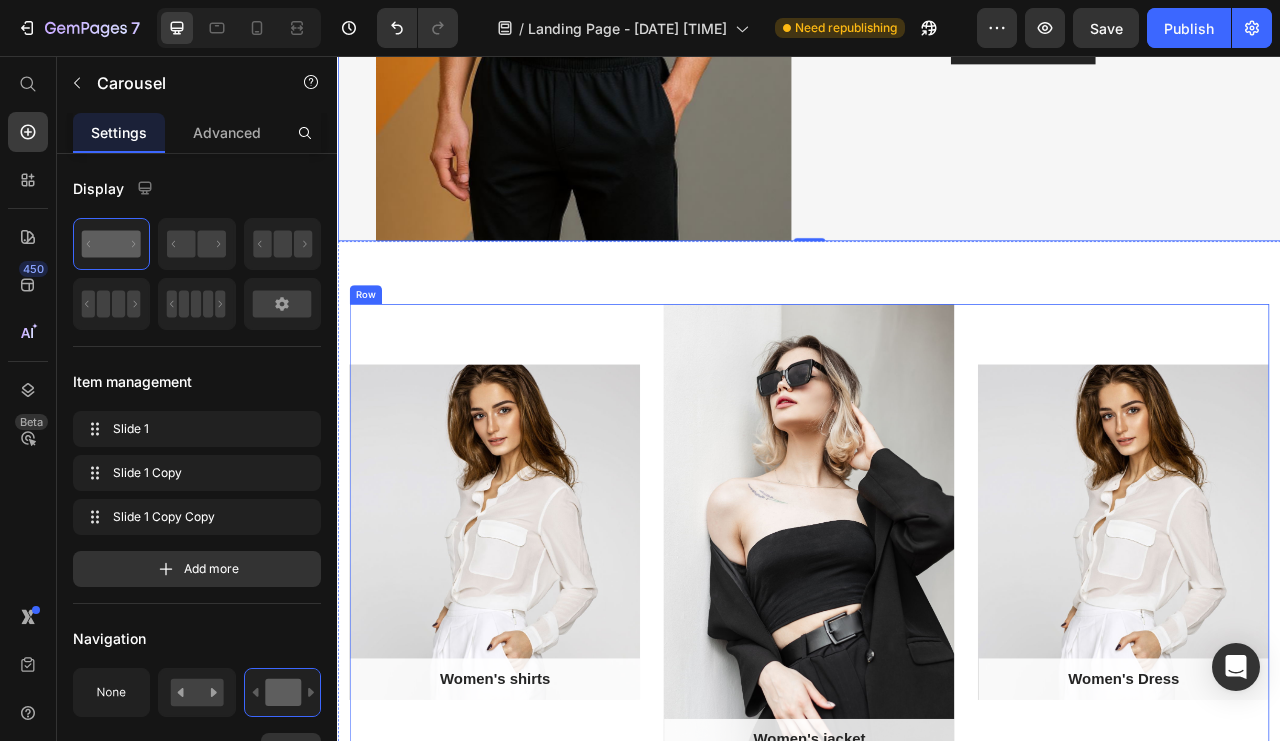 click on "Women's shirts Text block Row Hero Banner" at bounding box center [537, 661] 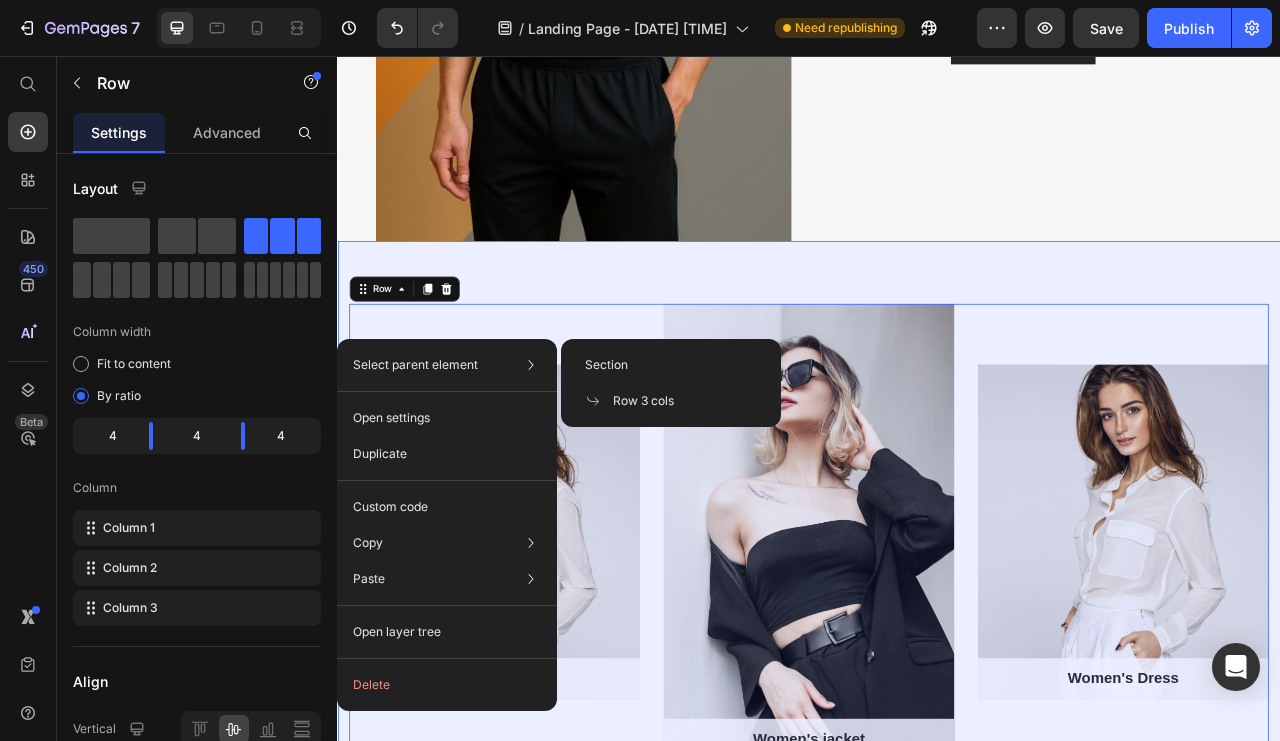 click on "Section" at bounding box center (606, 365) 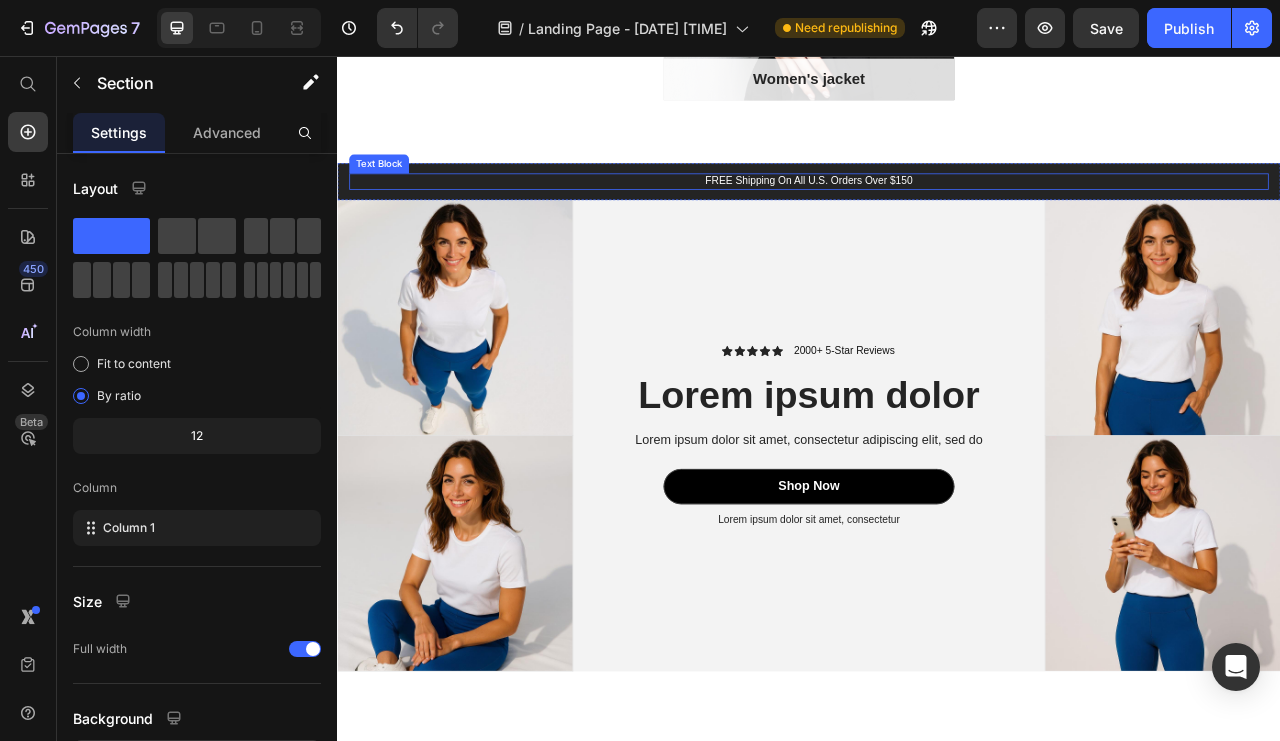 scroll, scrollTop: 1400, scrollLeft: 0, axis: vertical 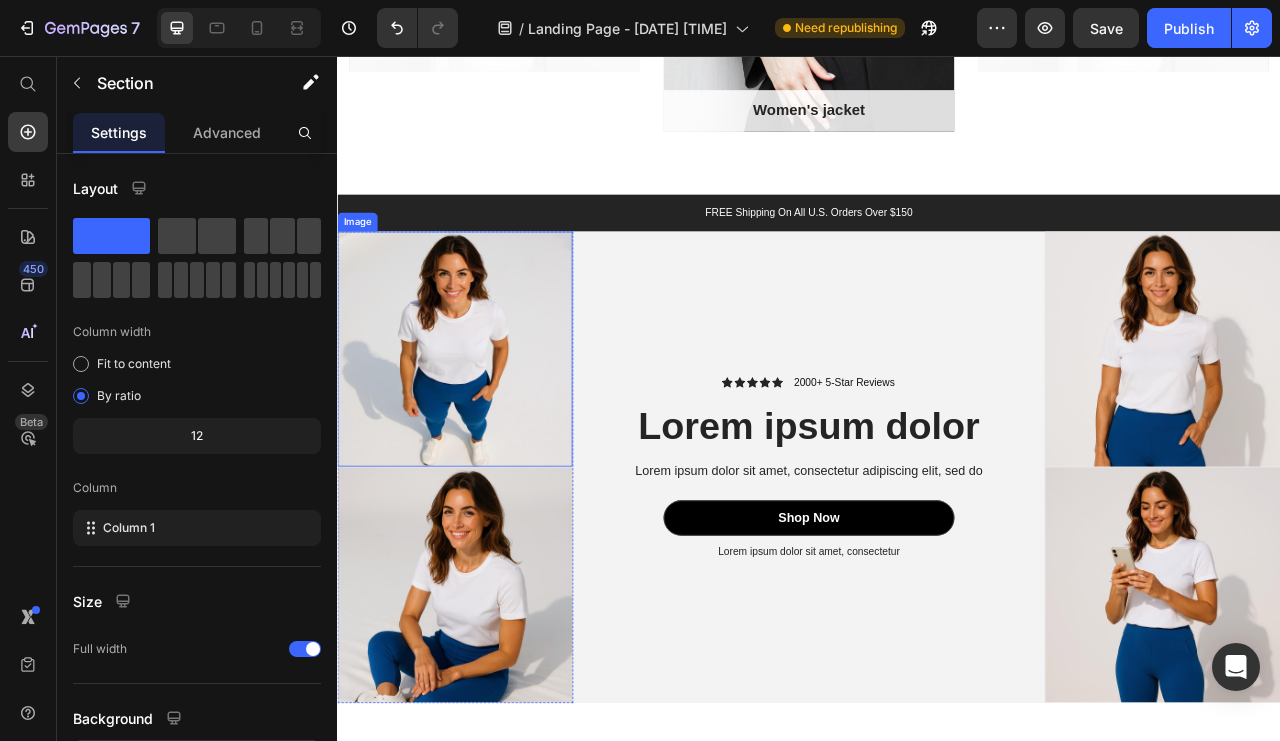 click at bounding box center [486, 428] 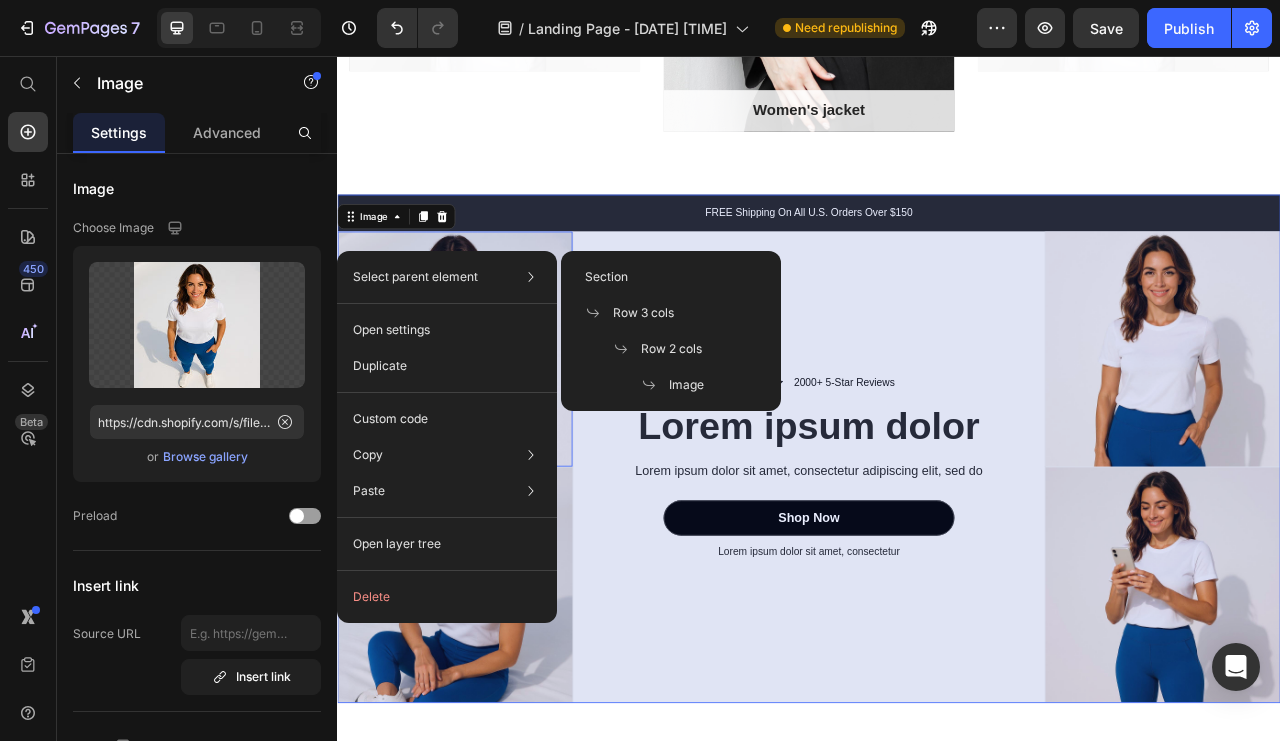 click on "Section" at bounding box center [606, 277] 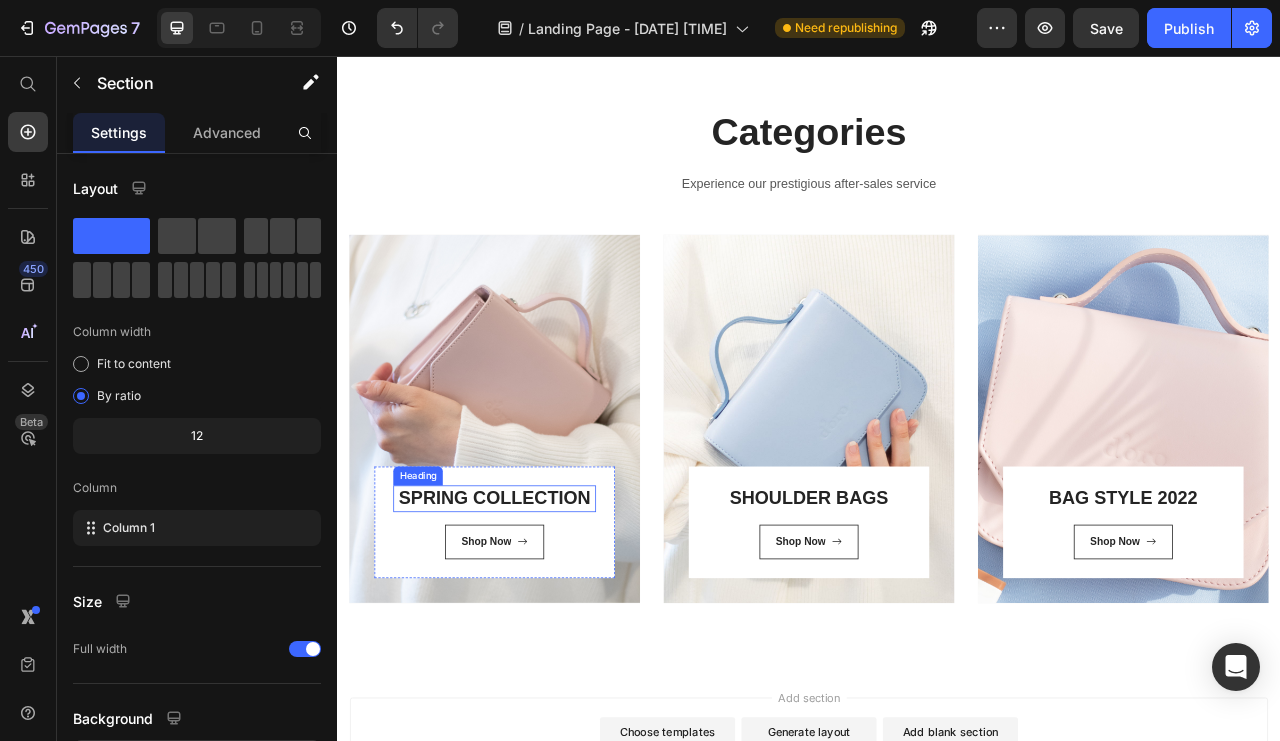 scroll, scrollTop: 2100, scrollLeft: 0, axis: vertical 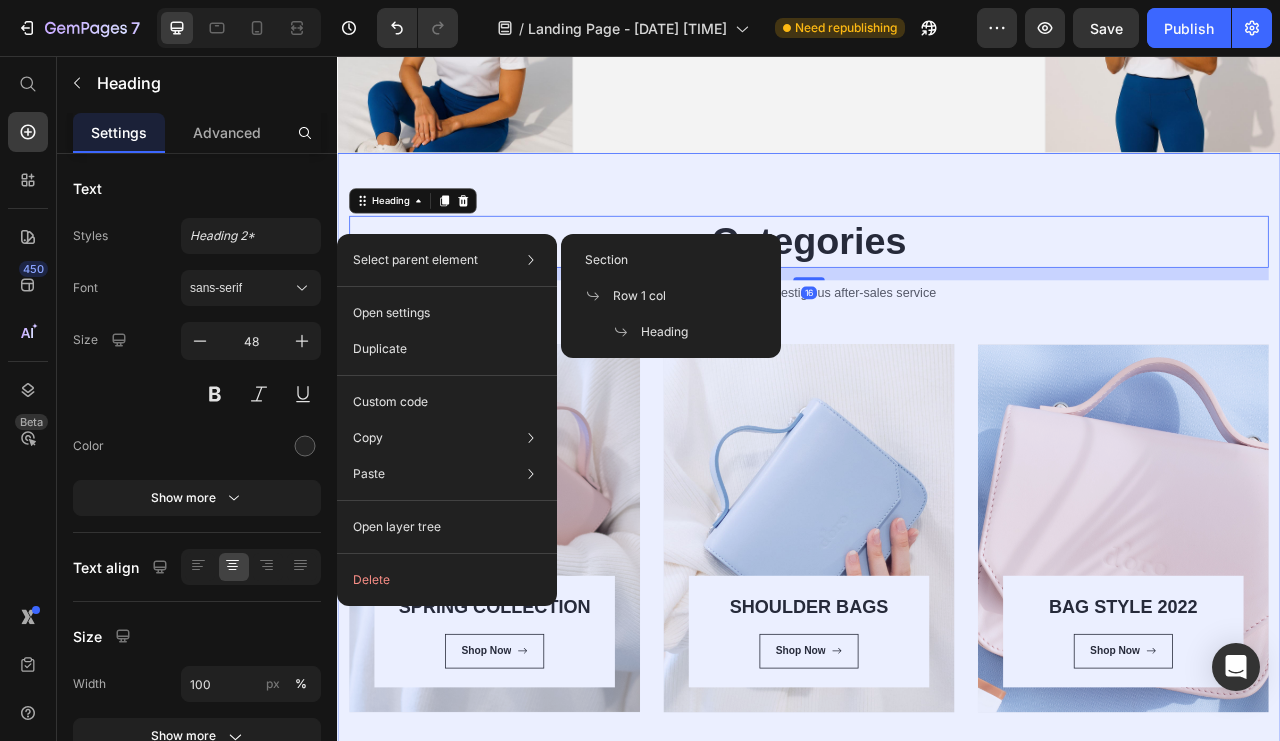 click on "Section" 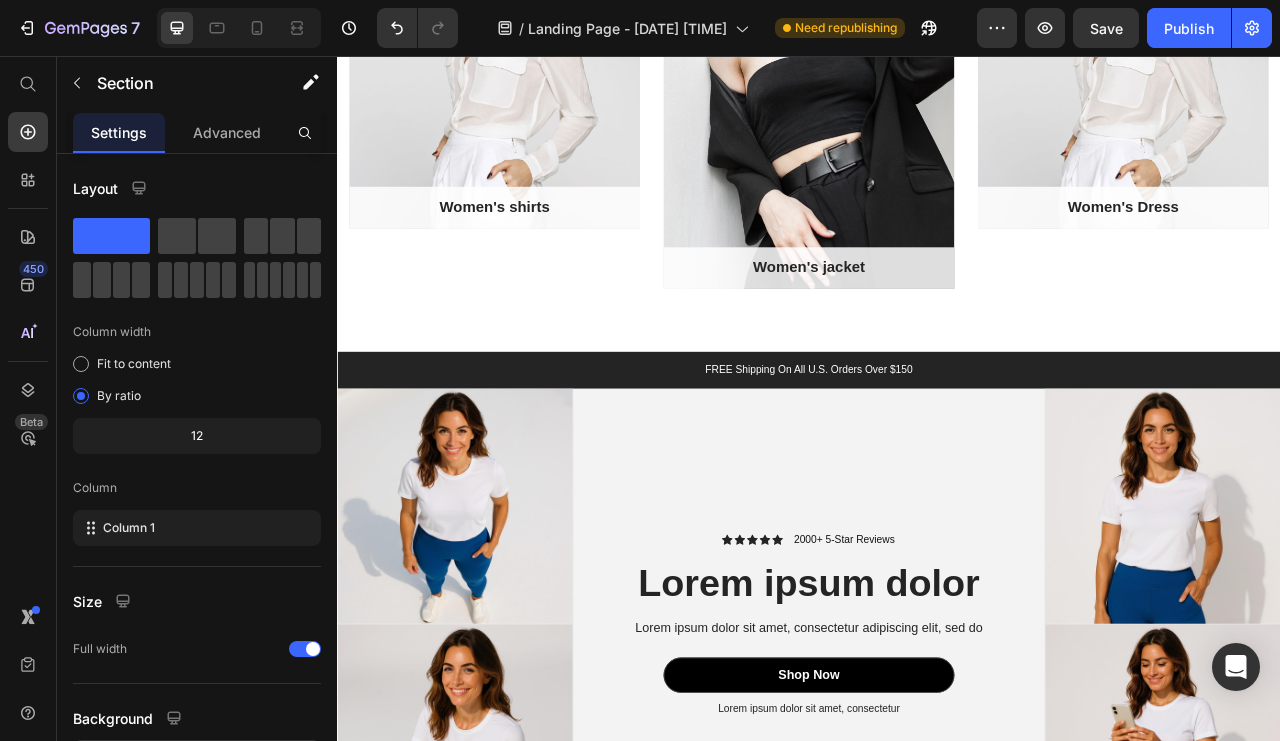 scroll, scrollTop: 900, scrollLeft: 0, axis: vertical 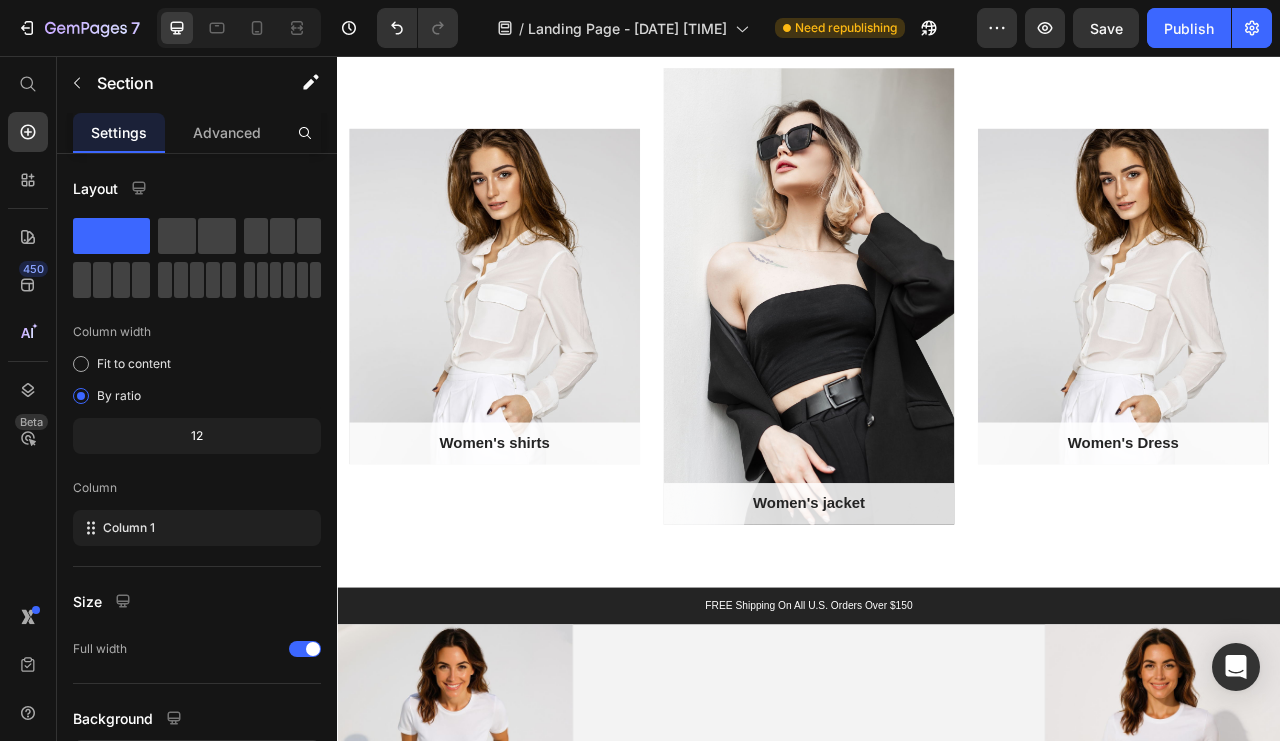 click on "/ Landing Page - [DATE] [TIME] Need republishing" 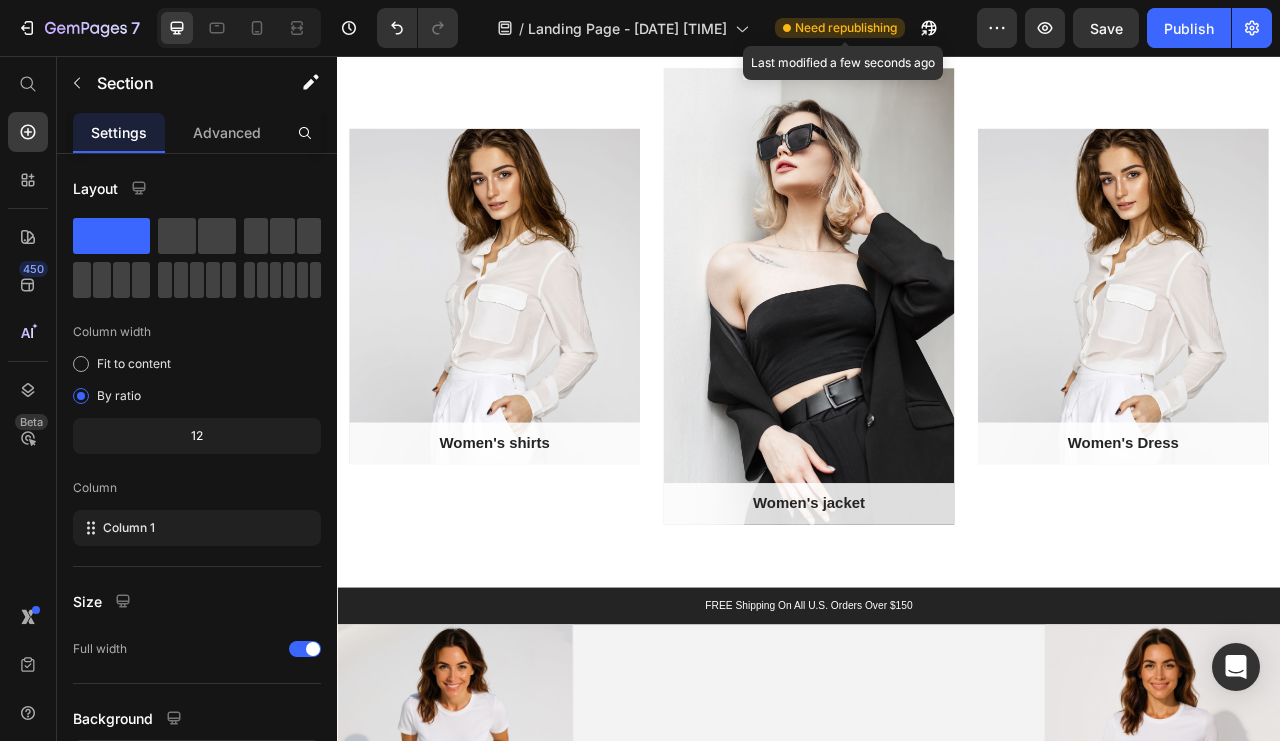 click on "Need republishing" at bounding box center (846, 28) 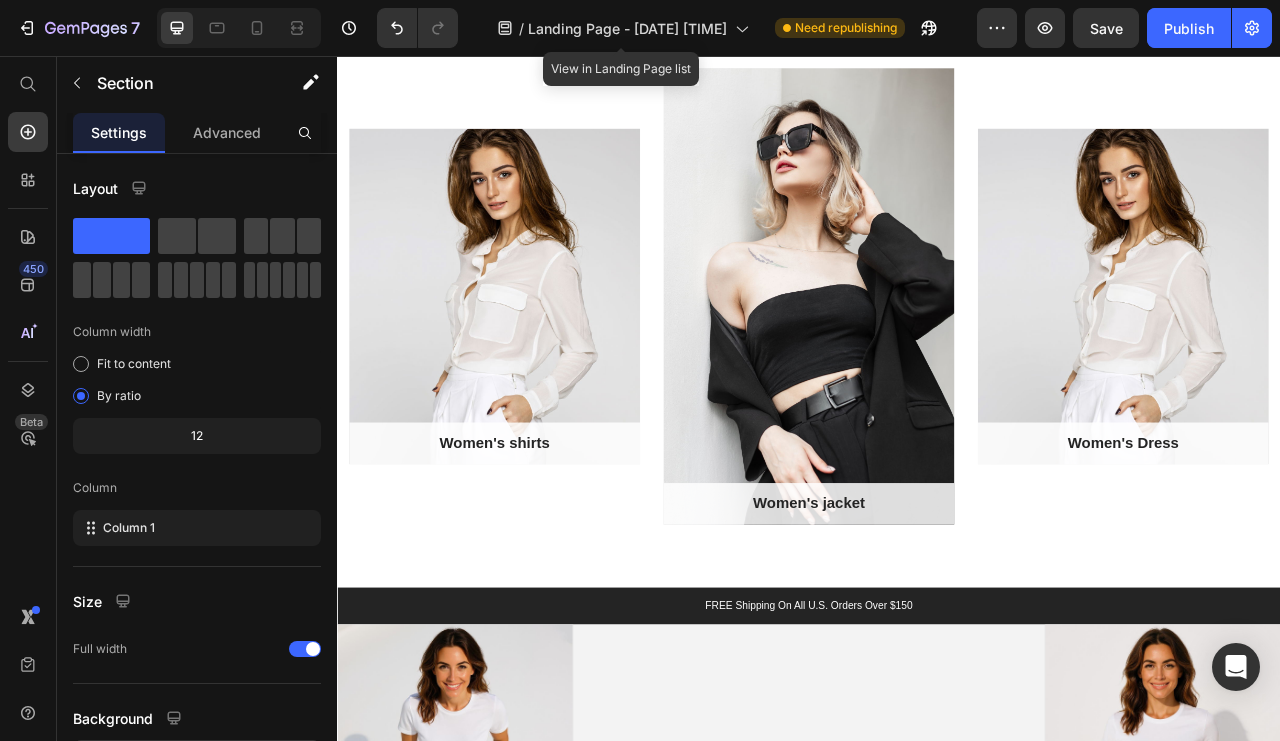 click on "Landing Page - [DATE] [TIME]" at bounding box center [627, 28] 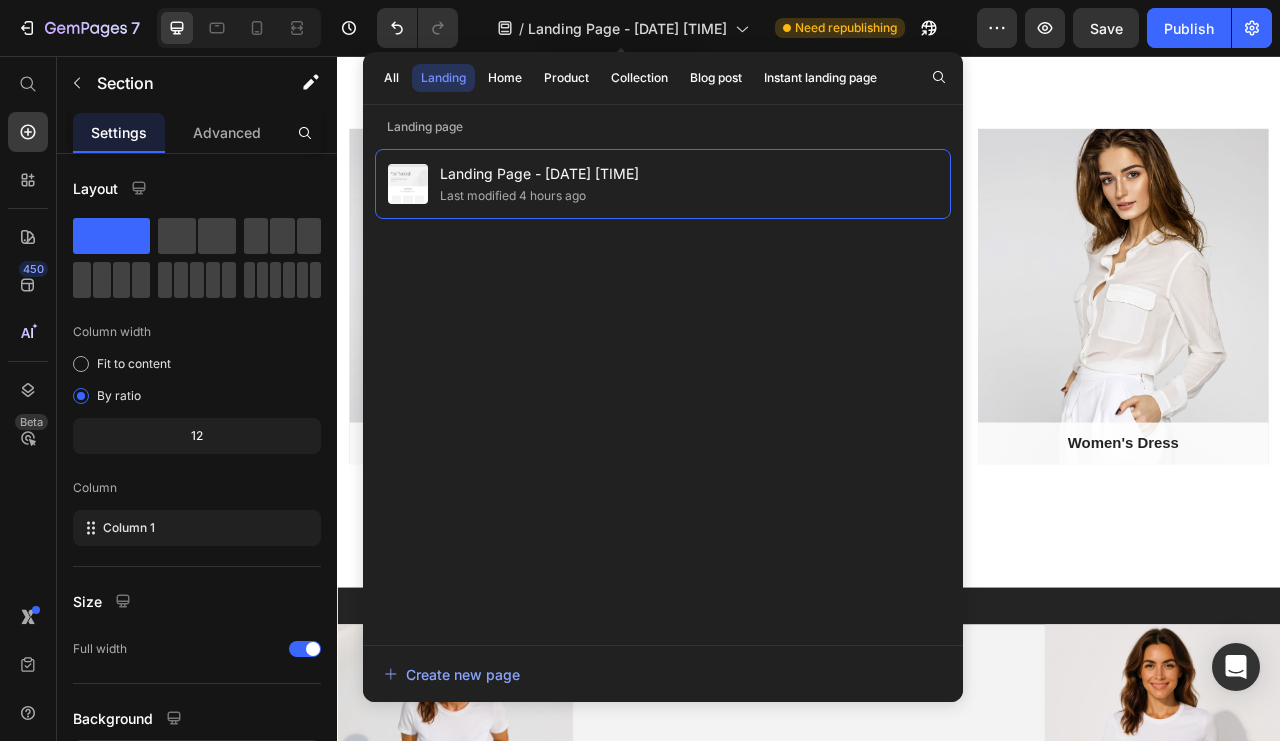 click on "Landing Page - [DATE] [TIME]" at bounding box center [627, 28] 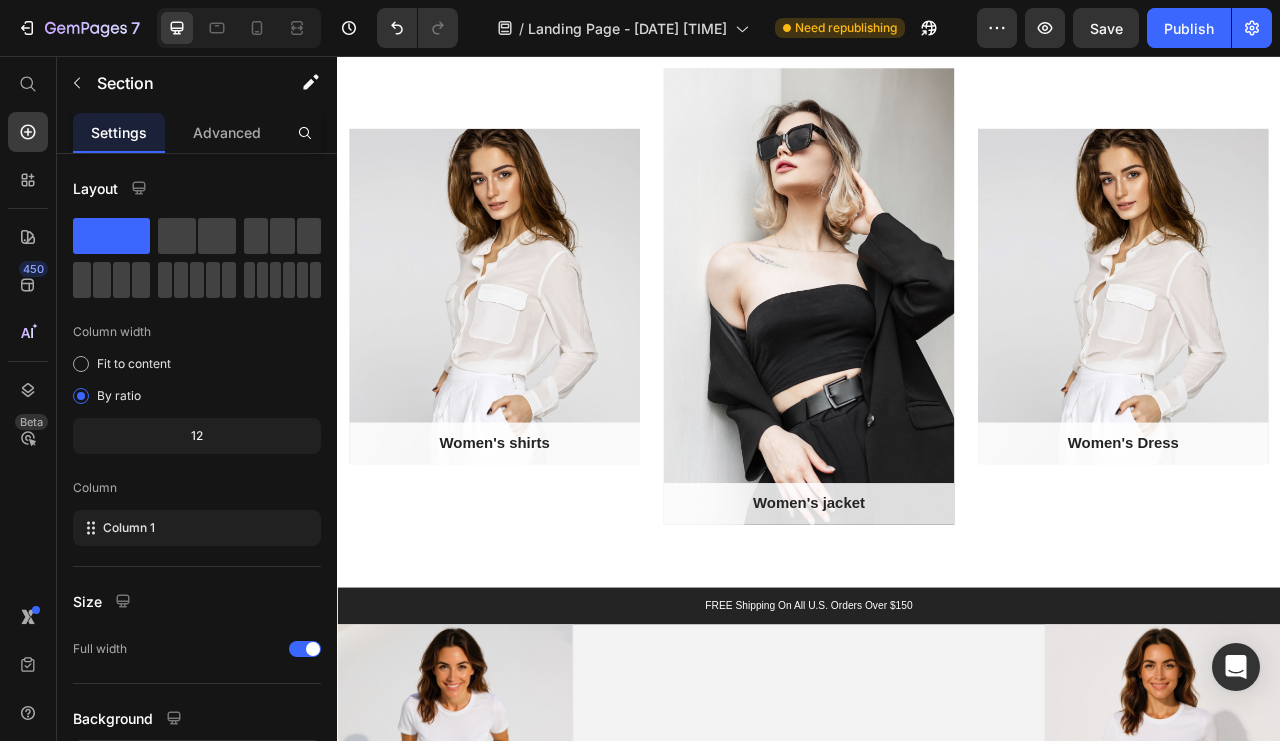 click on "Publish" 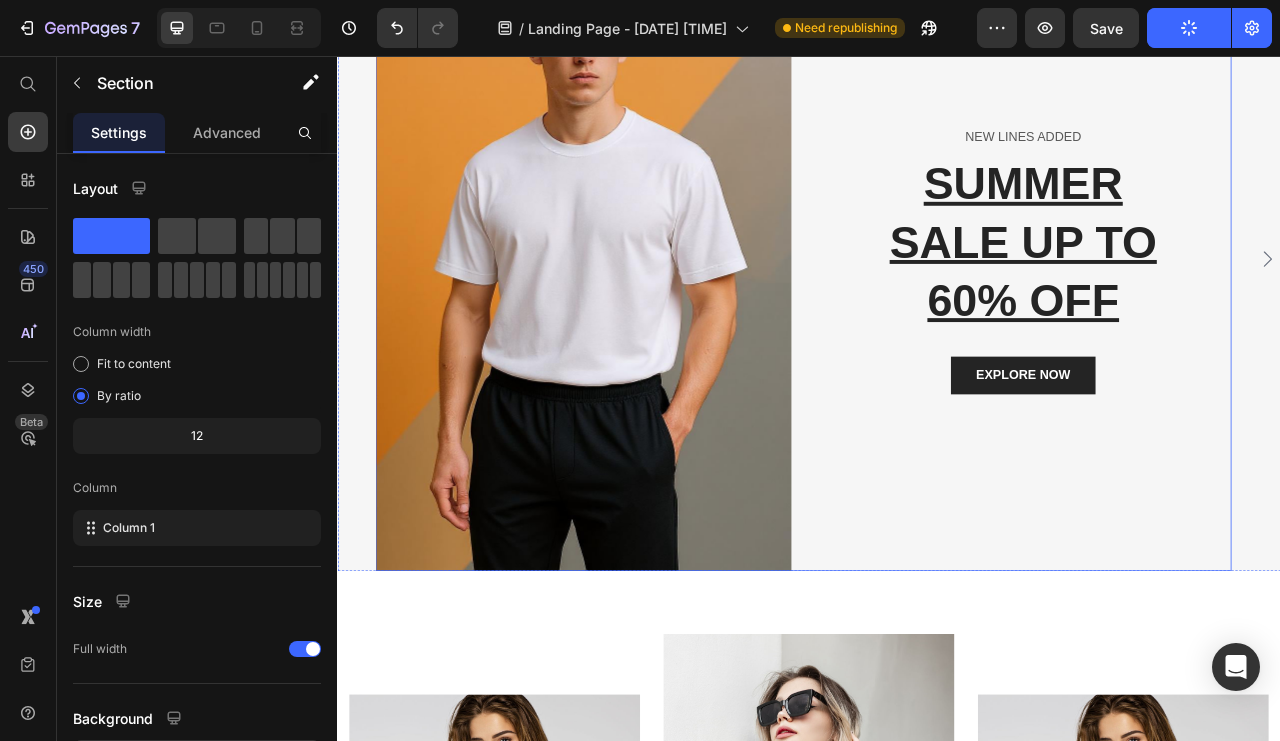 scroll, scrollTop: 100, scrollLeft: 0, axis: vertical 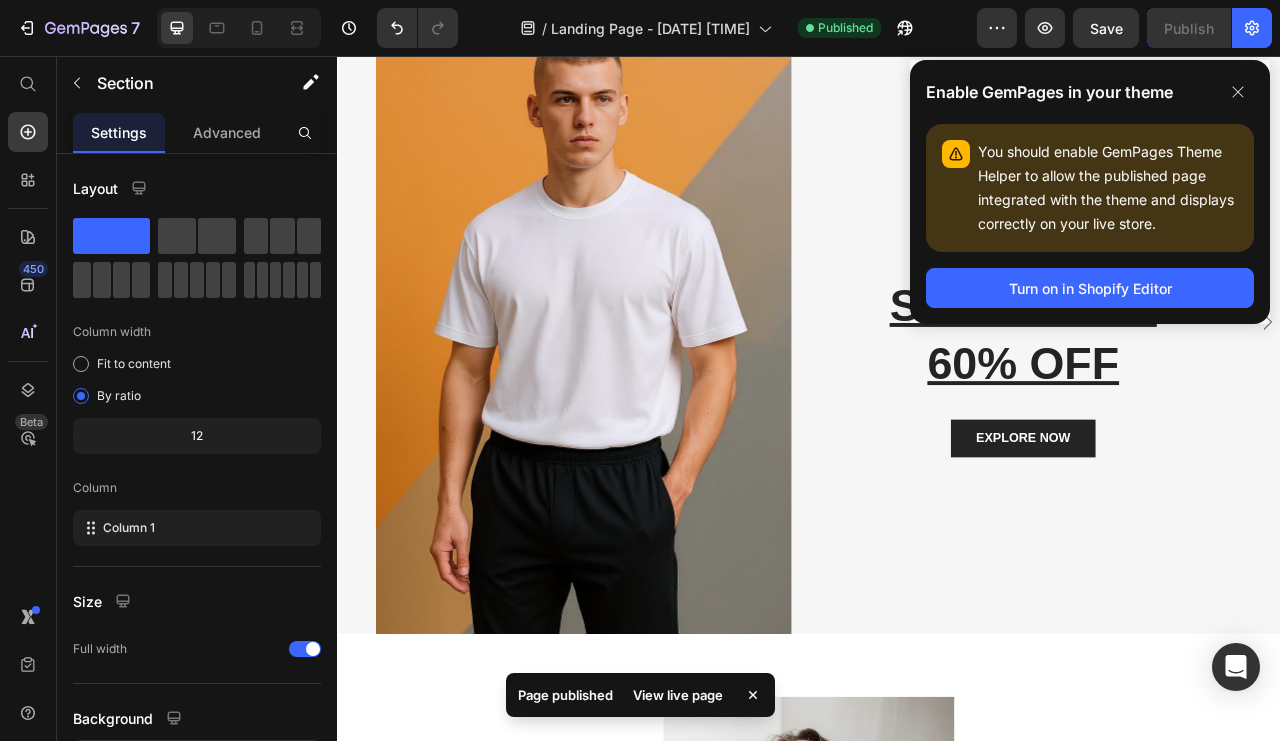 click on "Turn on in Shopify Editor" at bounding box center (1090, 288) 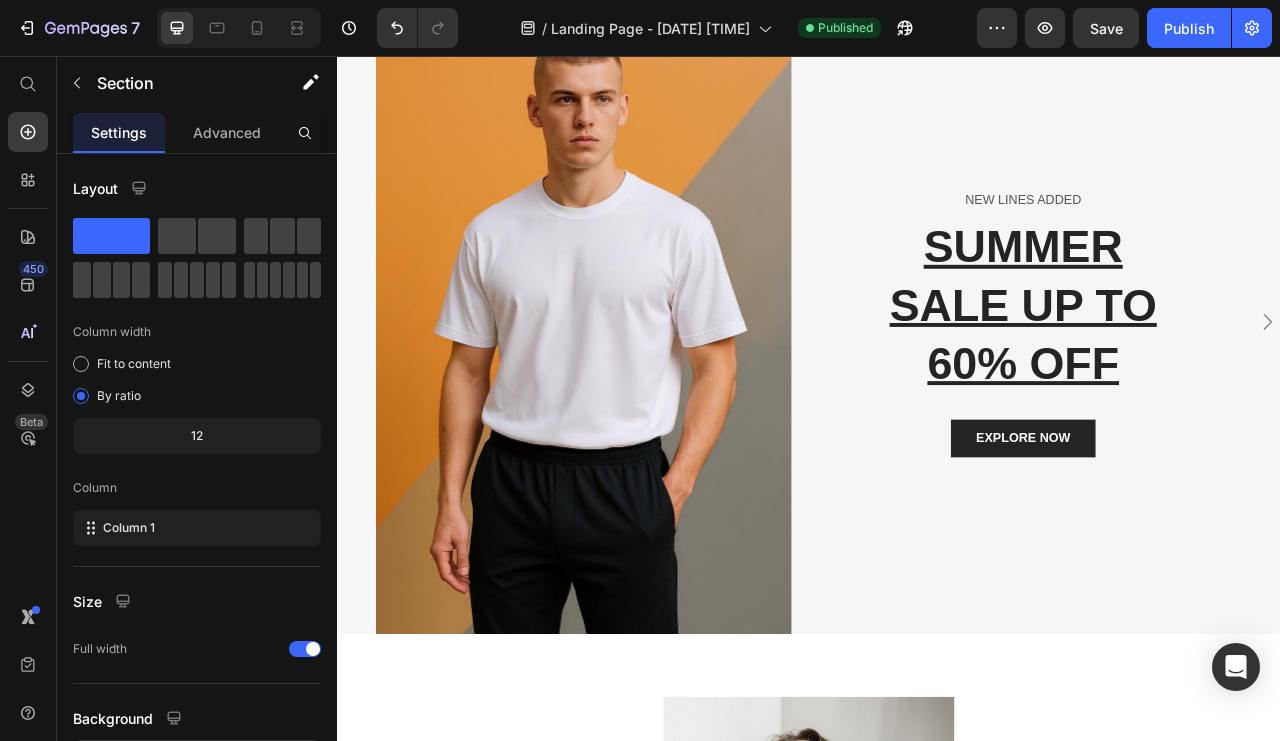 click on "Publish" 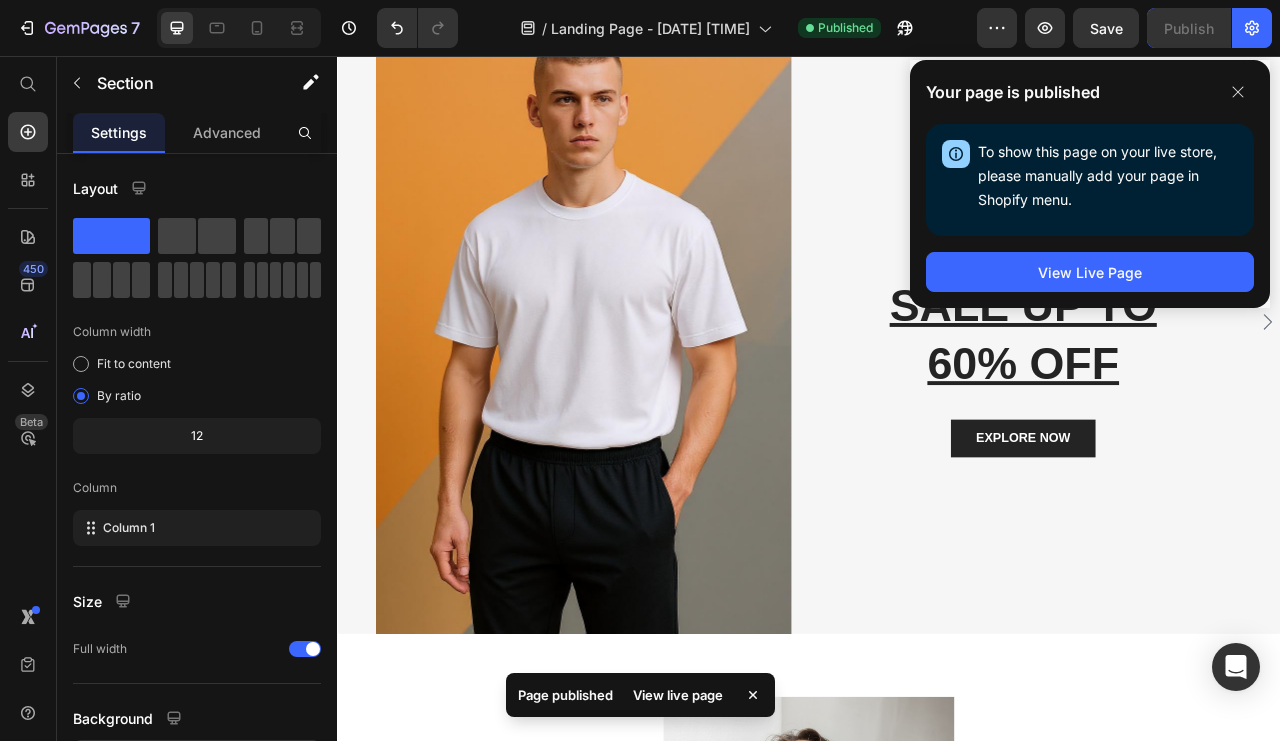 click on "View Live Page" at bounding box center [1090, 272] 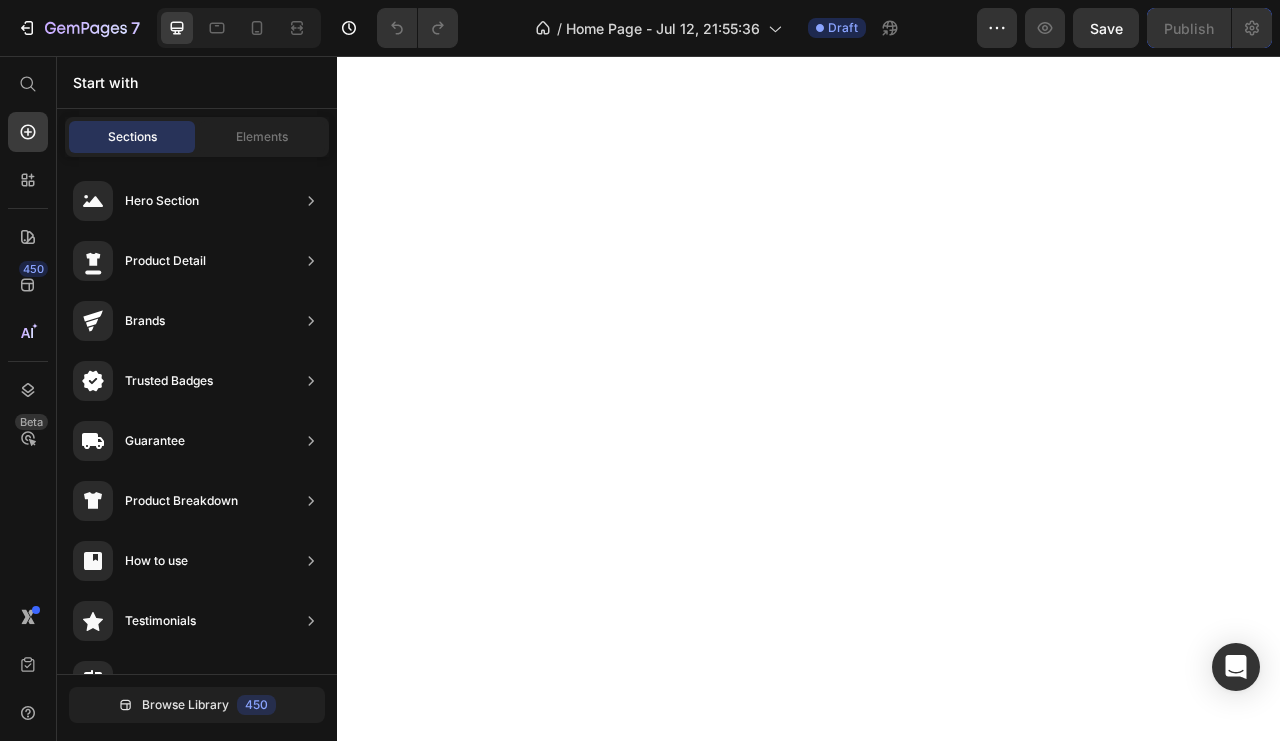 scroll, scrollTop: 0, scrollLeft: 0, axis: both 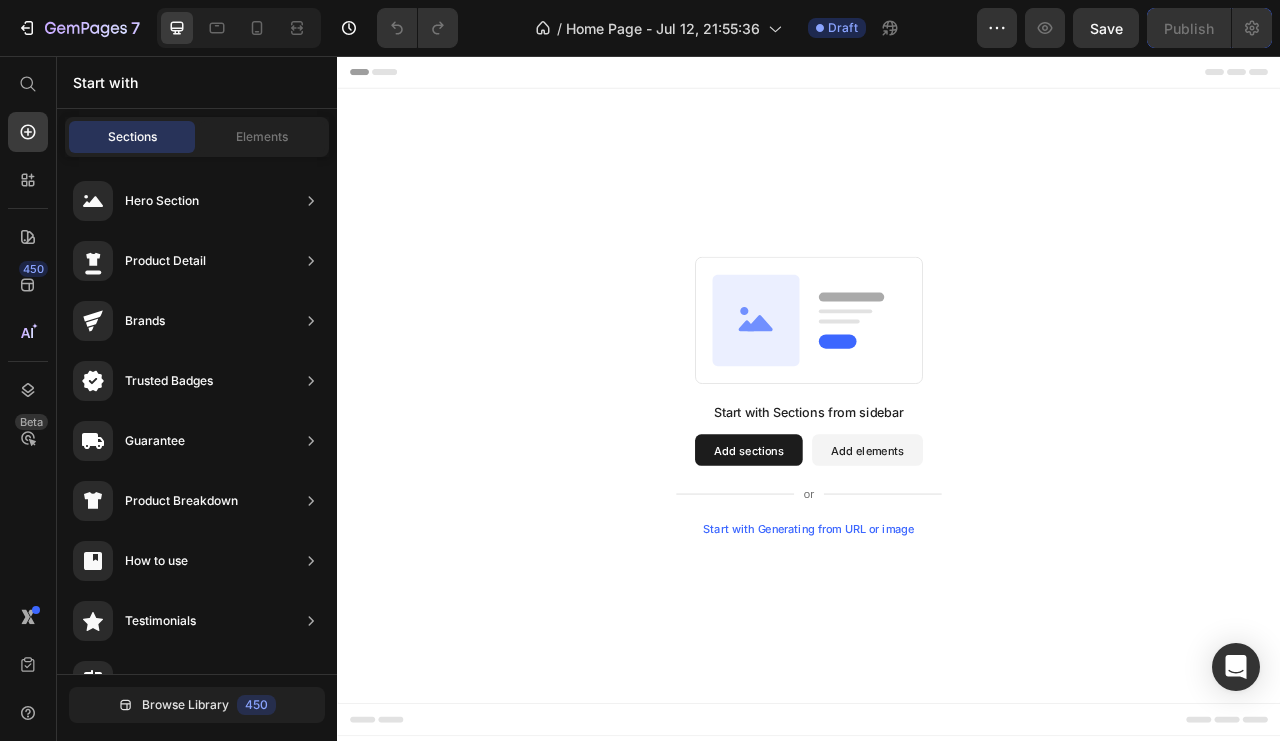 drag, startPoint x: 710, startPoint y: 350, endPoint x: 643, endPoint y: 389, distance: 77.52419 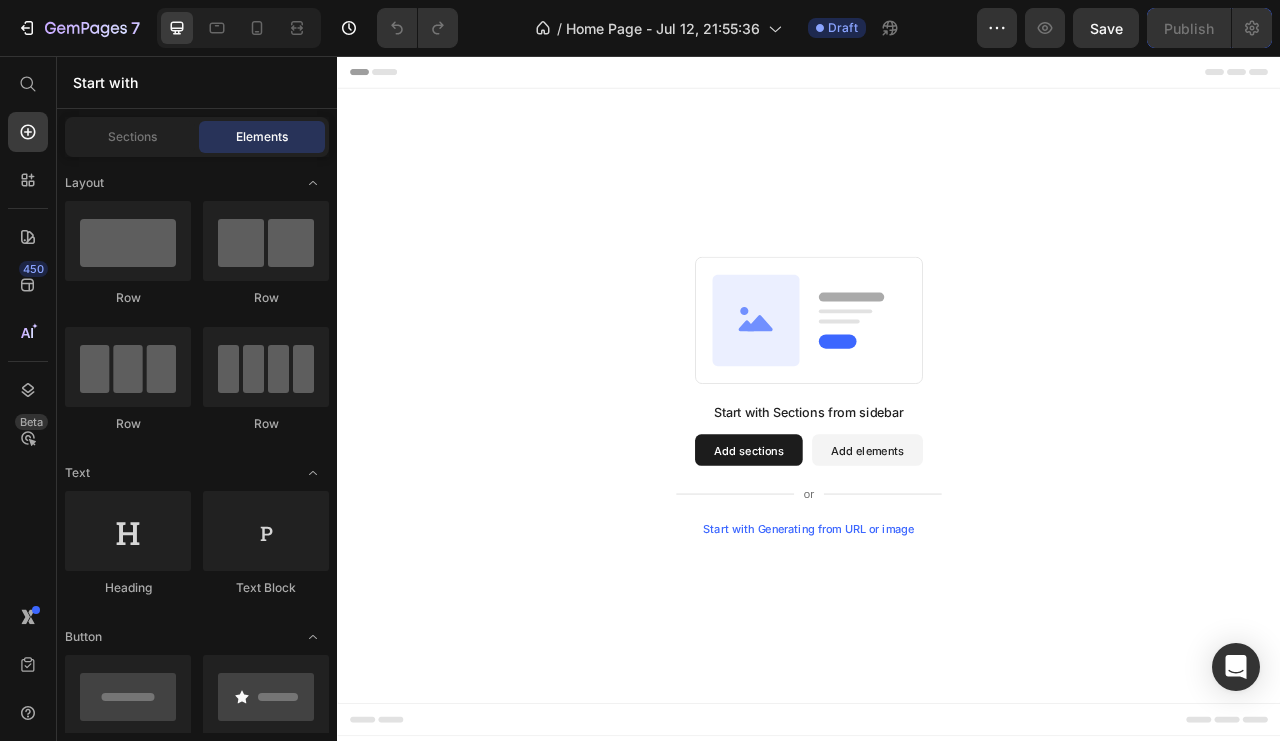 drag, startPoint x: 576, startPoint y: 165, endPoint x: 542, endPoint y: 240, distance: 82.346825 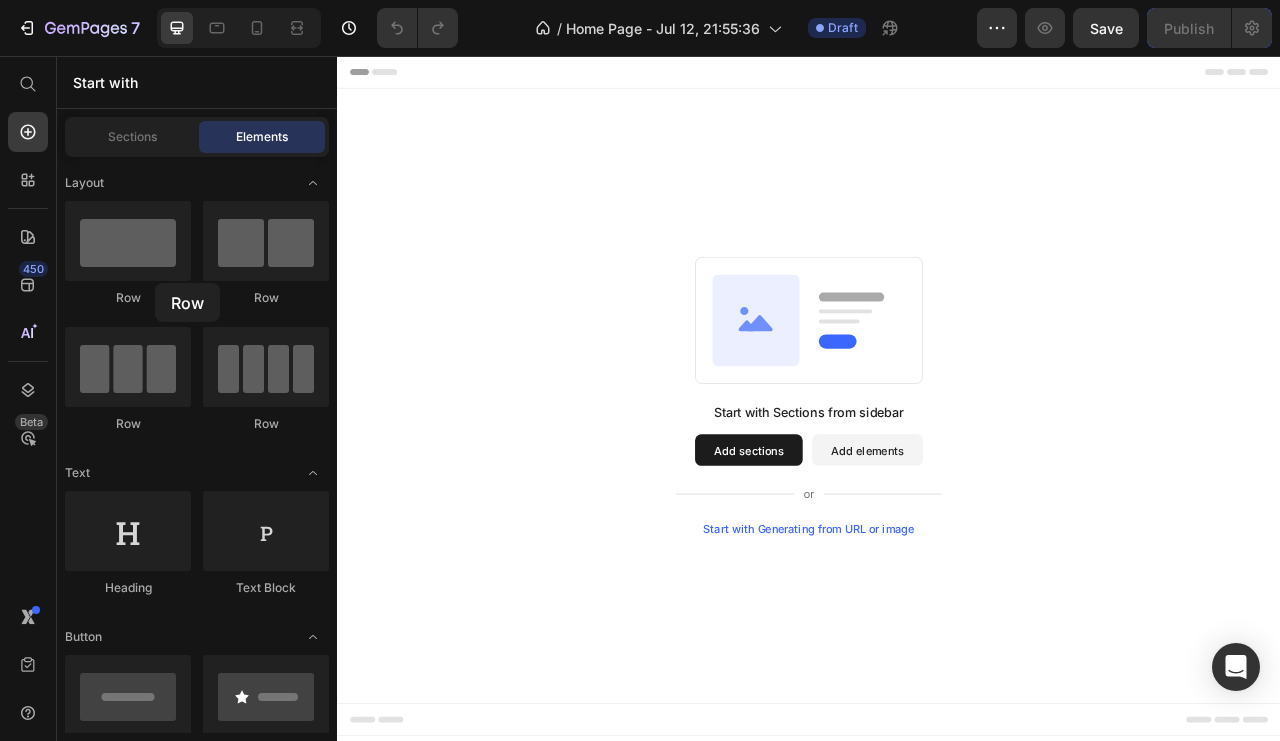 click on "Row" 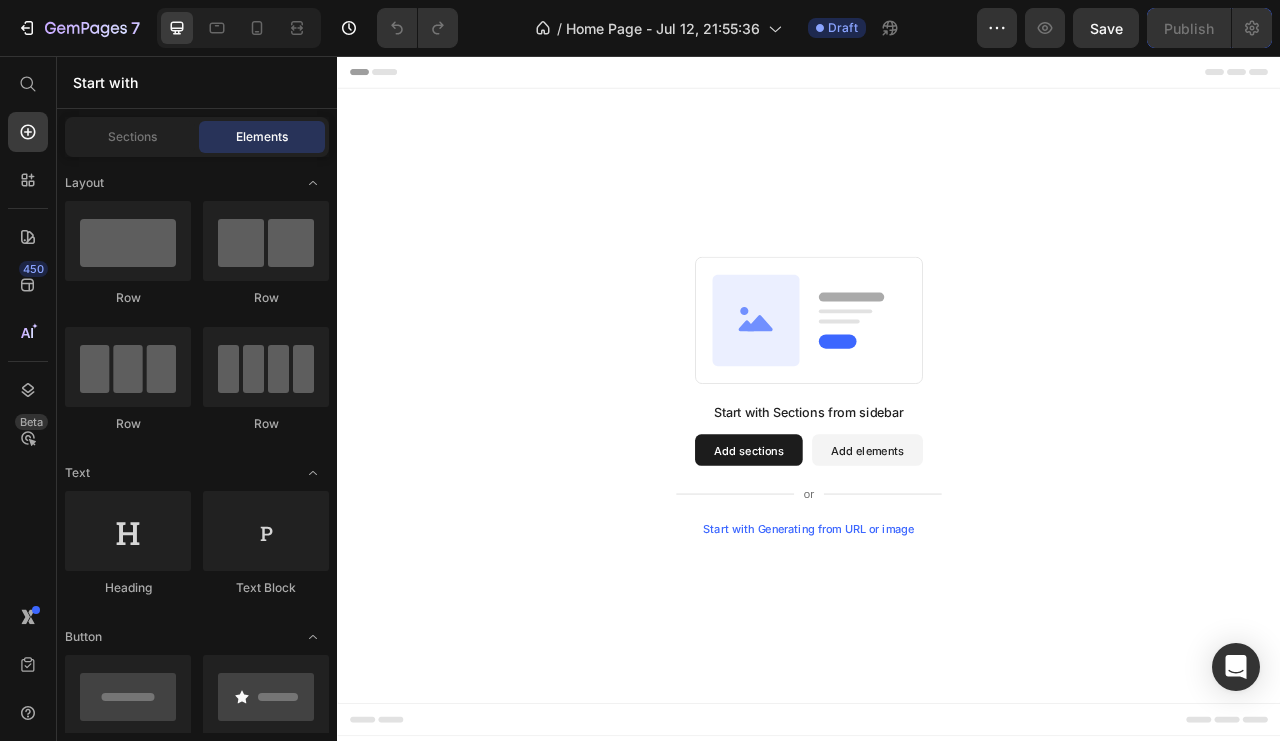 click at bounding box center [128, 241] 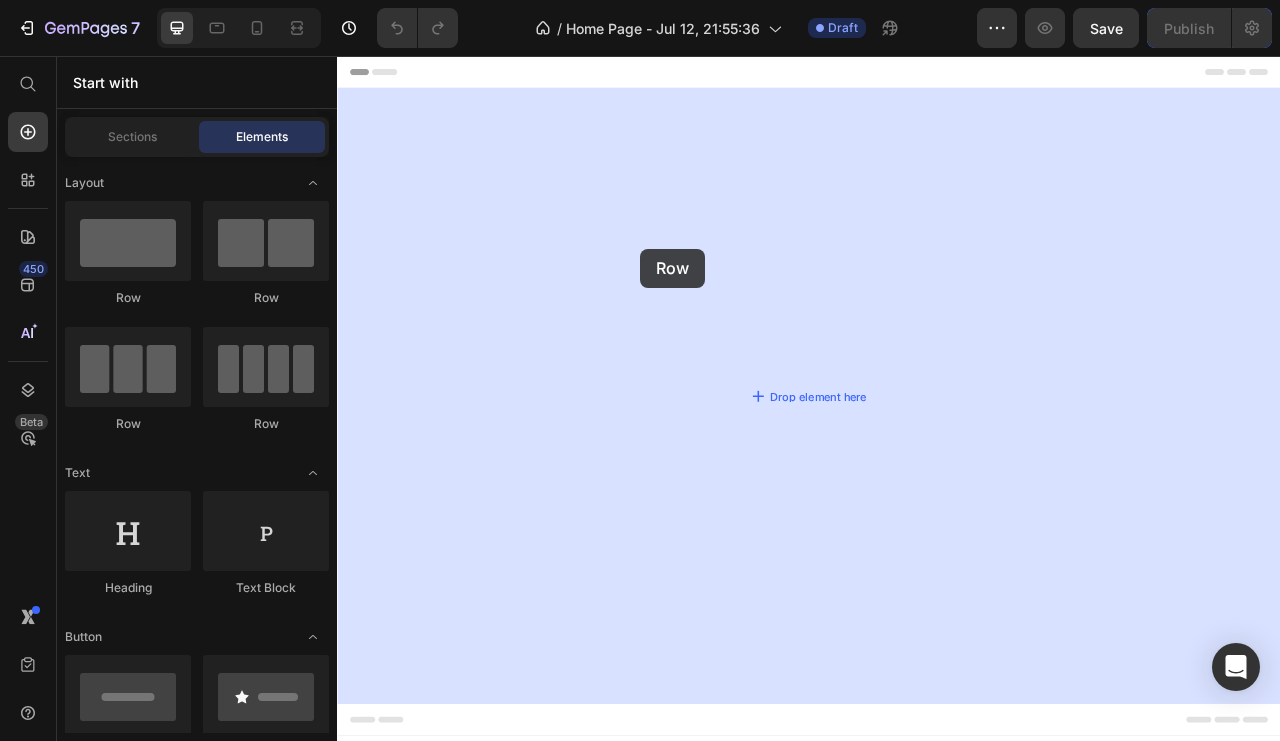 drag, startPoint x: 536, startPoint y: 294, endPoint x: 792, endPoint y: 304, distance: 256.19525 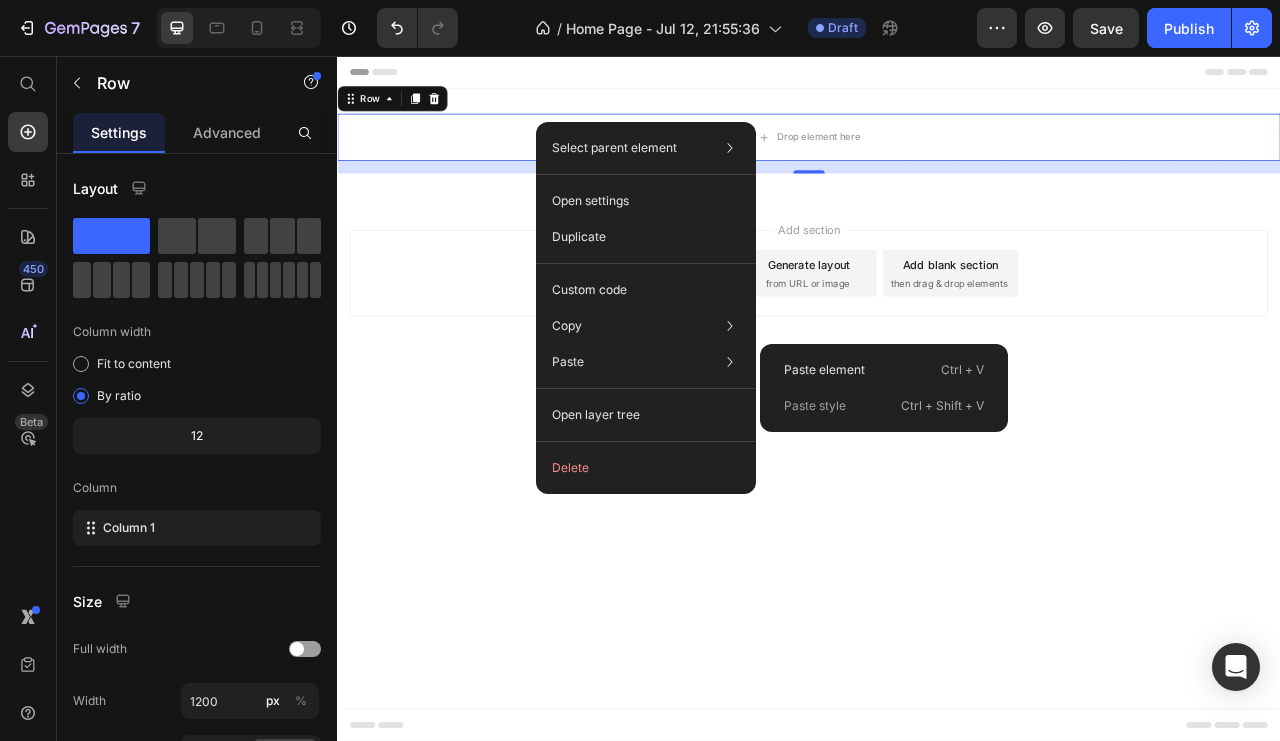click on "Paste element  Ctrl + V" 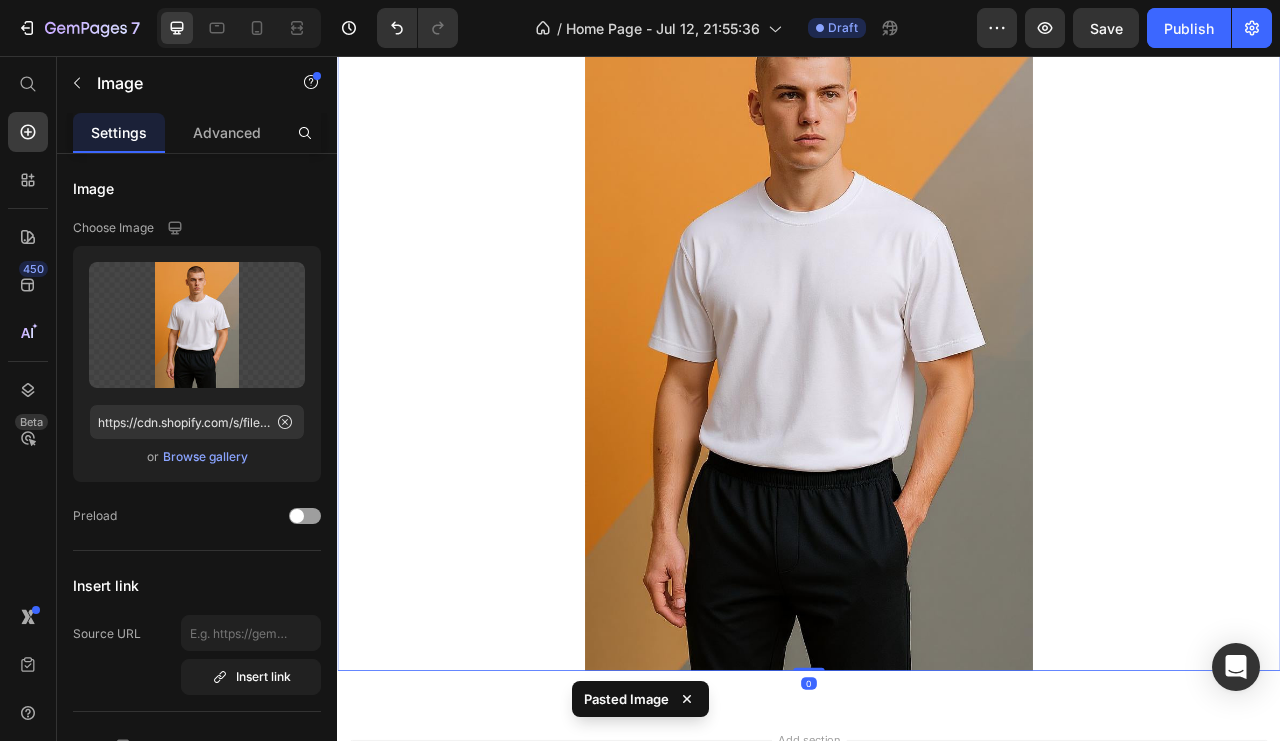 scroll, scrollTop: 0, scrollLeft: 0, axis: both 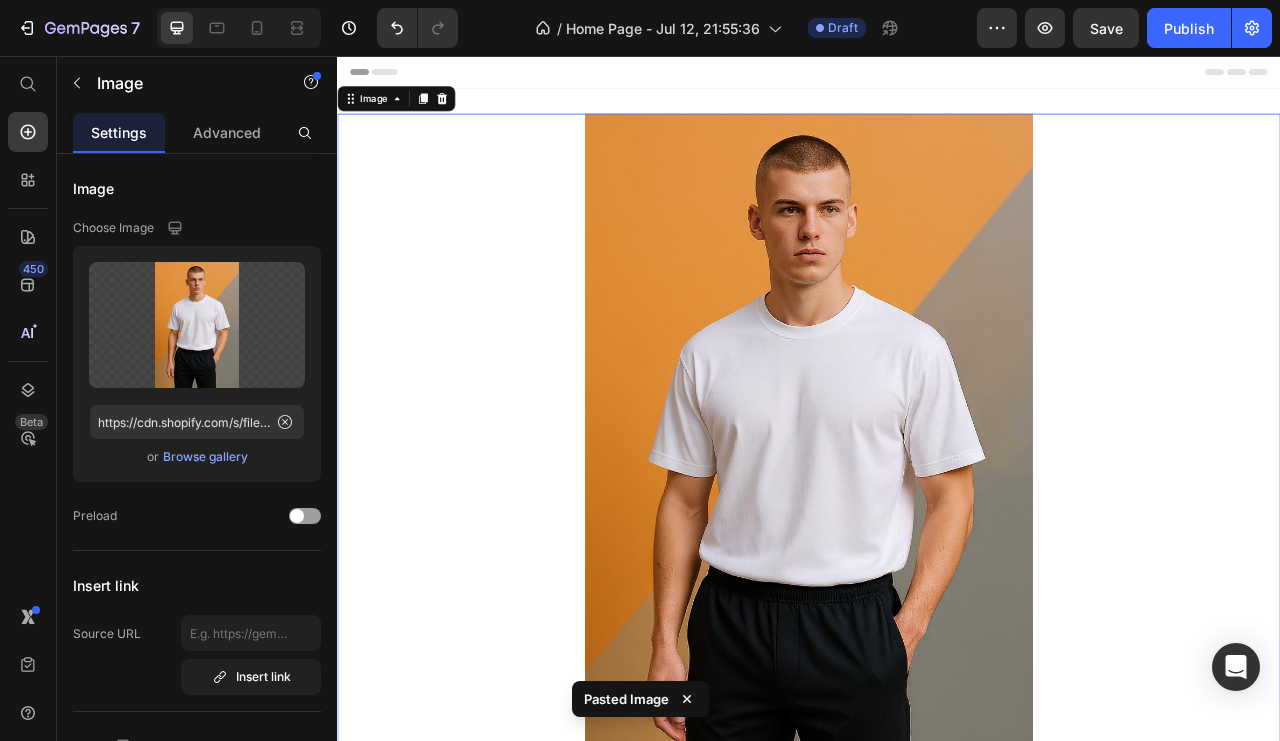 click 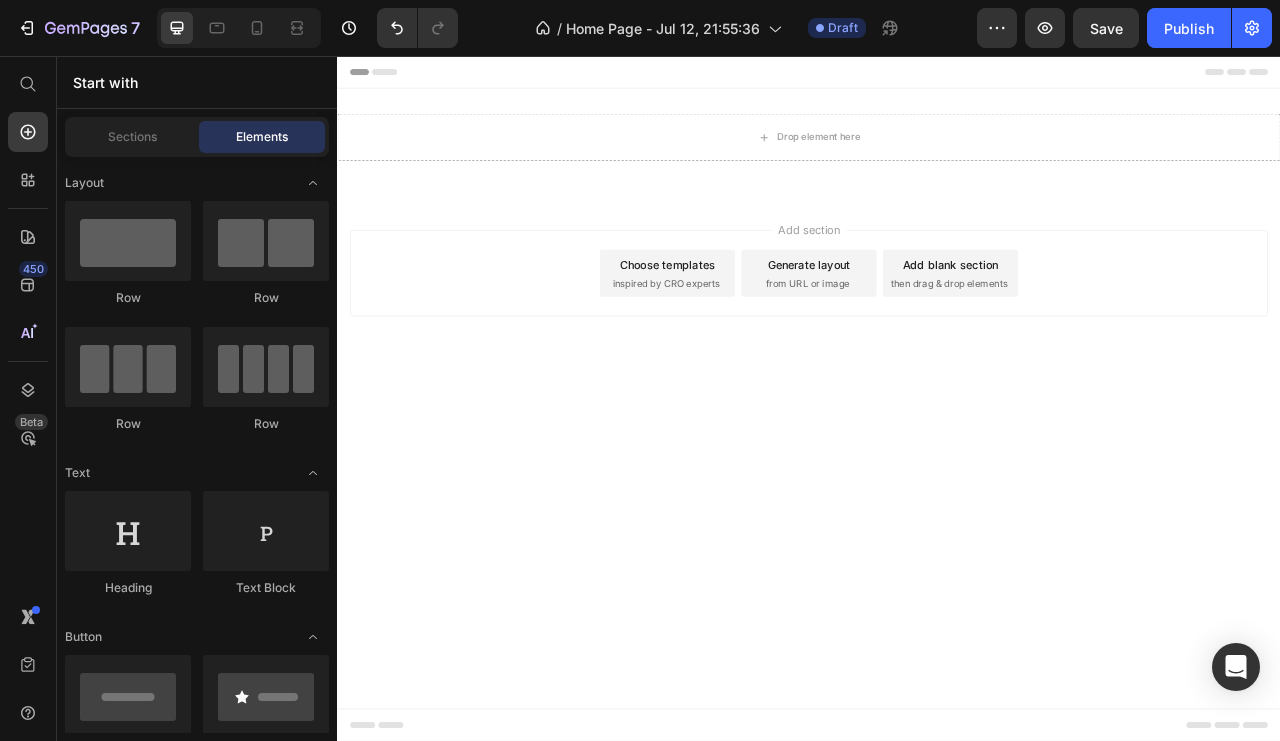 drag, startPoint x: 665, startPoint y: 430, endPoint x: 602, endPoint y: 336, distance: 113.15918 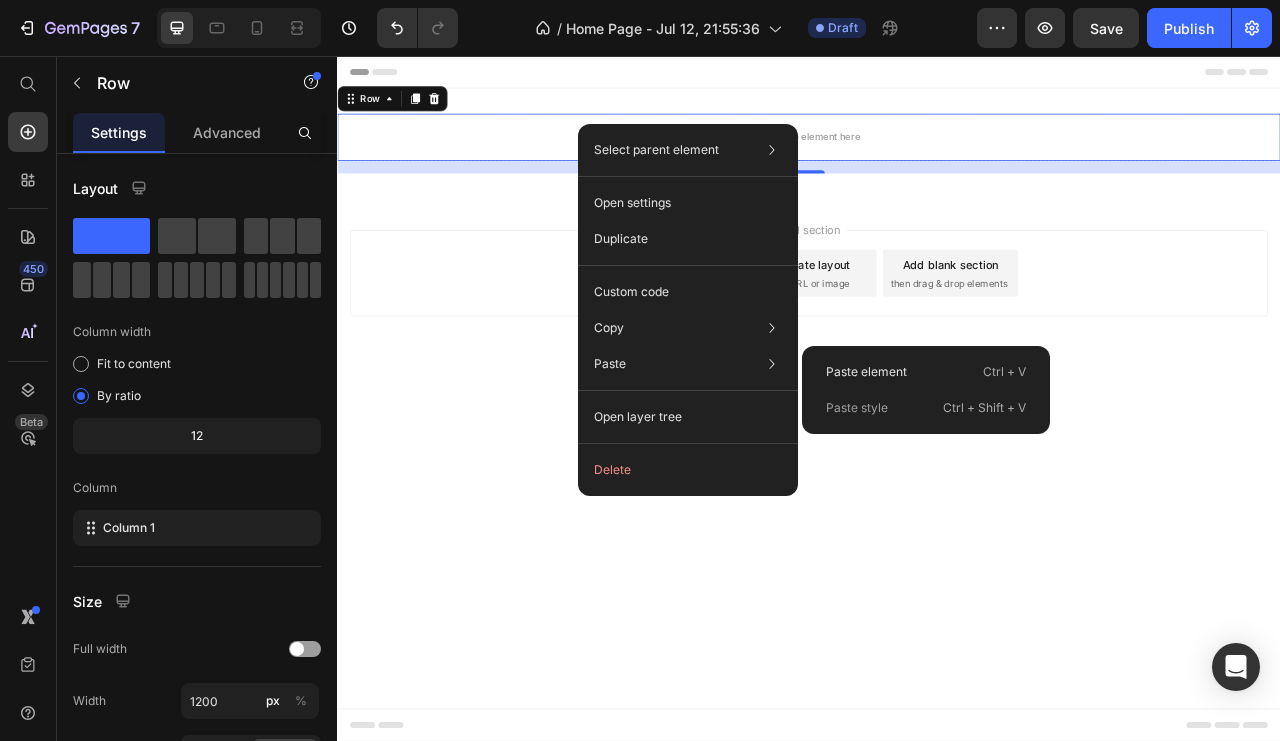 click on "Paste element" at bounding box center (866, 372) 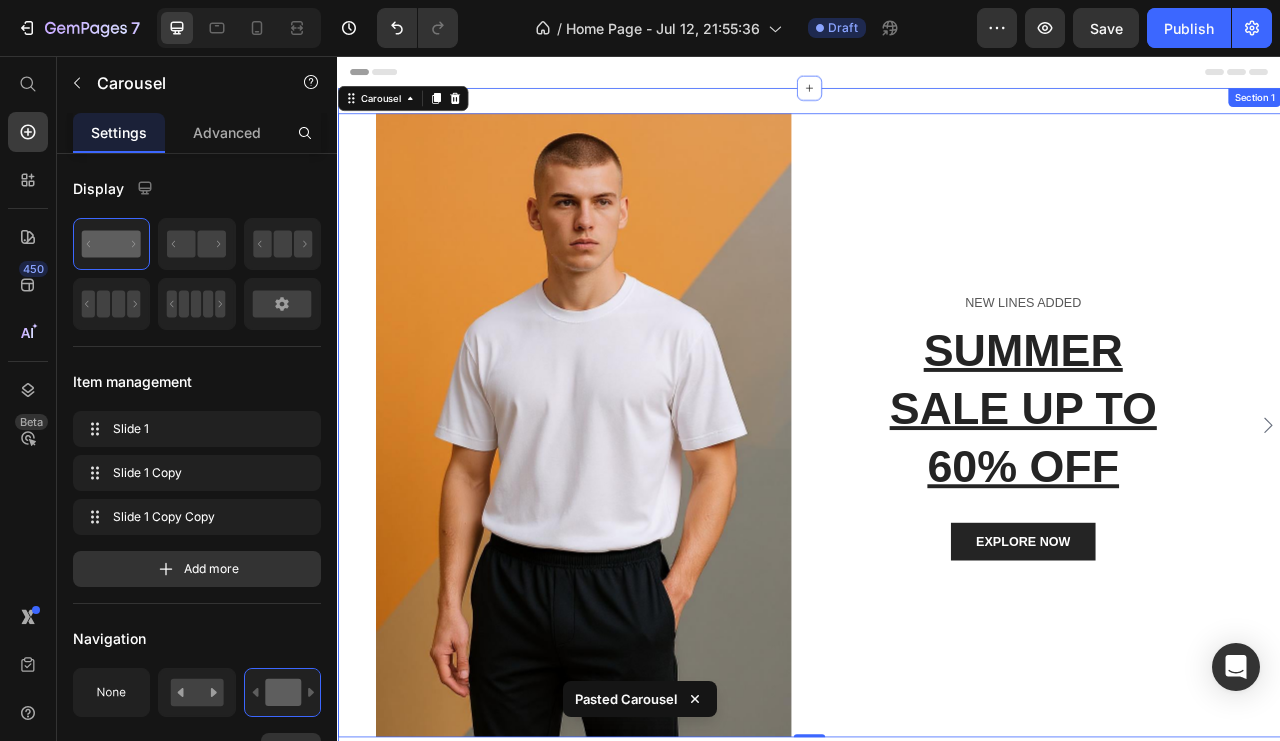 click on "Image NEW LINES ADDED Text block SUMMER SALE UP TO 60% OFF Heading EXPLORE NOW Button Row Row Image NEW LINES ADDED Text block SUMMER SALE UP TO 60% OFF Heading EXPLORE NOW Button Row Row Image NEW LINES ADDED Text block SUMMER SALE UP TO 60% OFF Heading EXPLORE NOW Button Row Row
Carousel   0 Row Section 1" at bounding box center [937, 534] 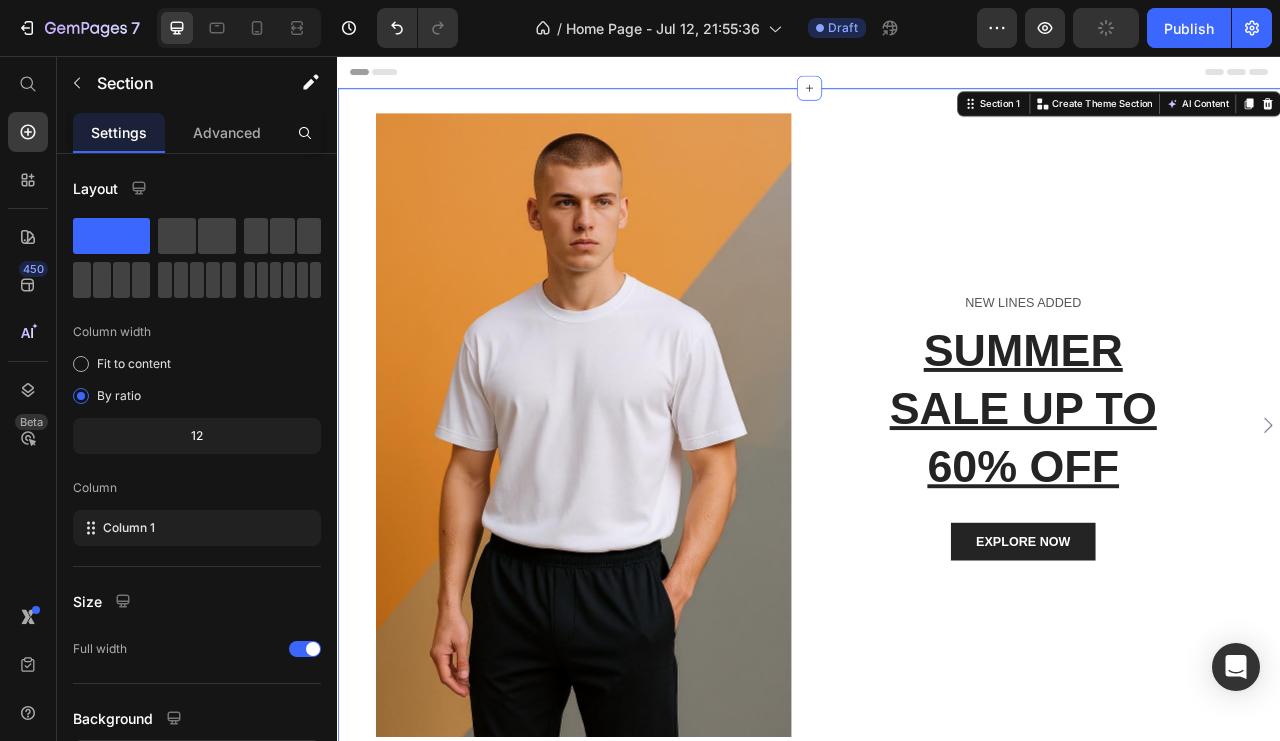 click at bounding box center (1520, 117) 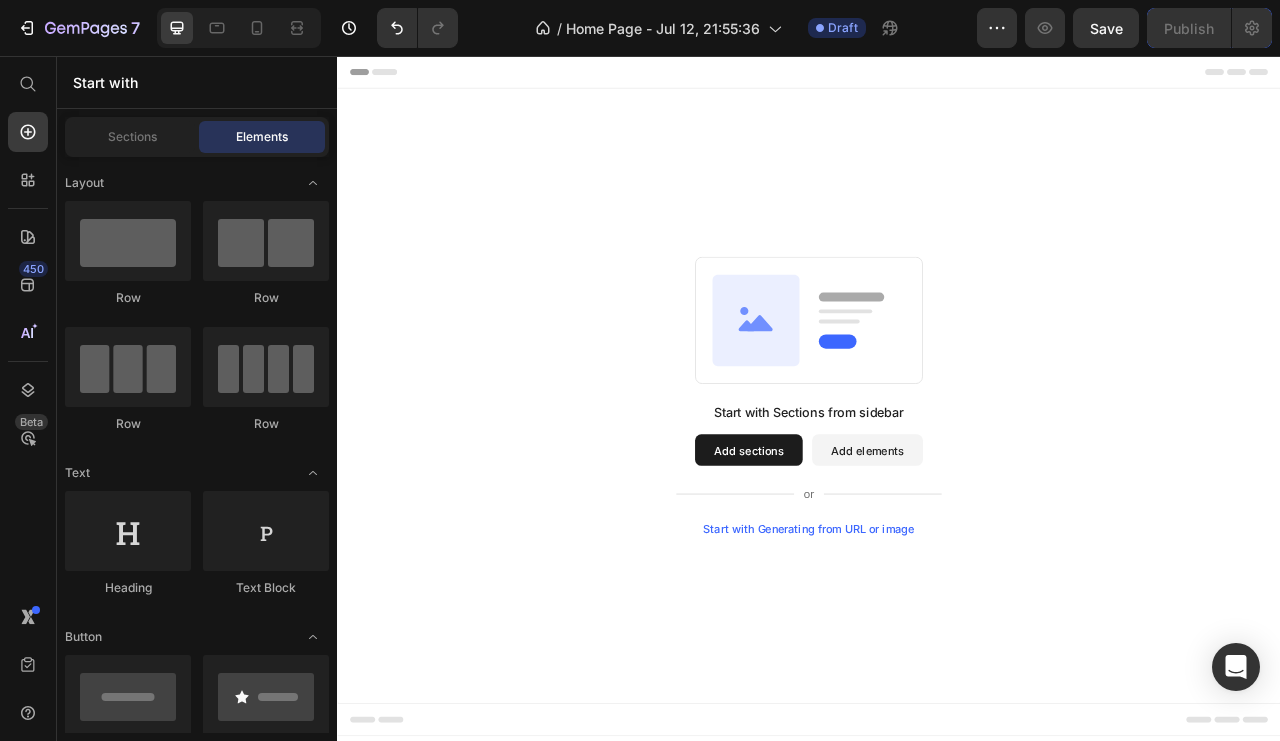 drag, startPoint x: 835, startPoint y: 78, endPoint x: 820, endPoint y: 126, distance: 50.289165 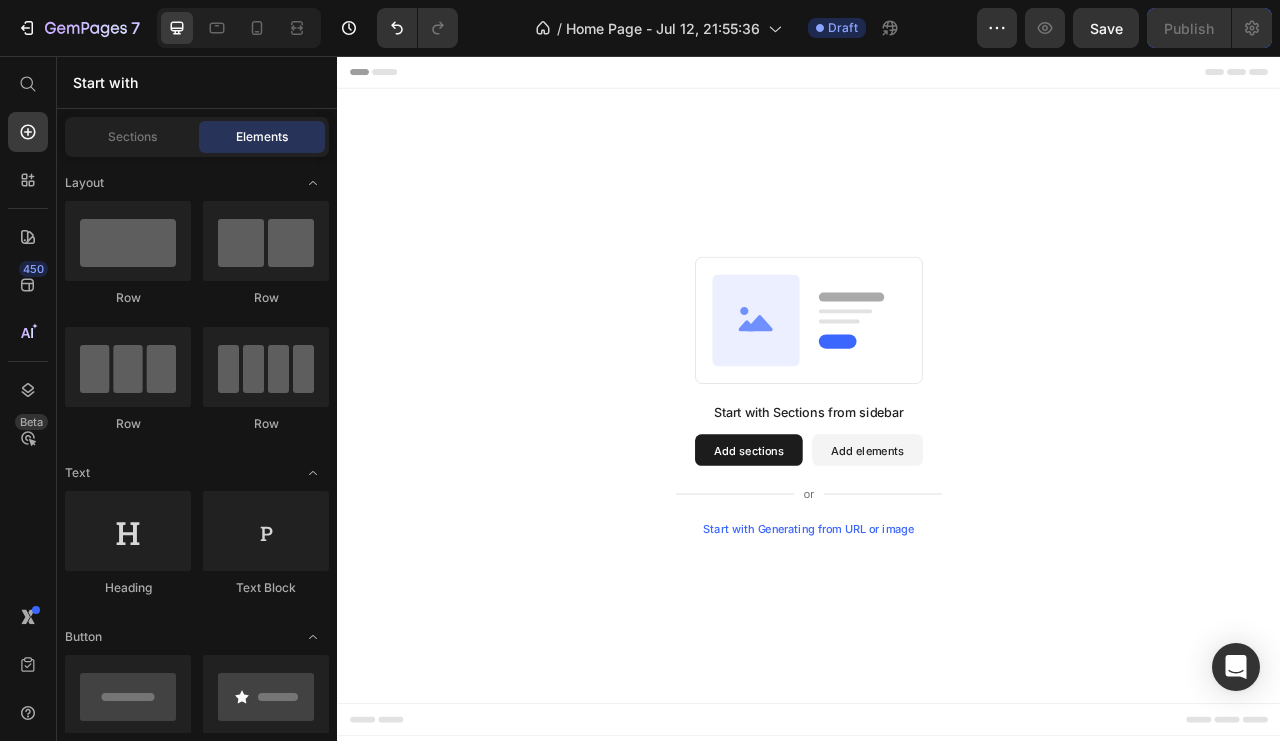 click on "Start with Sections from sidebar Add sections Add elements Start with Generating from URL or image" at bounding box center [937, 488] 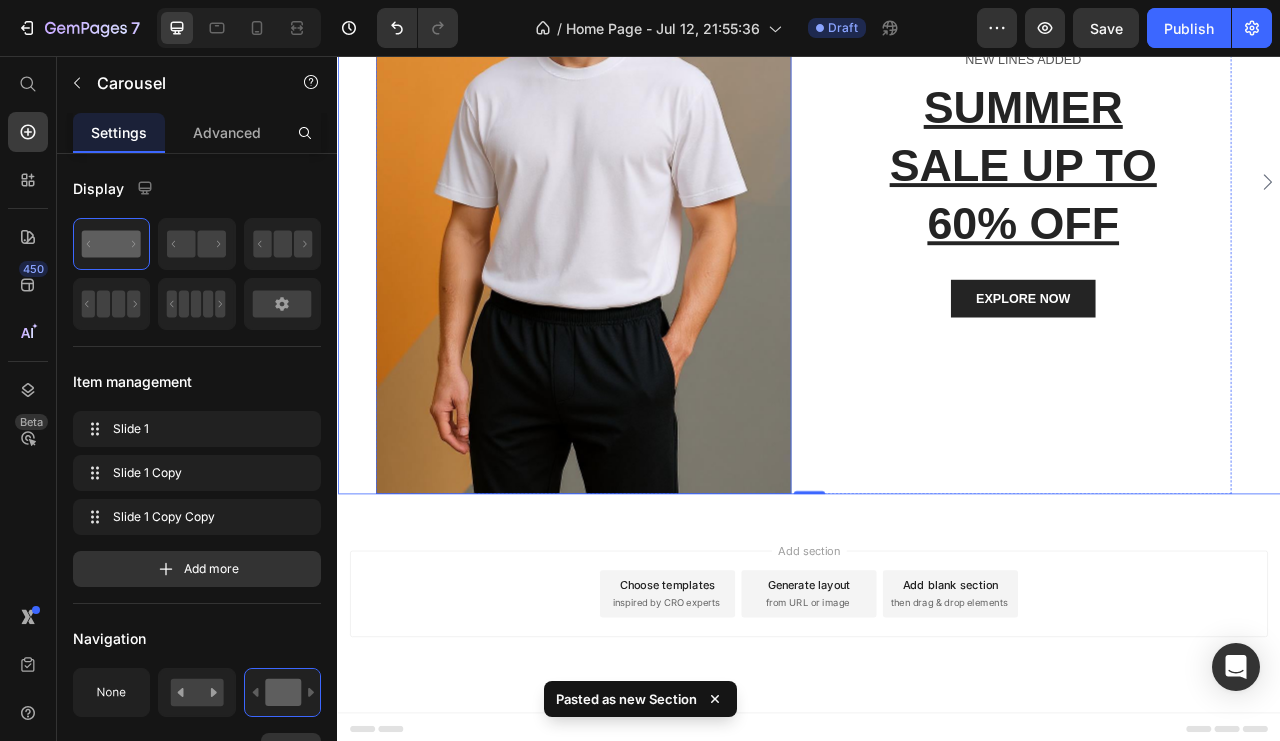 scroll, scrollTop: 313, scrollLeft: 0, axis: vertical 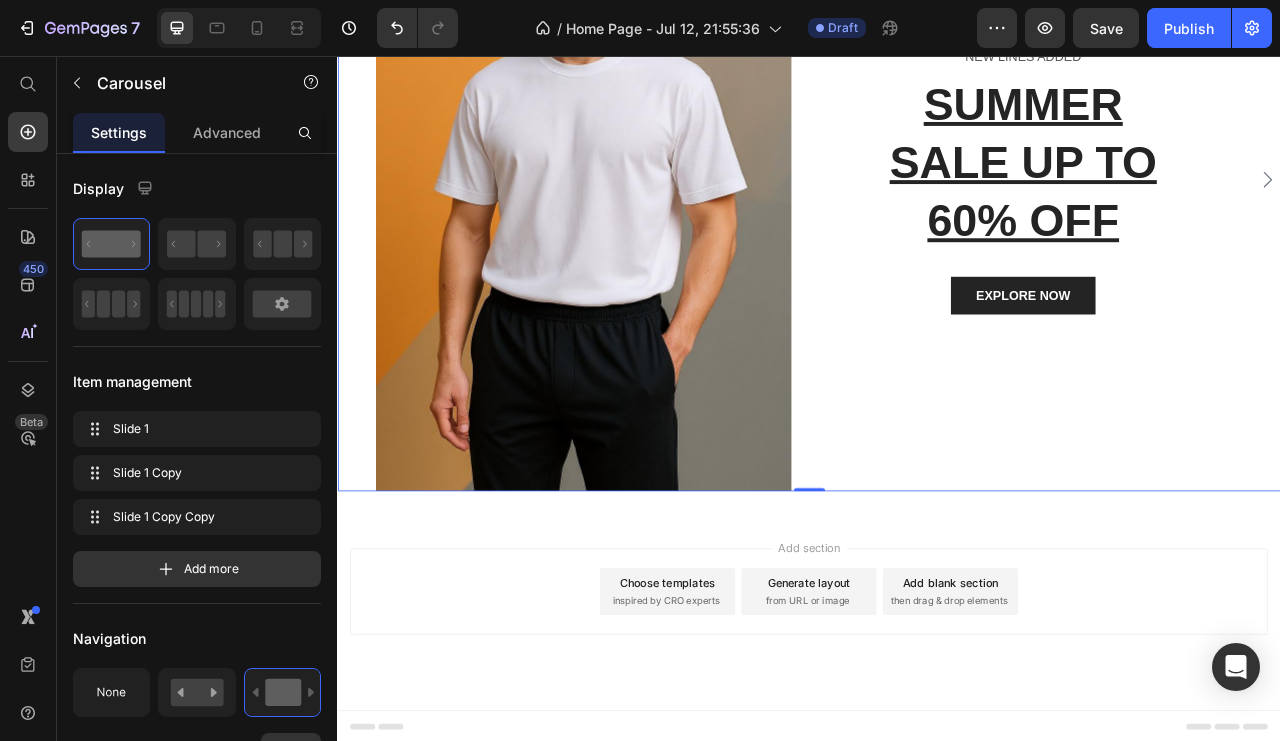 click on "Add section Choose templates inspired by CRO experts Generate layout from URL or image Add blank section then drag & drop elements" at bounding box center (937, 765) 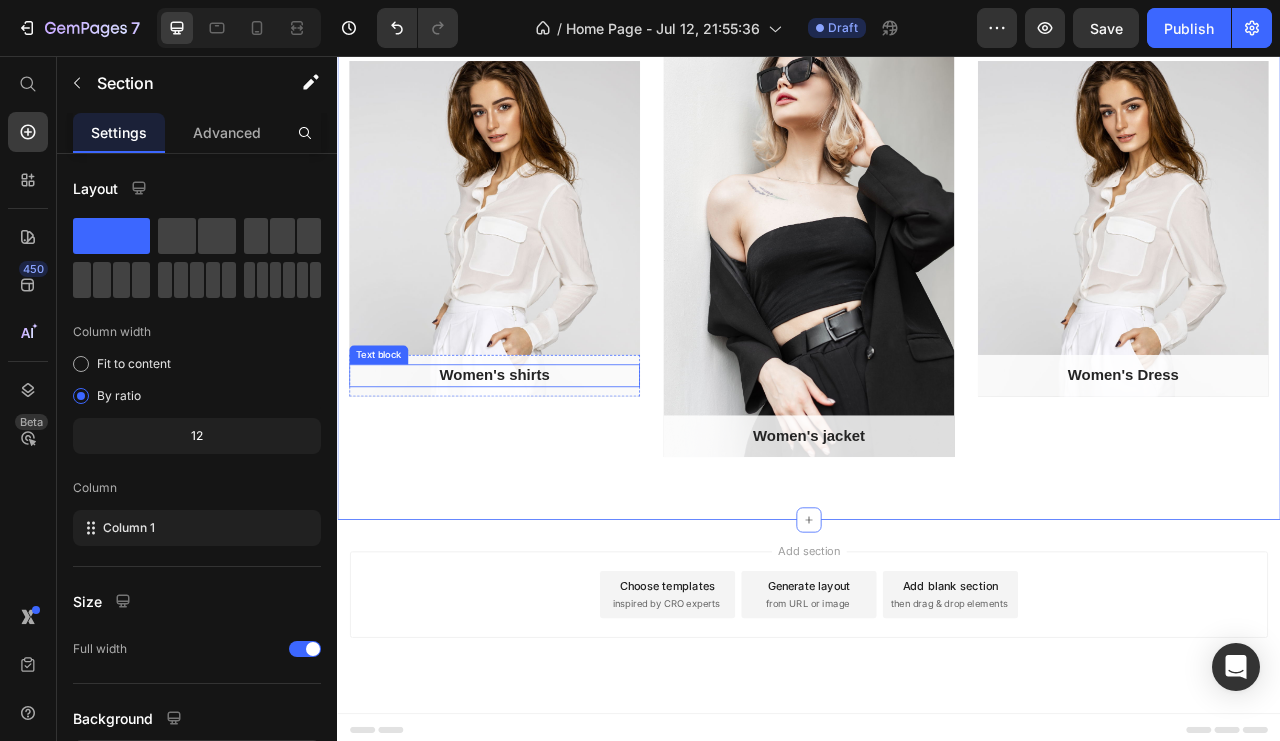 scroll, scrollTop: 1054, scrollLeft: 0, axis: vertical 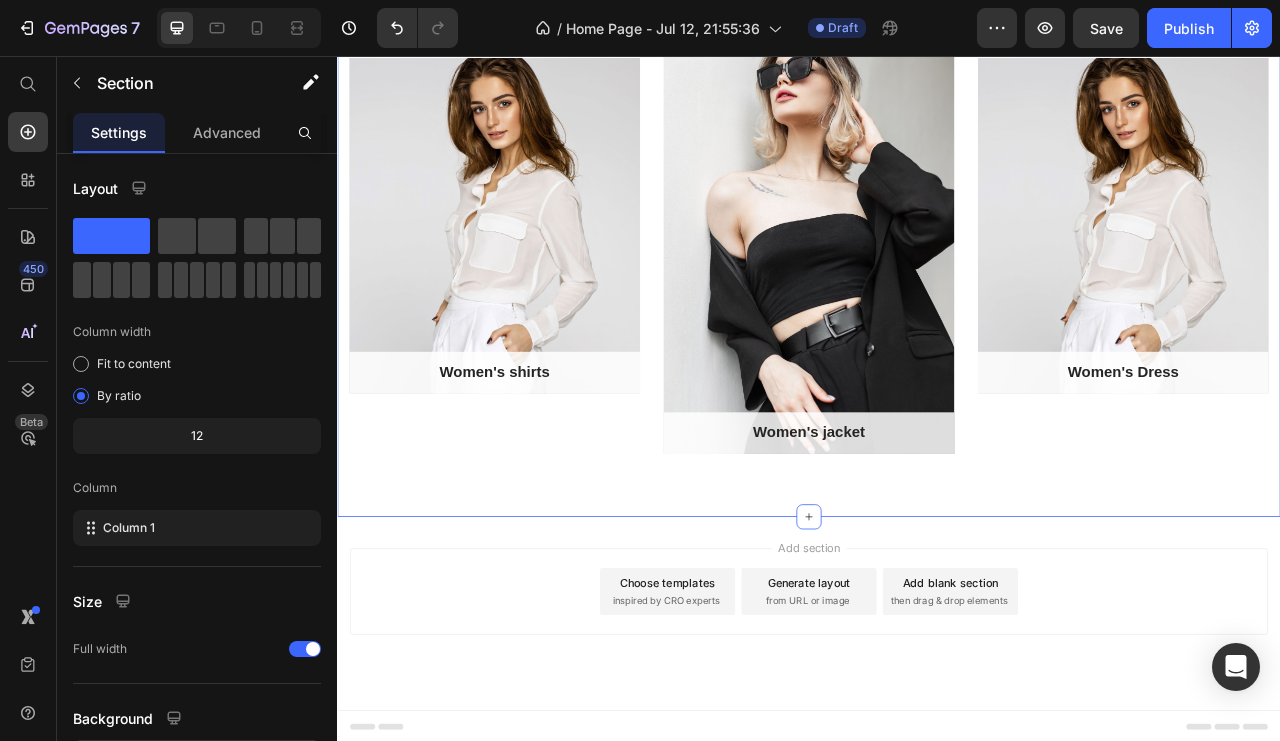click on "Add section Choose templates inspired by CRO experts Generate layout from URL or image Add blank section then drag & drop elements" at bounding box center (937, 765) 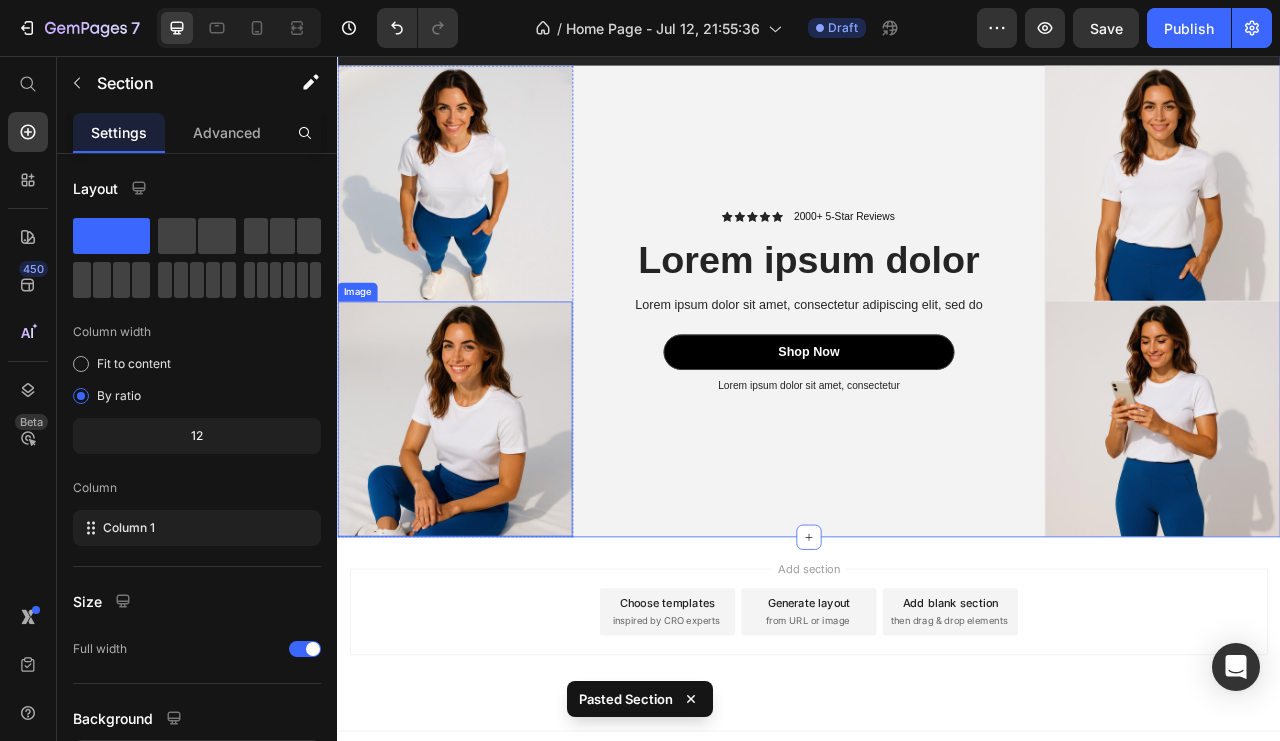 scroll, scrollTop: 1693, scrollLeft: 0, axis: vertical 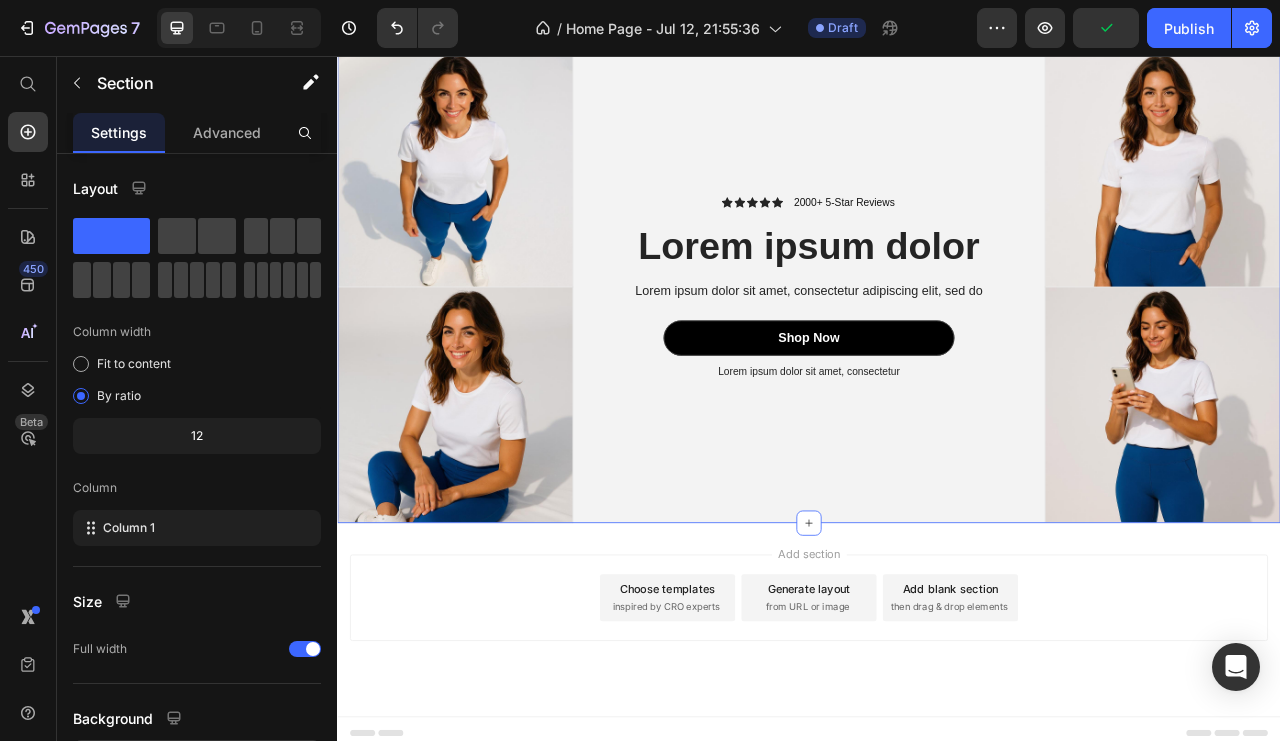 click on "Add section Choose templates inspired by CRO experts Generate layout from URL or image Add blank section then drag & drop elements" at bounding box center [937, 773] 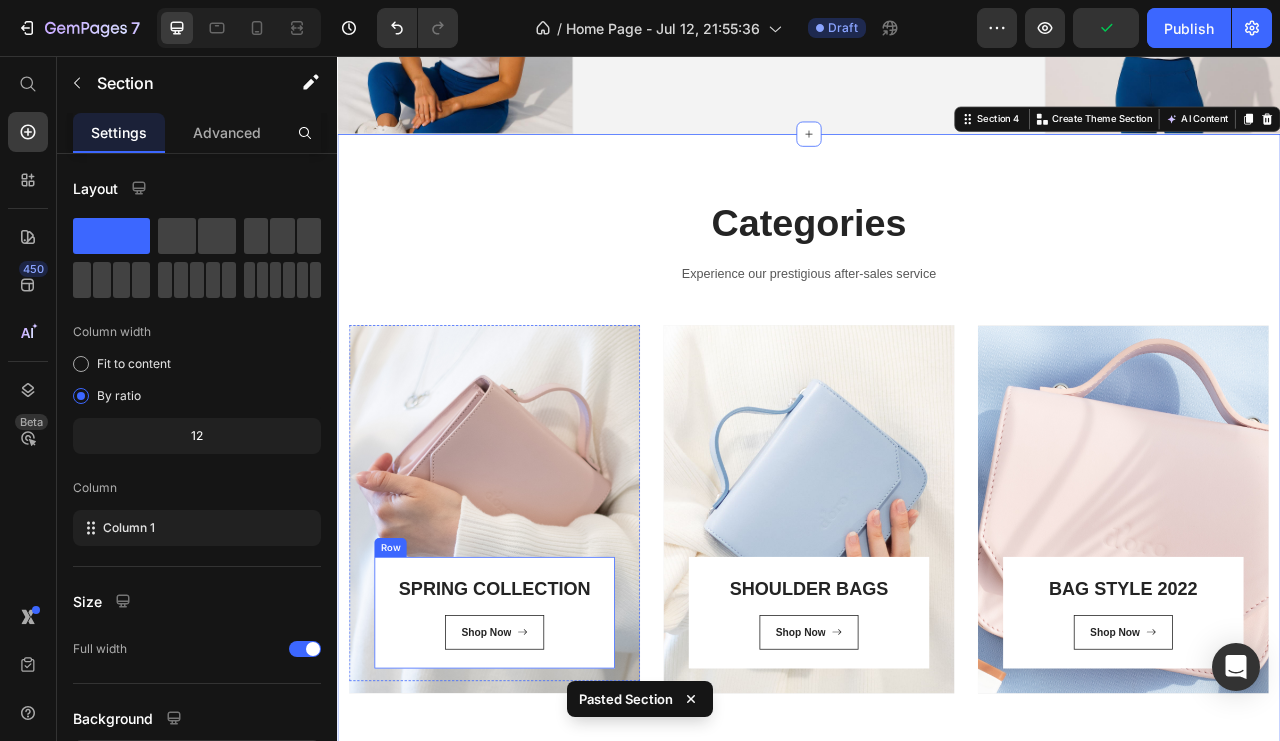 scroll, scrollTop: 2224, scrollLeft: 0, axis: vertical 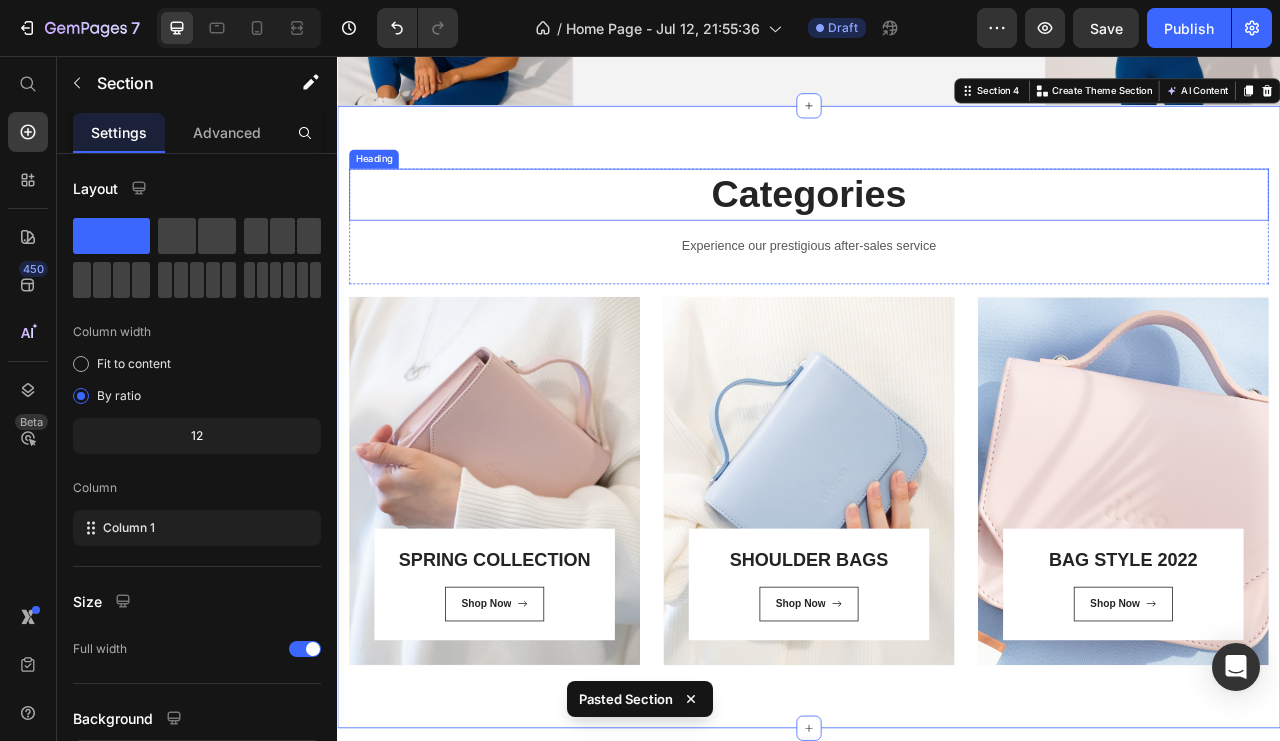 click on "Categories" at bounding box center (937, 232) 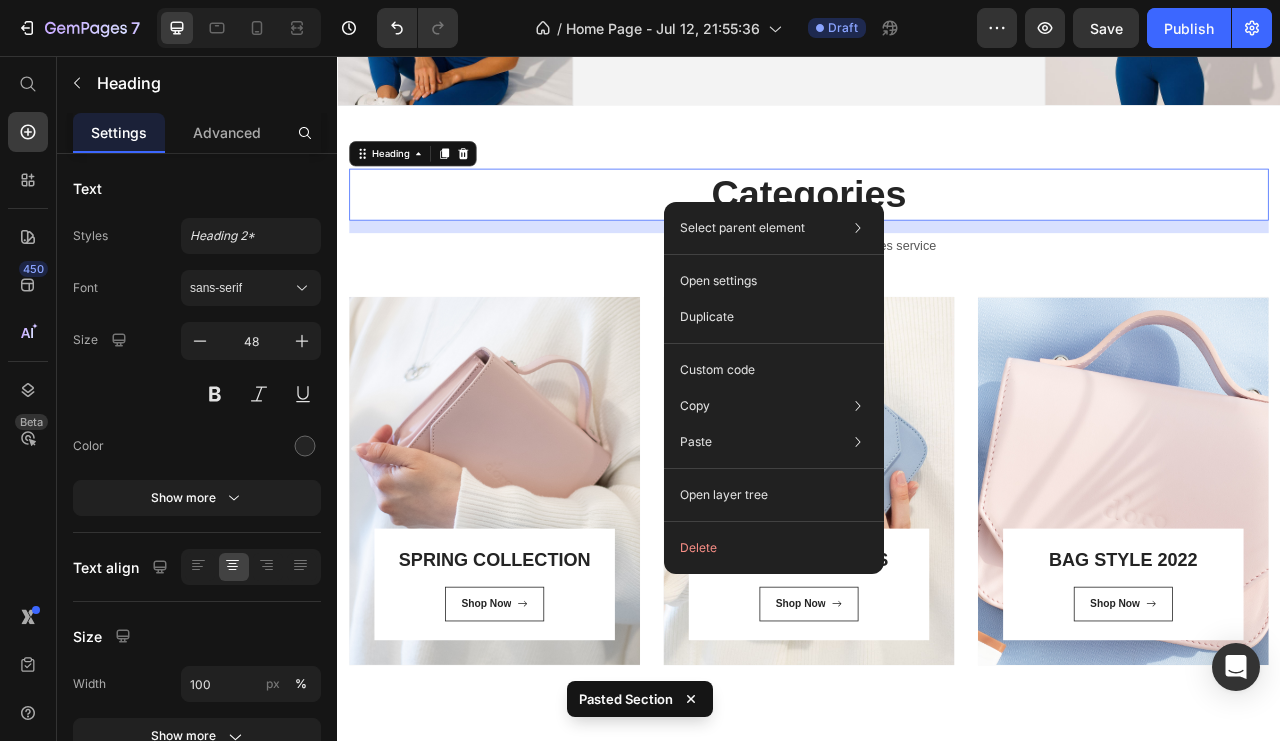 click at bounding box center [497, 180] 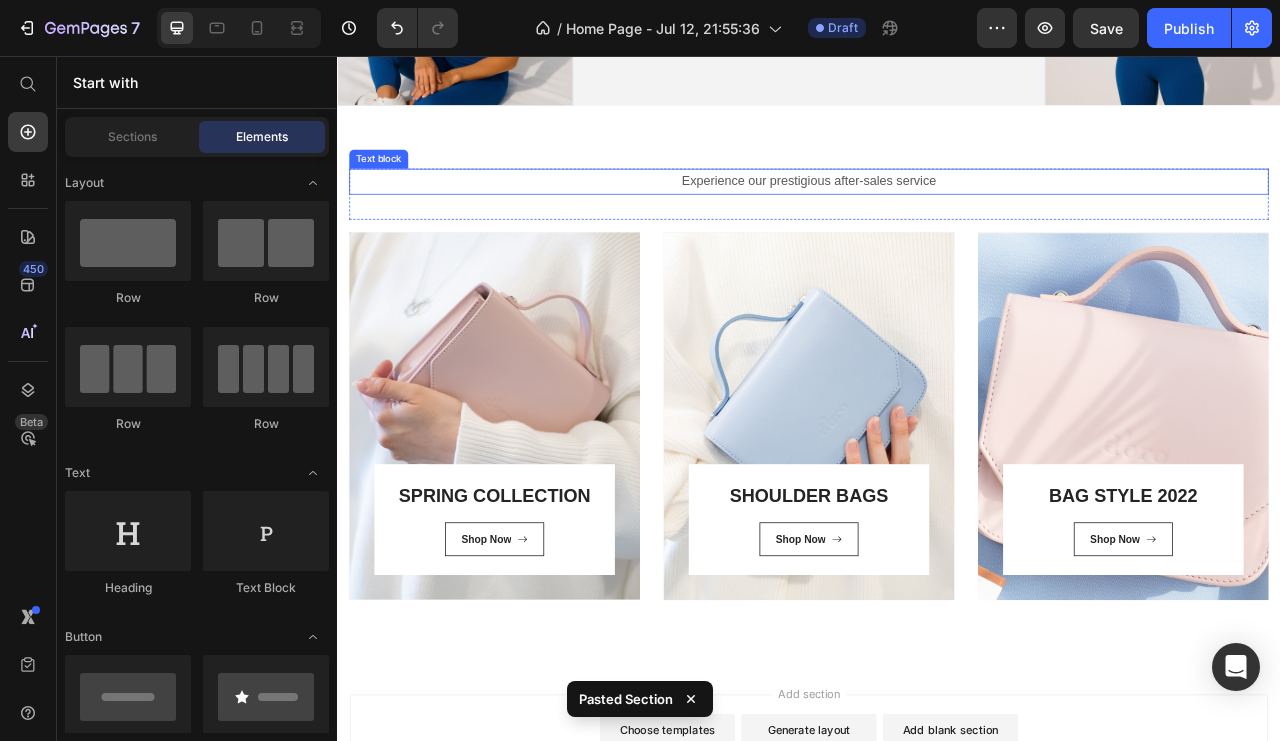 click on "Experience our prestigious after-sales service" at bounding box center [937, 215] 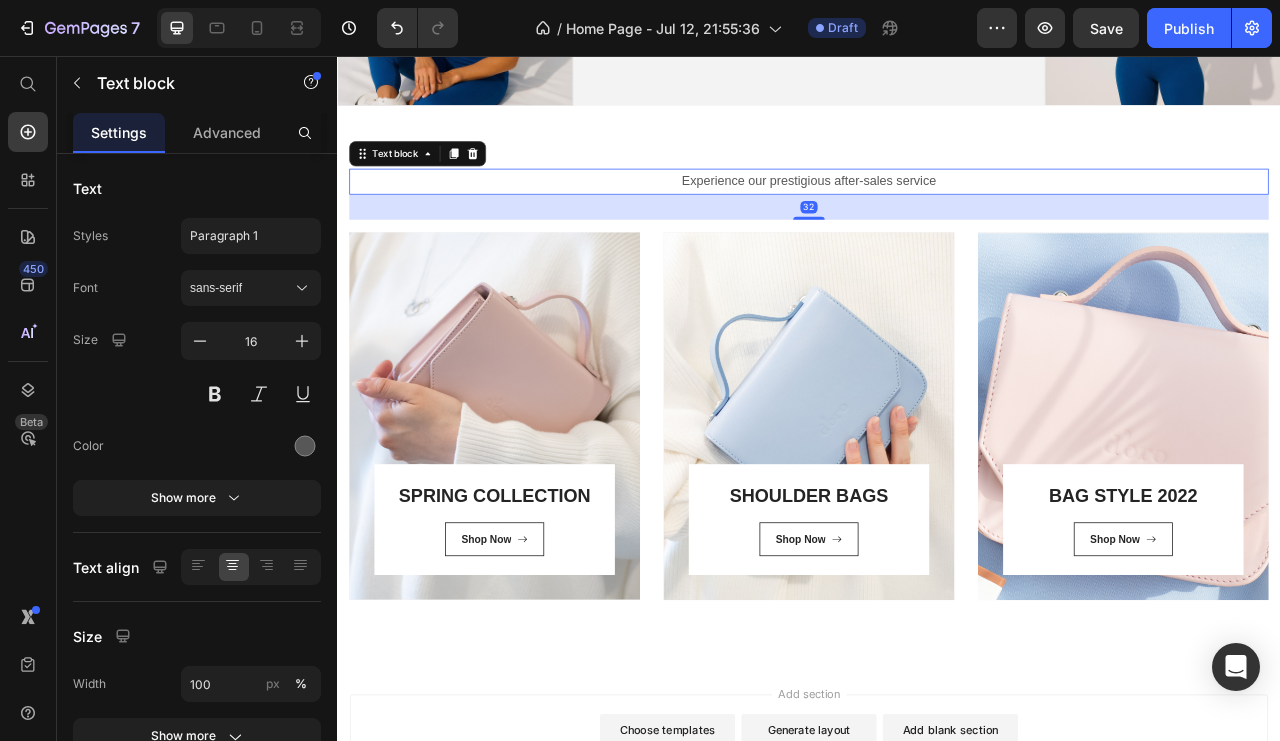 click 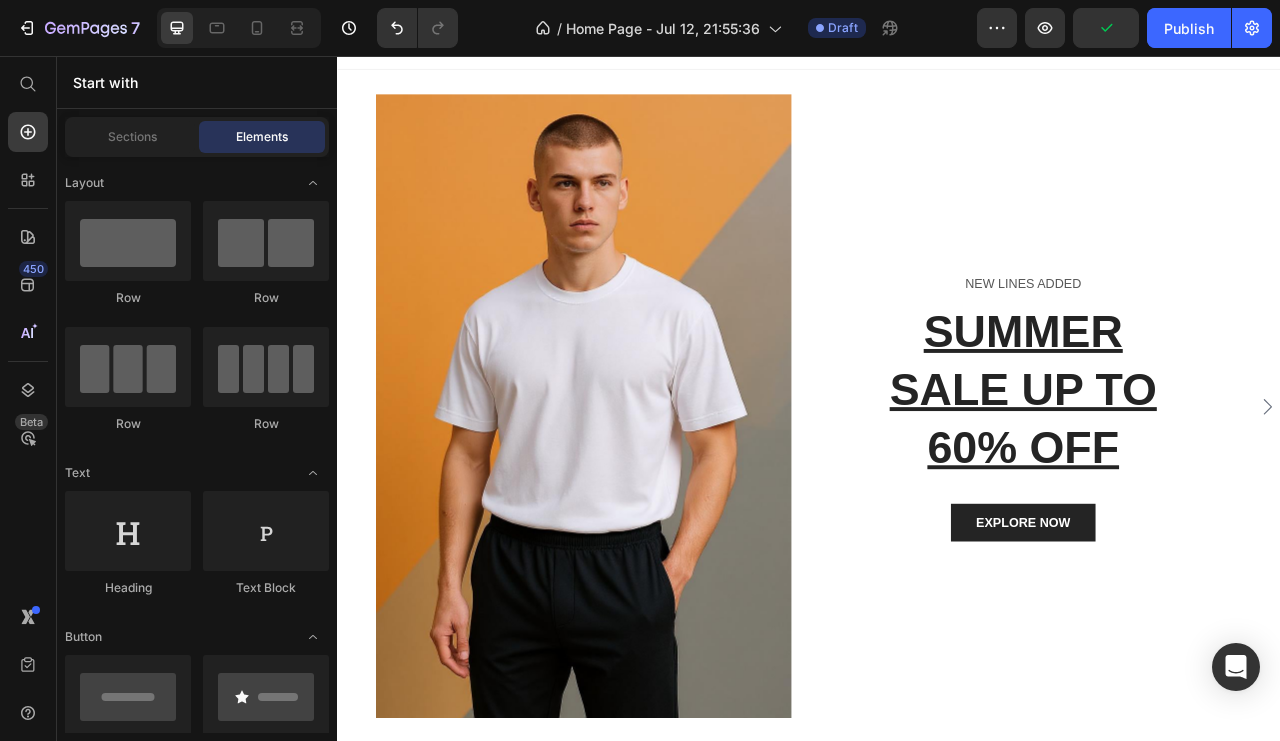 scroll, scrollTop: 0, scrollLeft: 0, axis: both 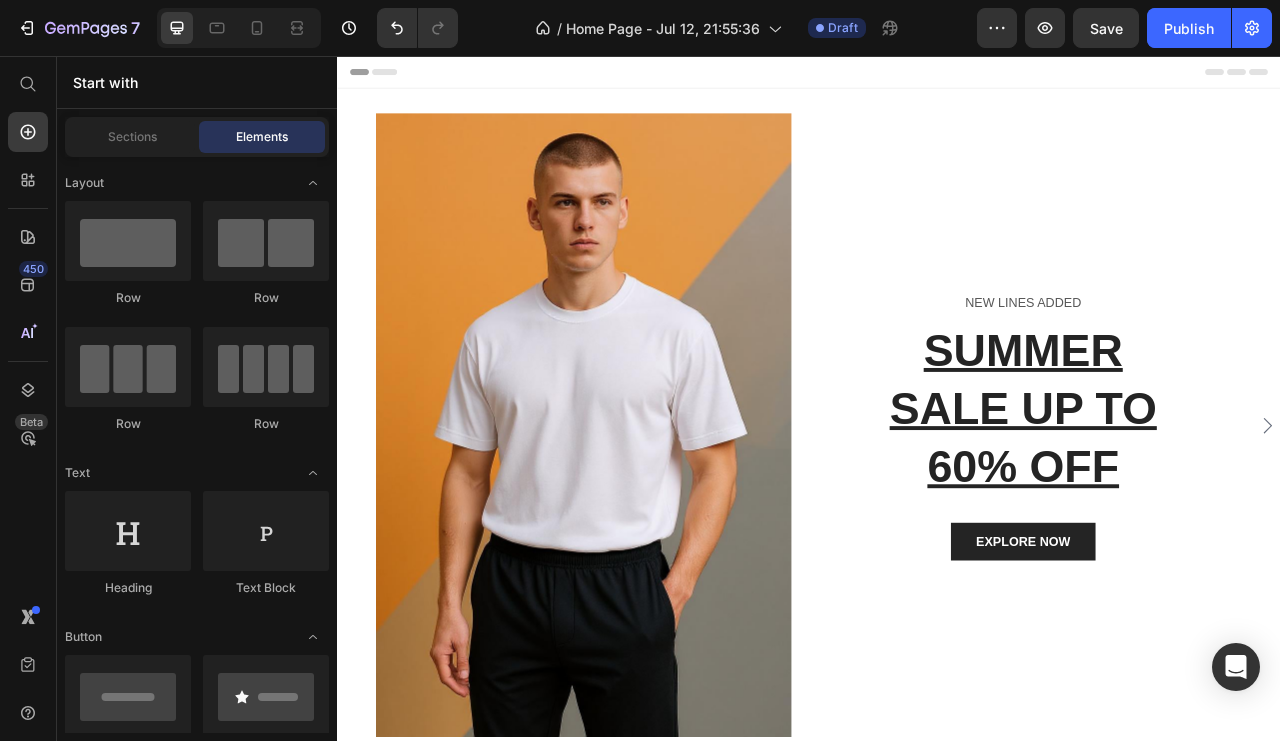 click on "Publish" 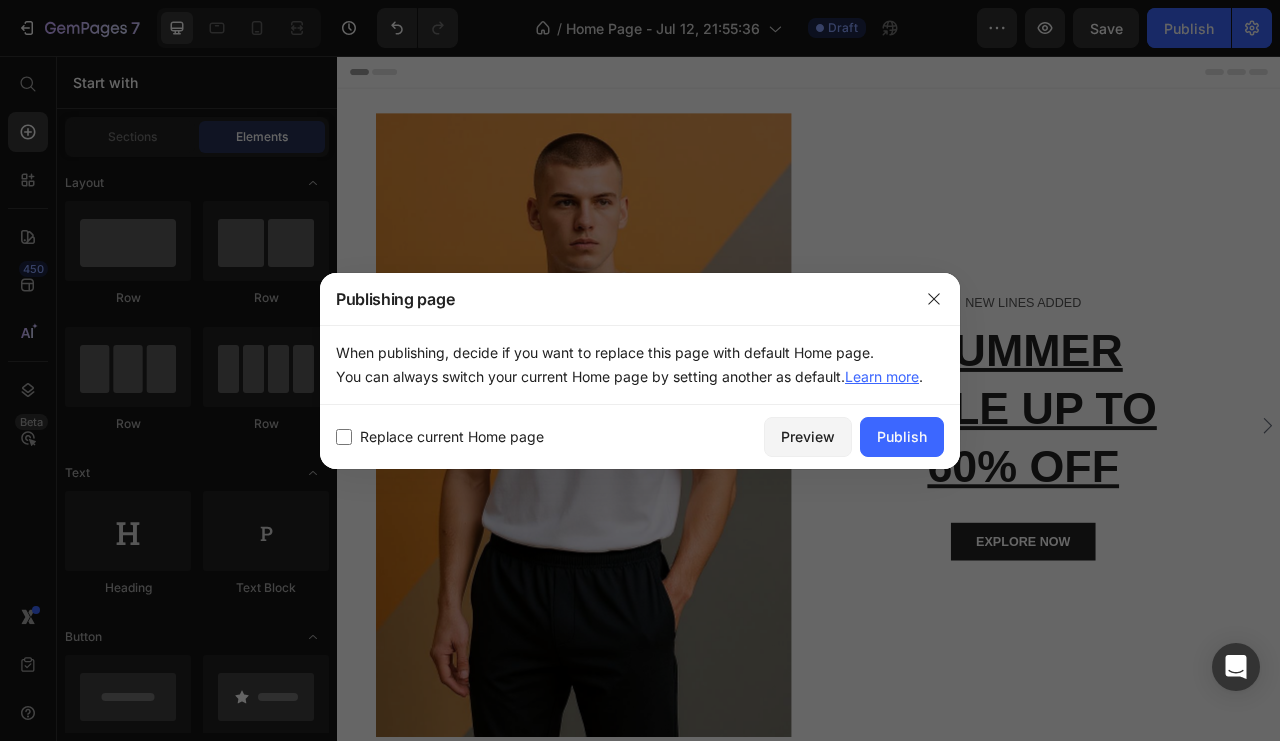 click on "Replace current Home page" at bounding box center (452, 437) 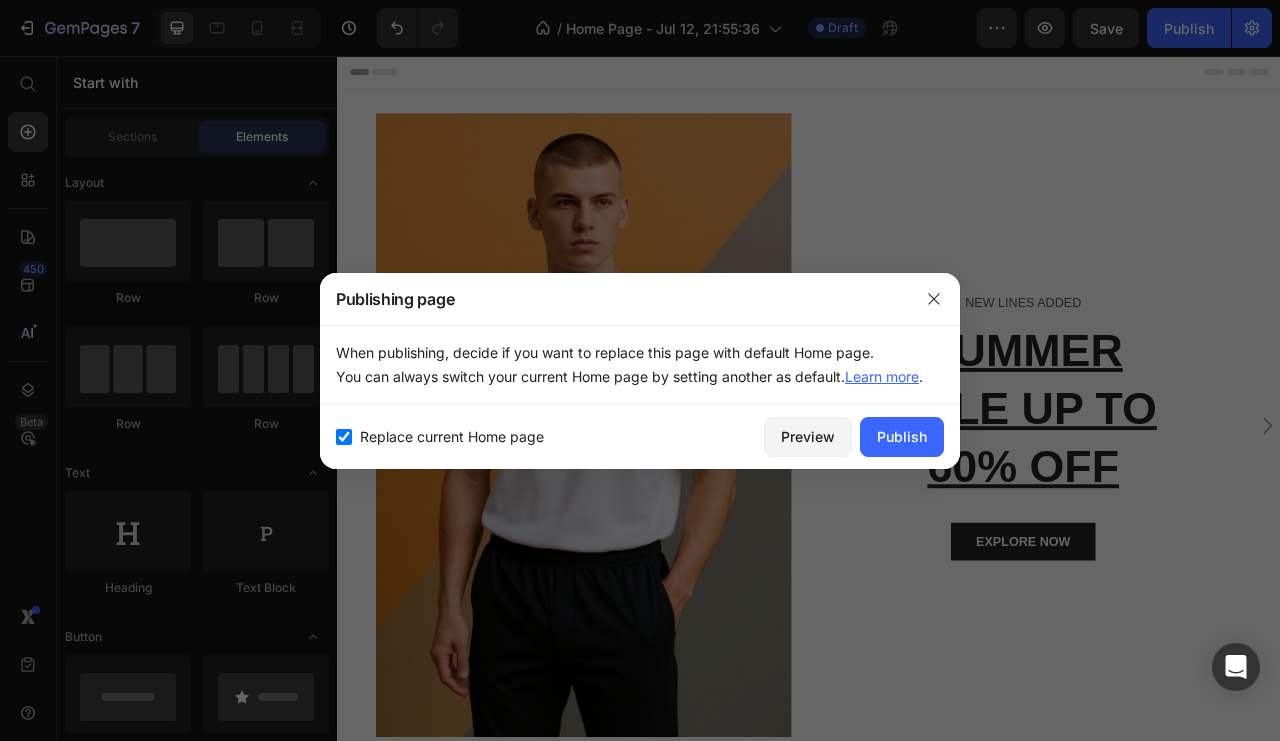 checkbox on "true" 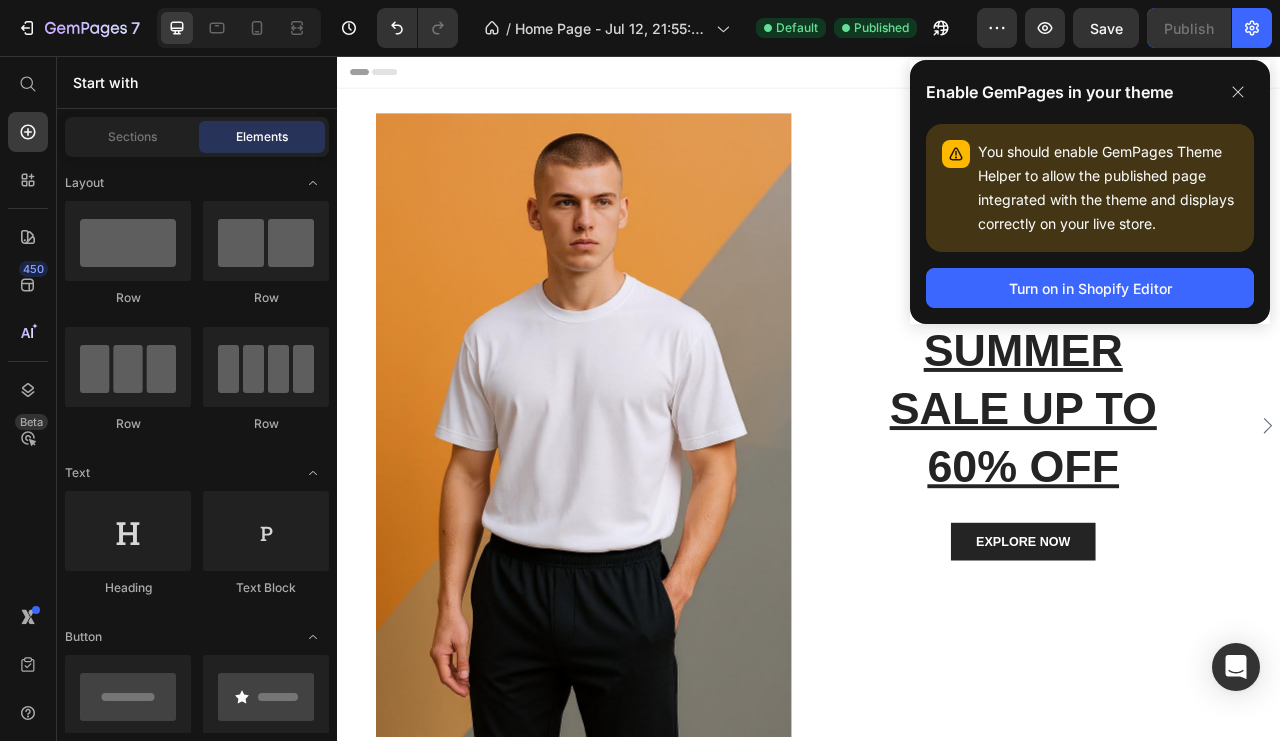 click on "Turn on in Shopify Editor" at bounding box center (1090, 288) 